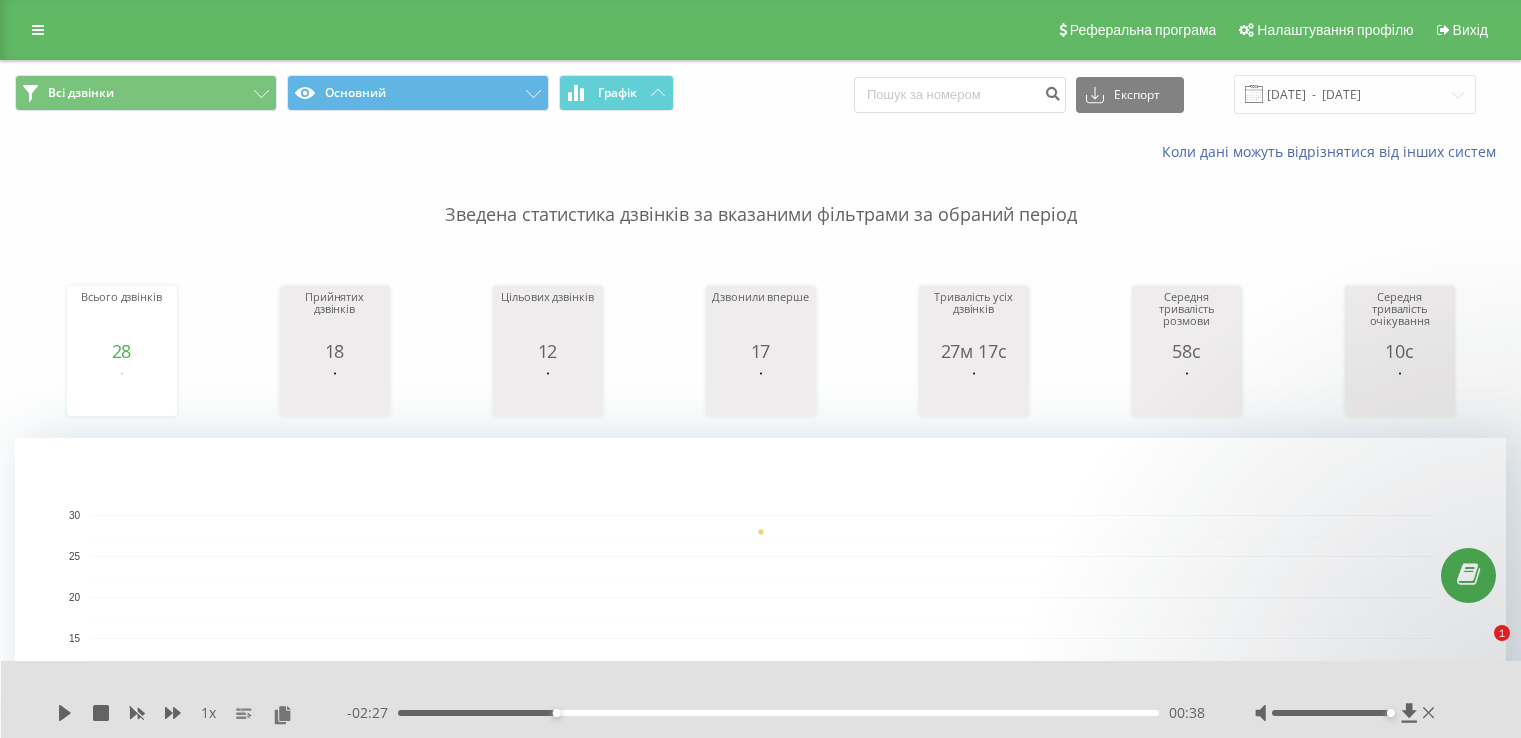 scroll, scrollTop: 800, scrollLeft: 0, axis: vertical 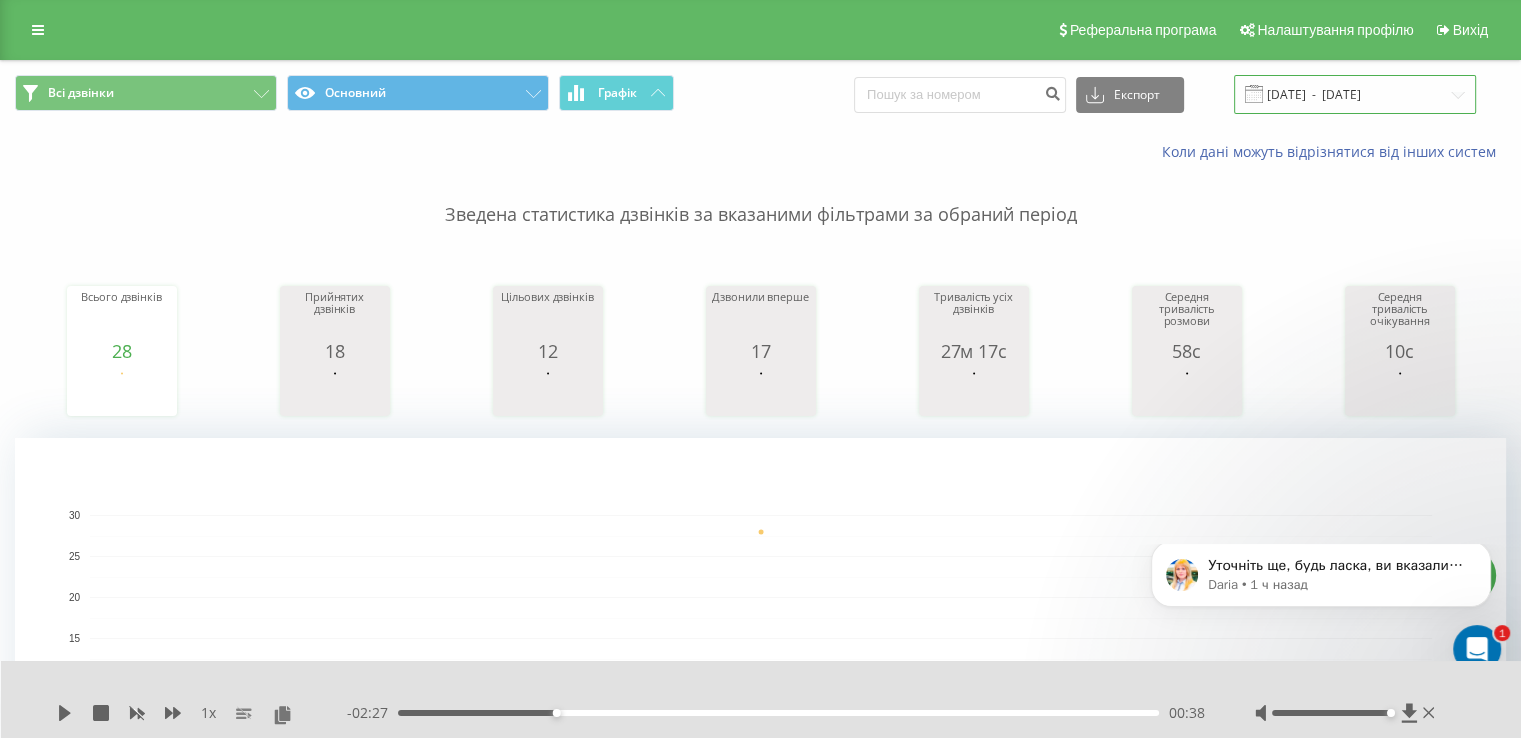 click on "[DATE]  -  [DATE]" at bounding box center (1355, 94) 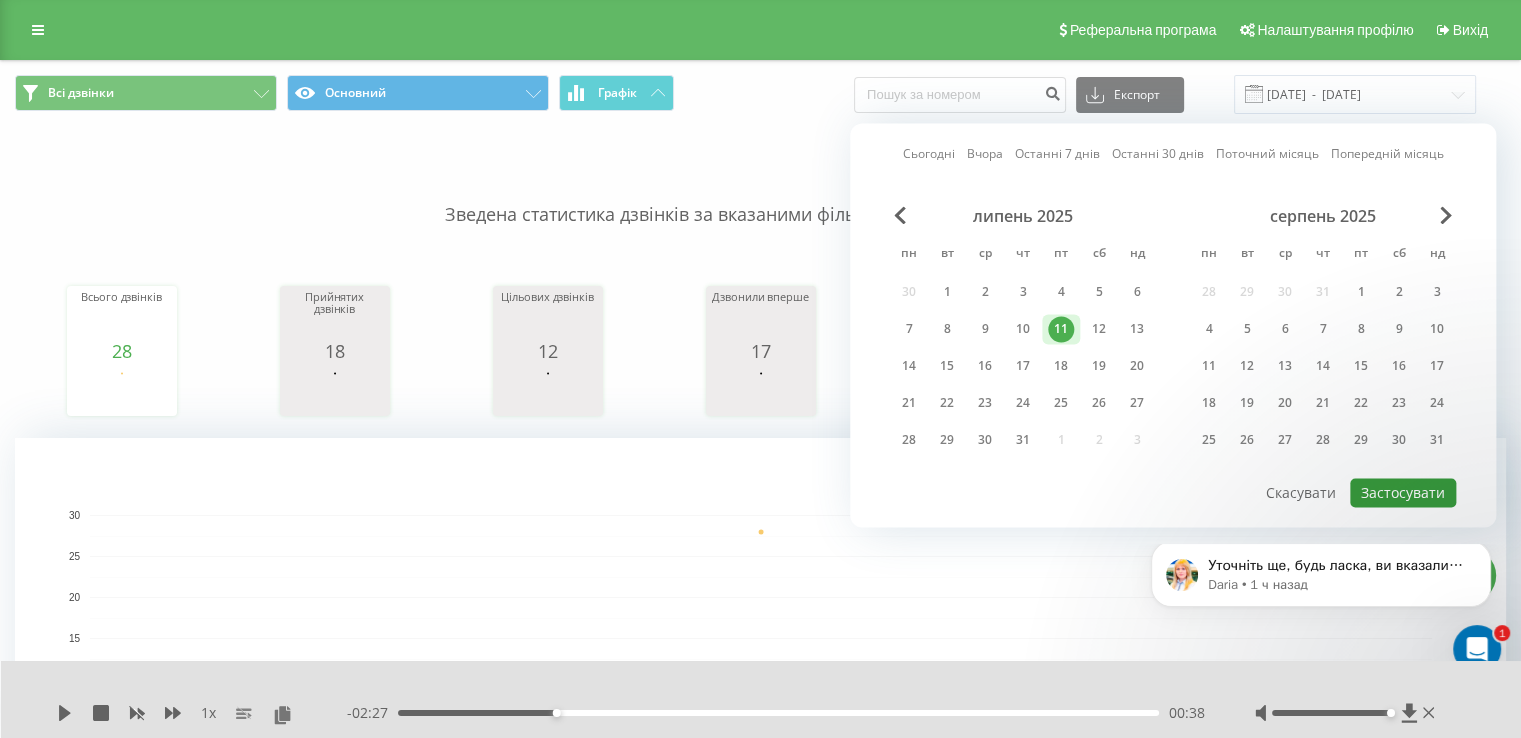 click on "Застосувати" at bounding box center [1403, 492] 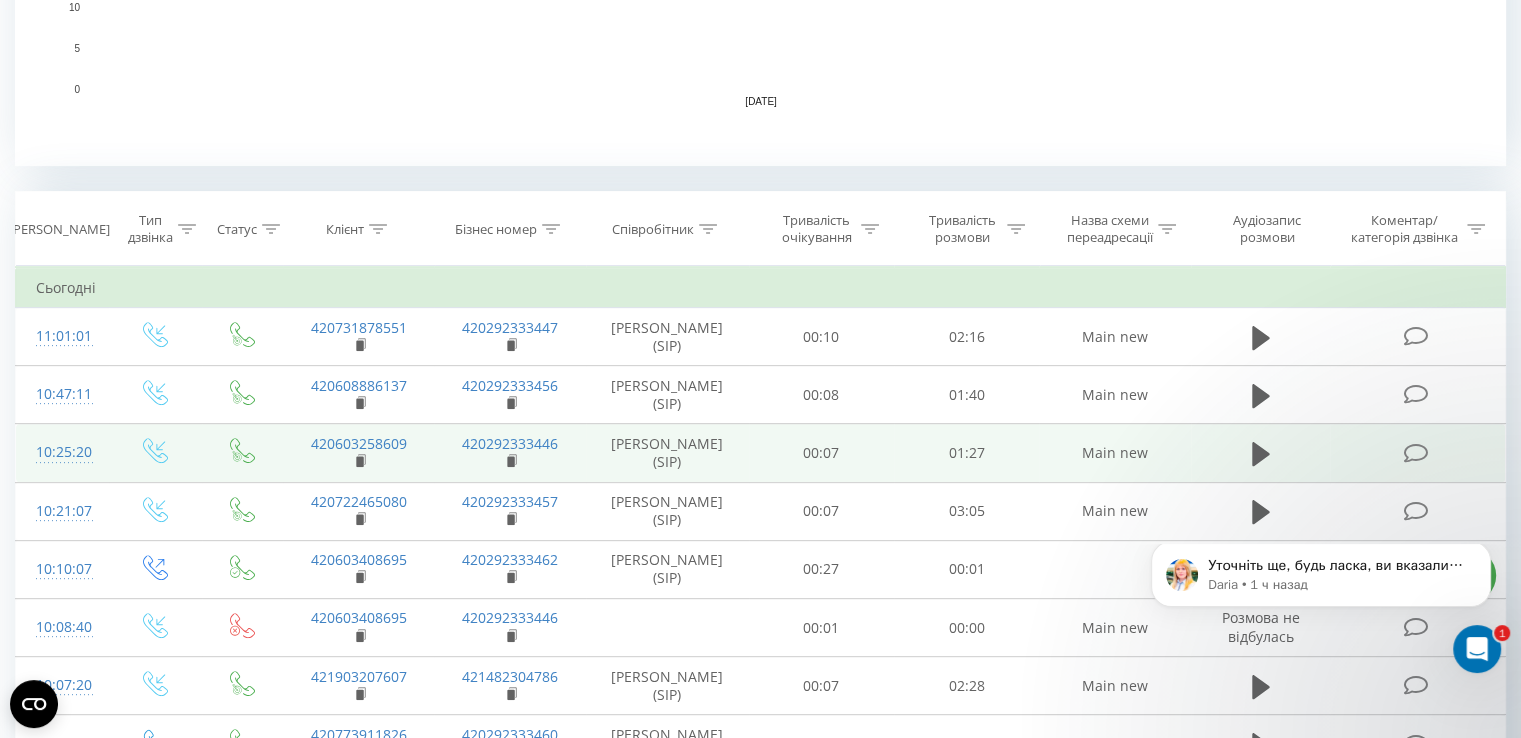 scroll, scrollTop: 800, scrollLeft: 0, axis: vertical 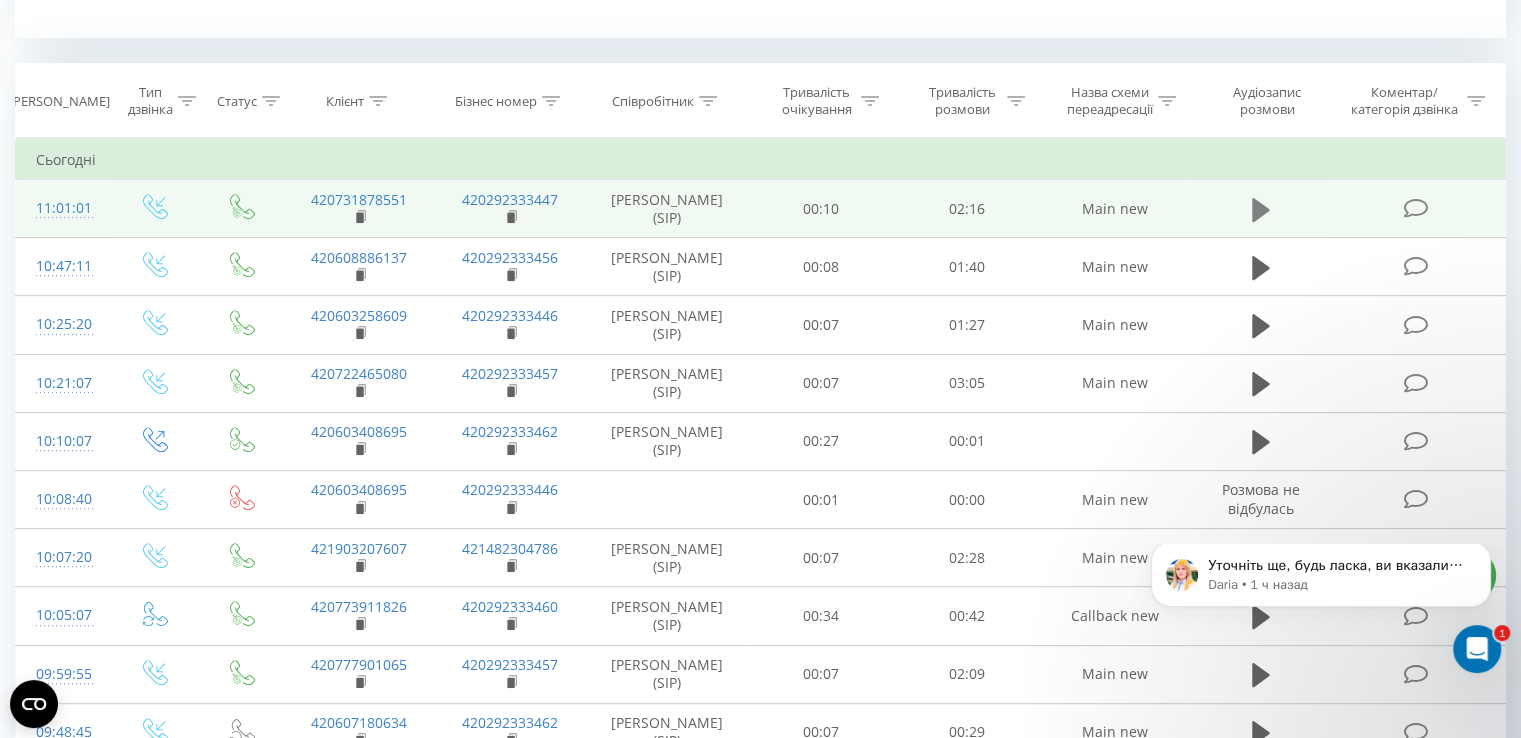click 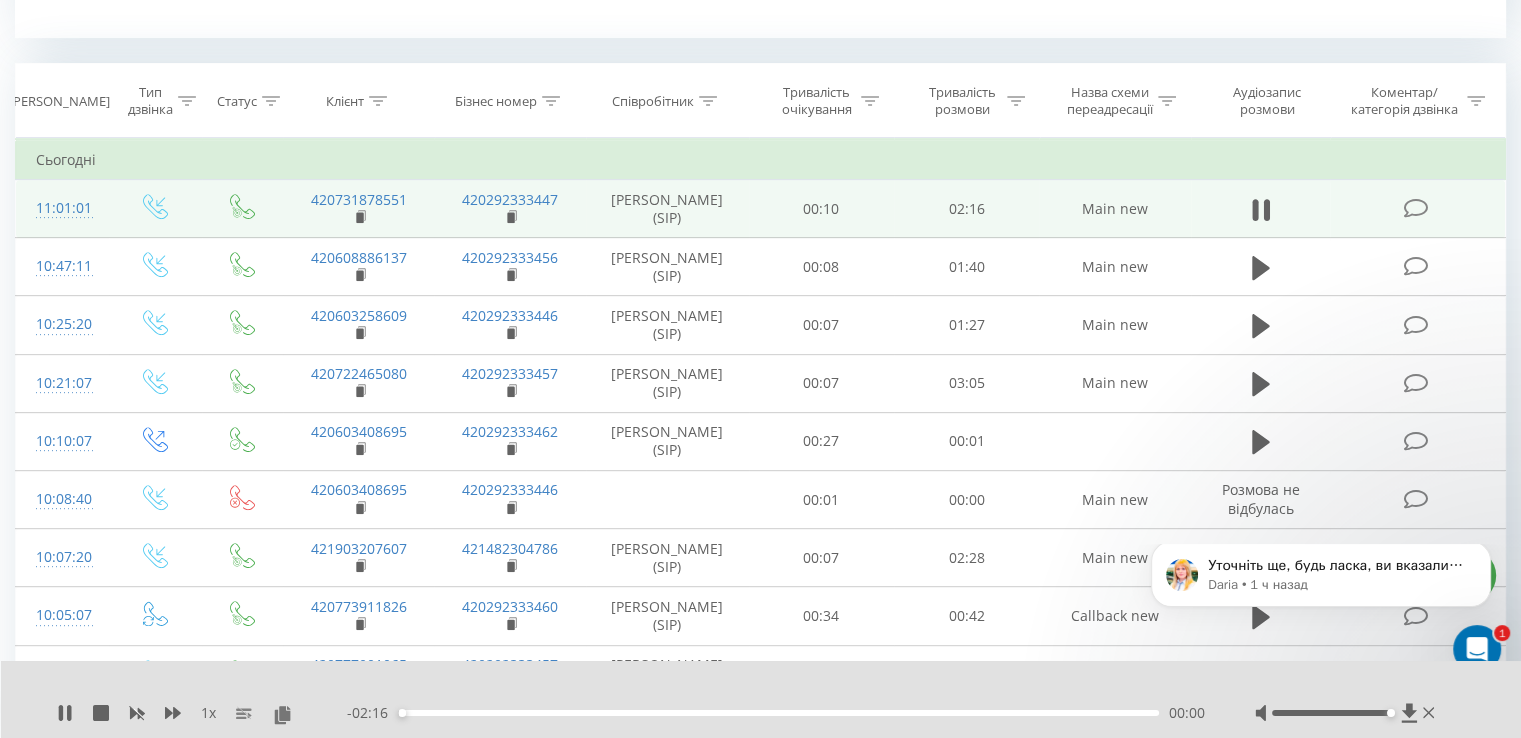 click on "00:00" at bounding box center (778, 713) 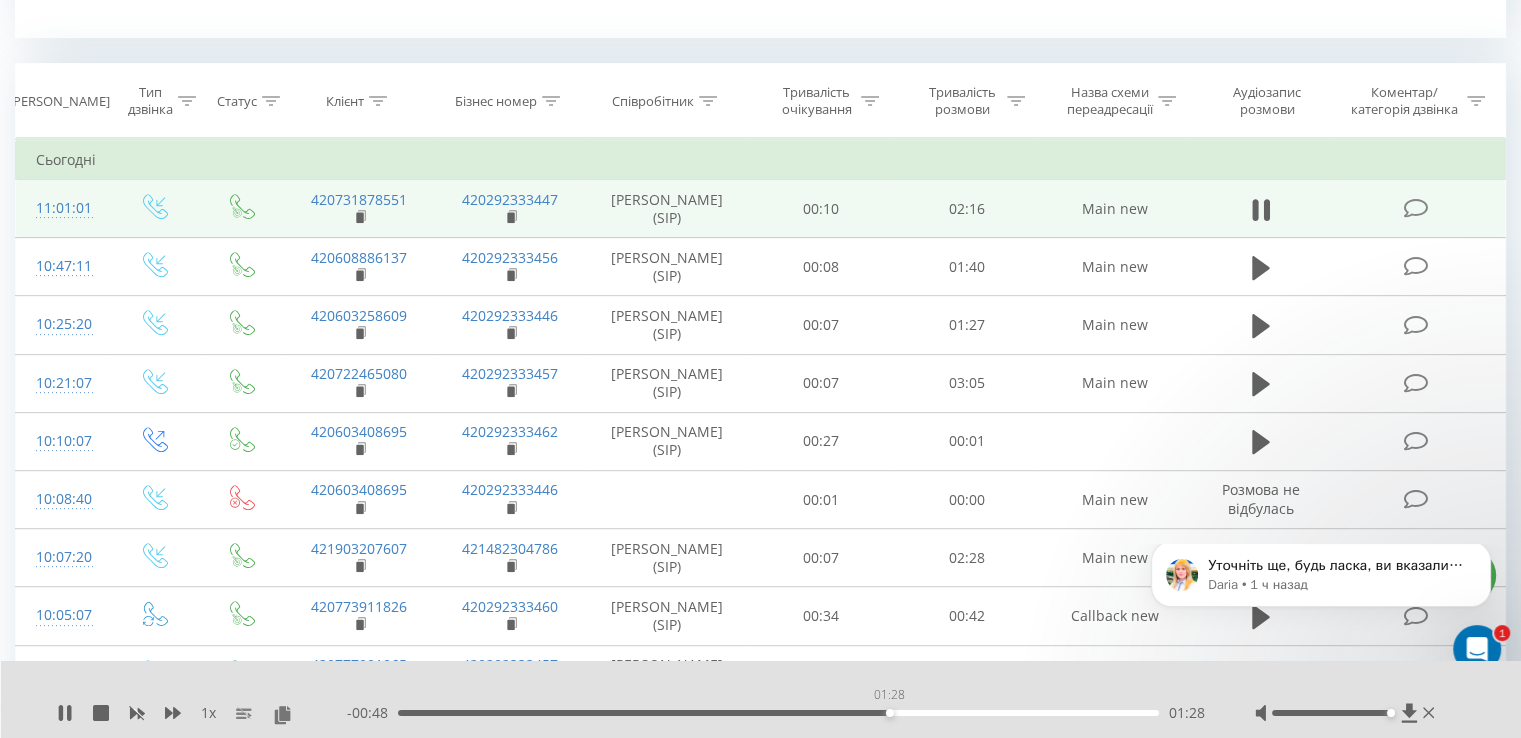 click on "01:28" at bounding box center [778, 713] 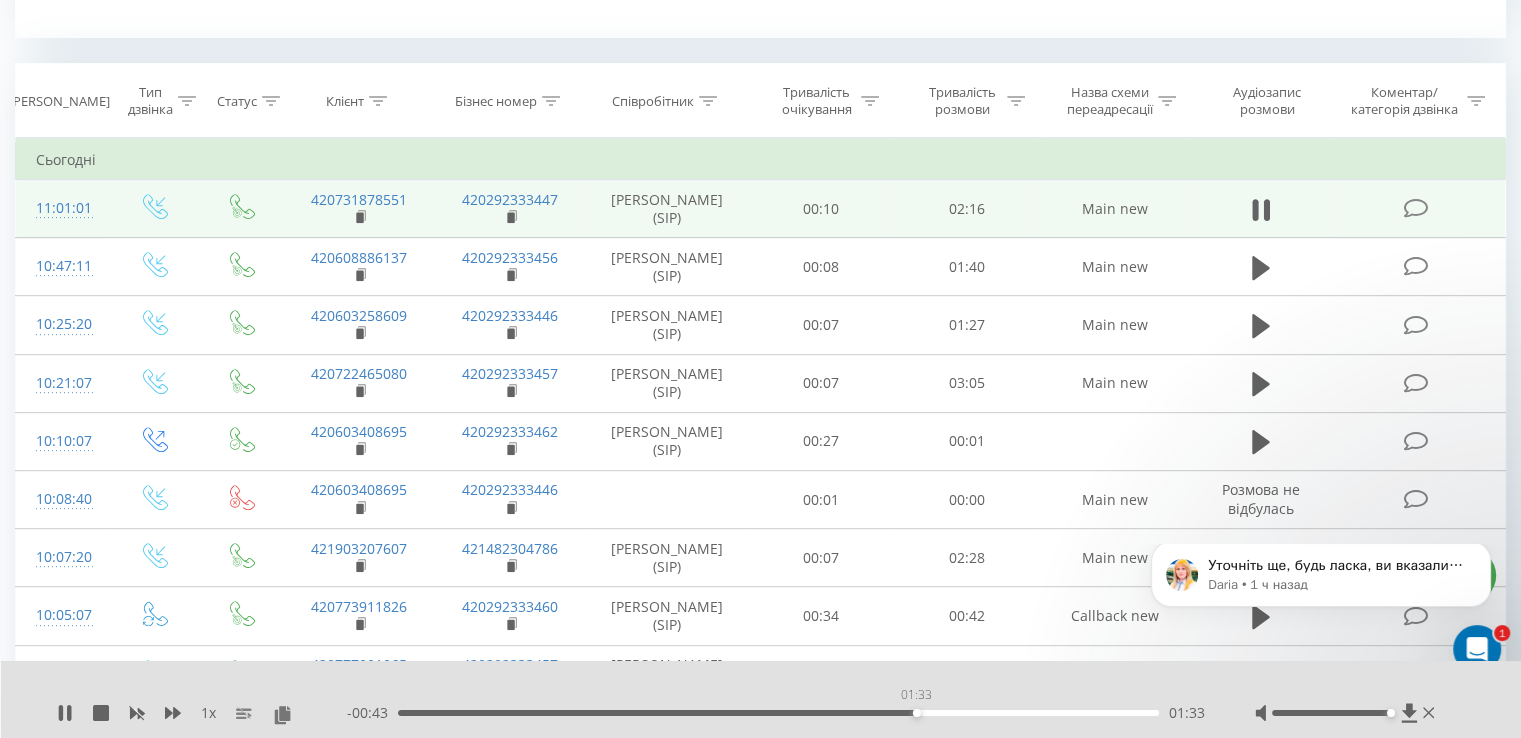 click on "01:33" at bounding box center (778, 713) 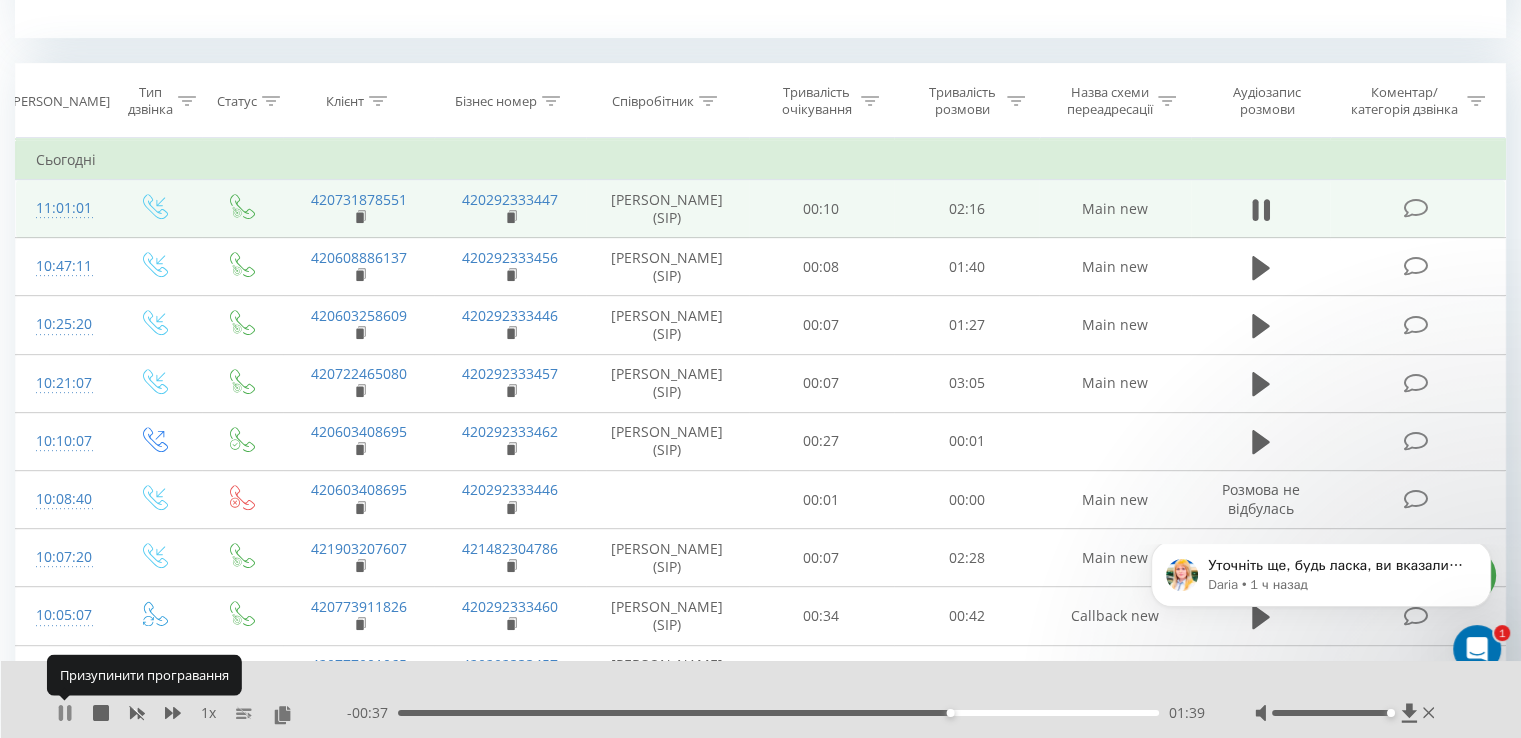 click 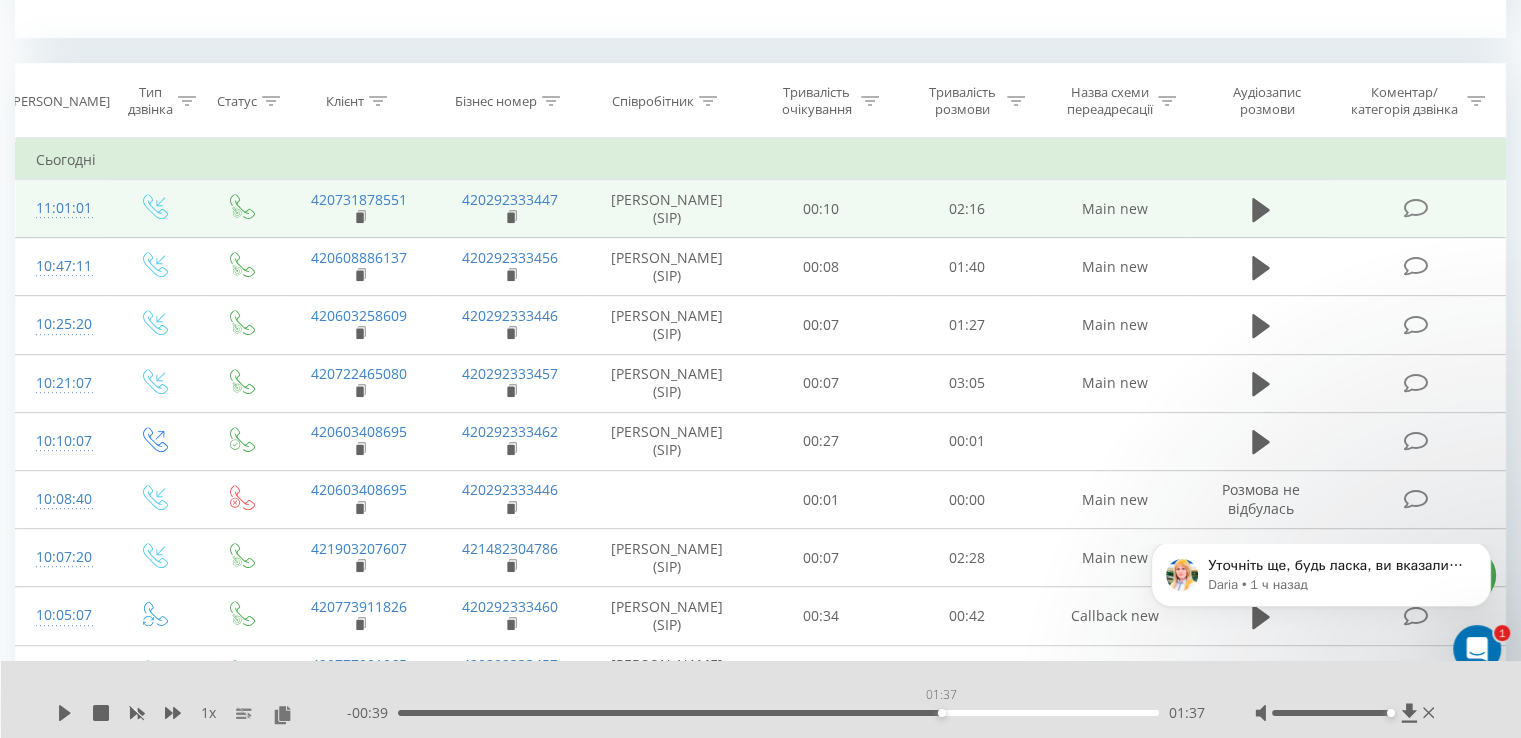 click on "01:37" at bounding box center (778, 713) 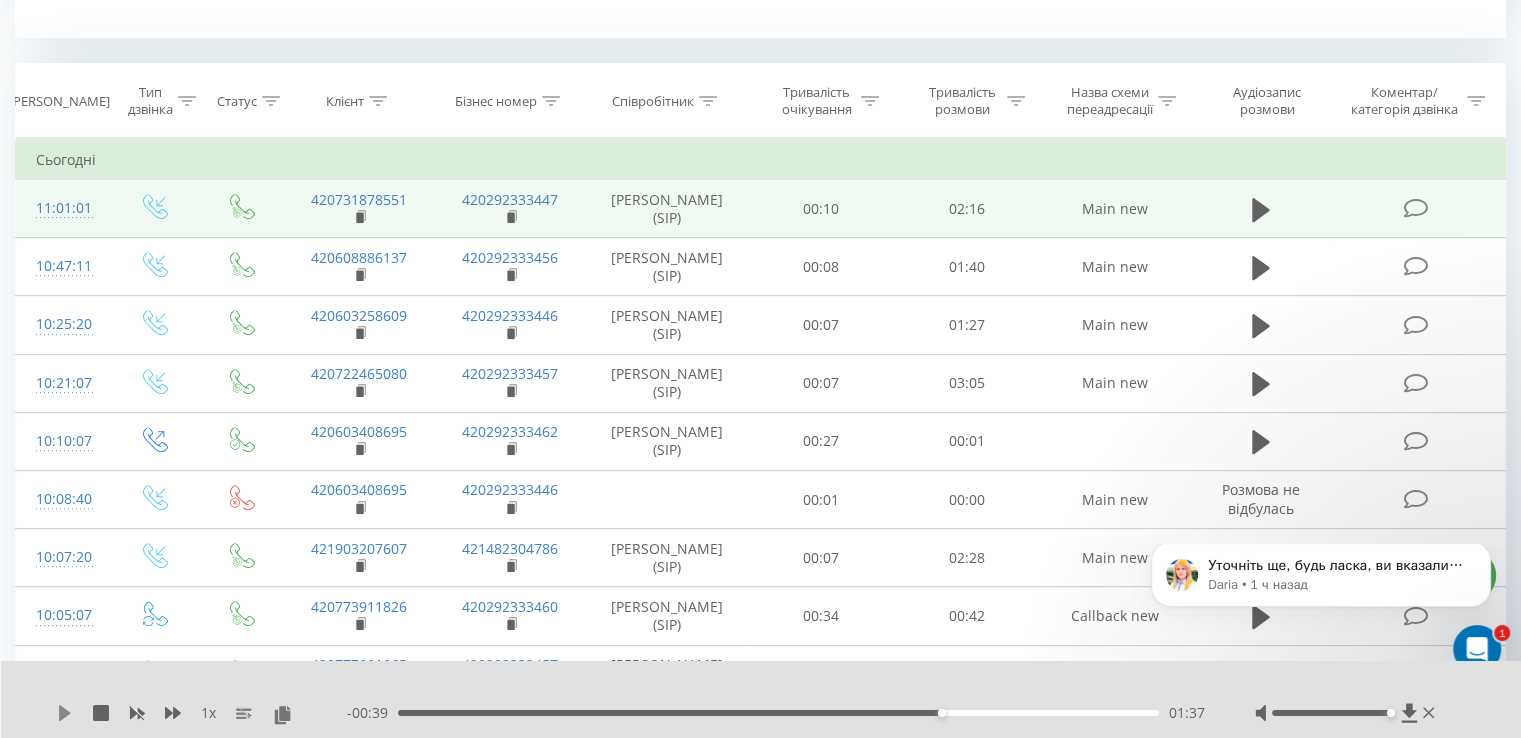 click 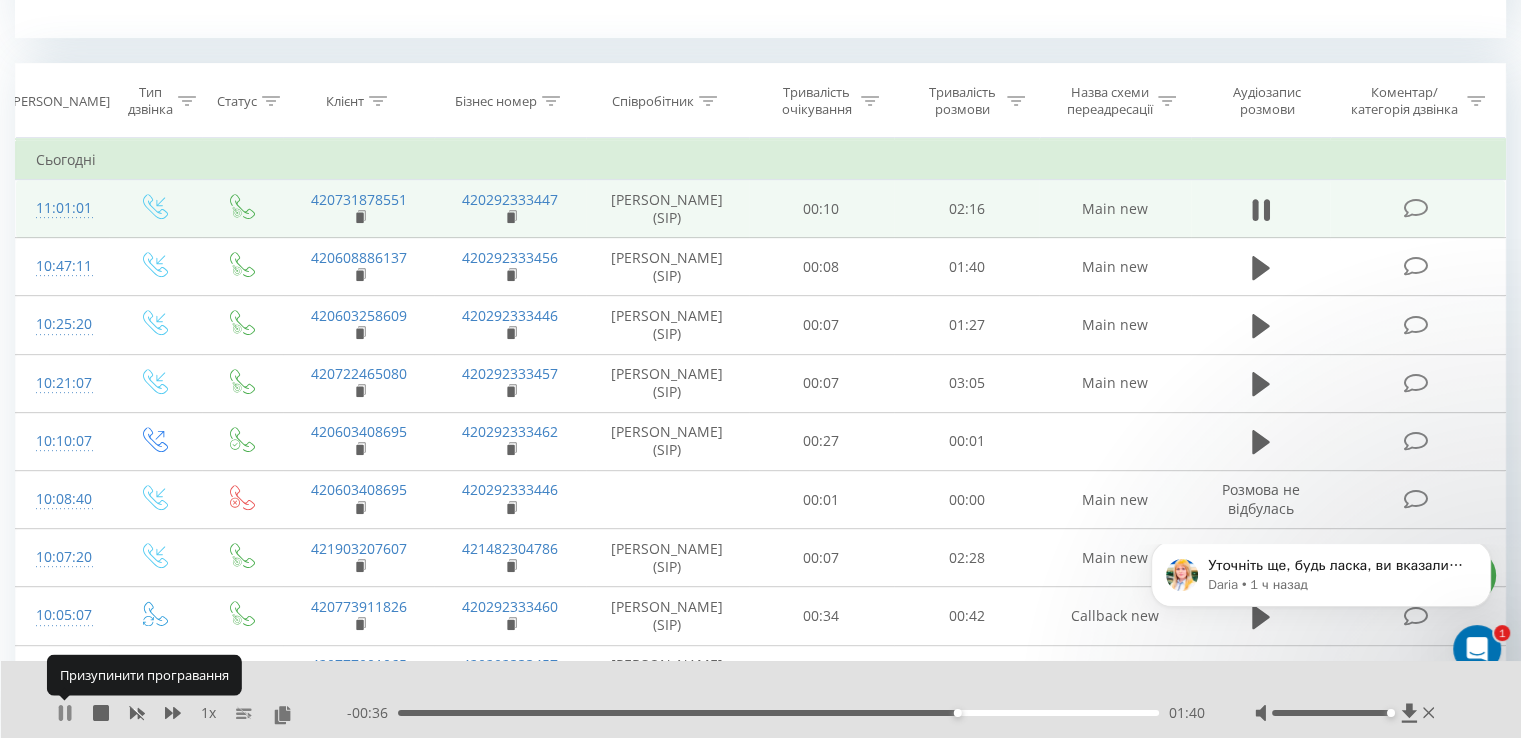 click 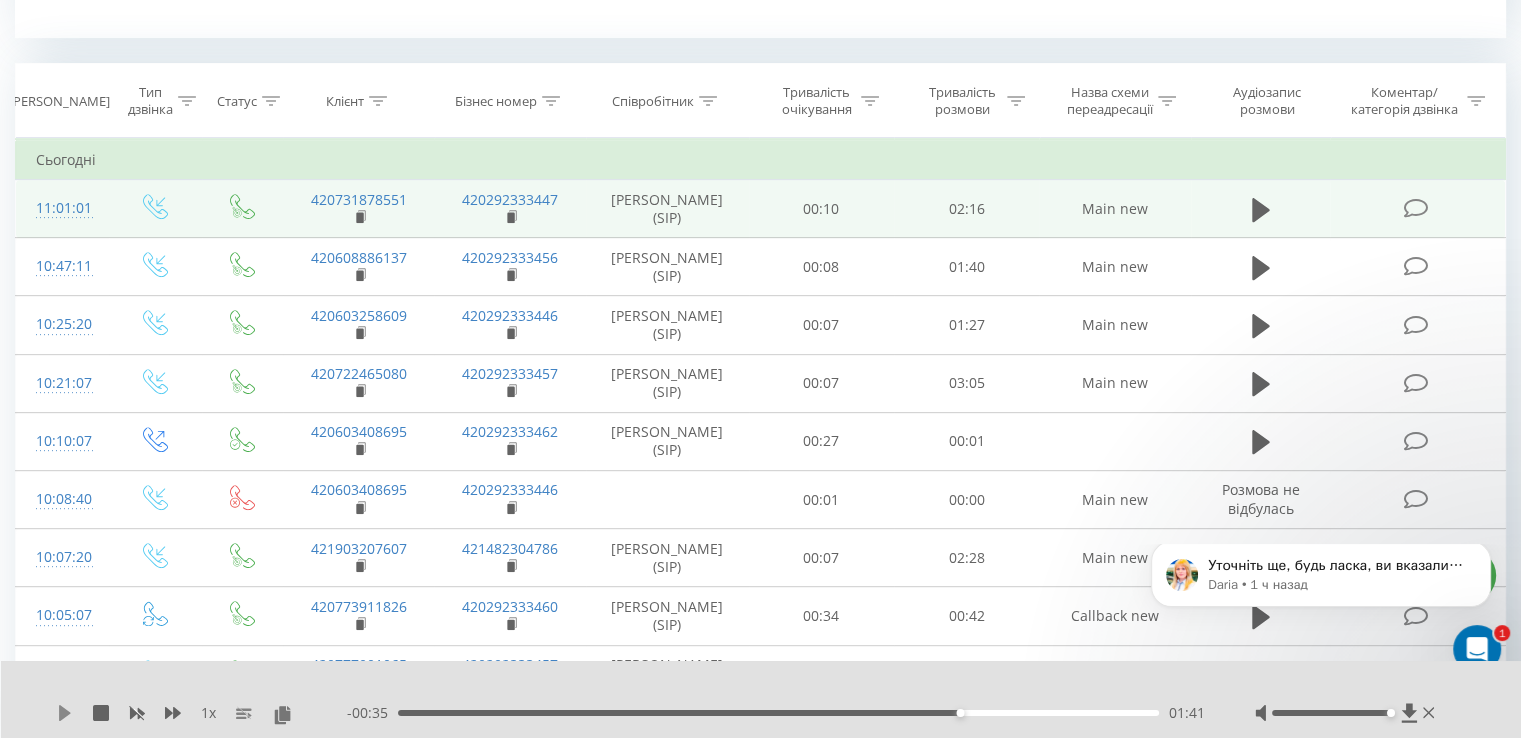 click 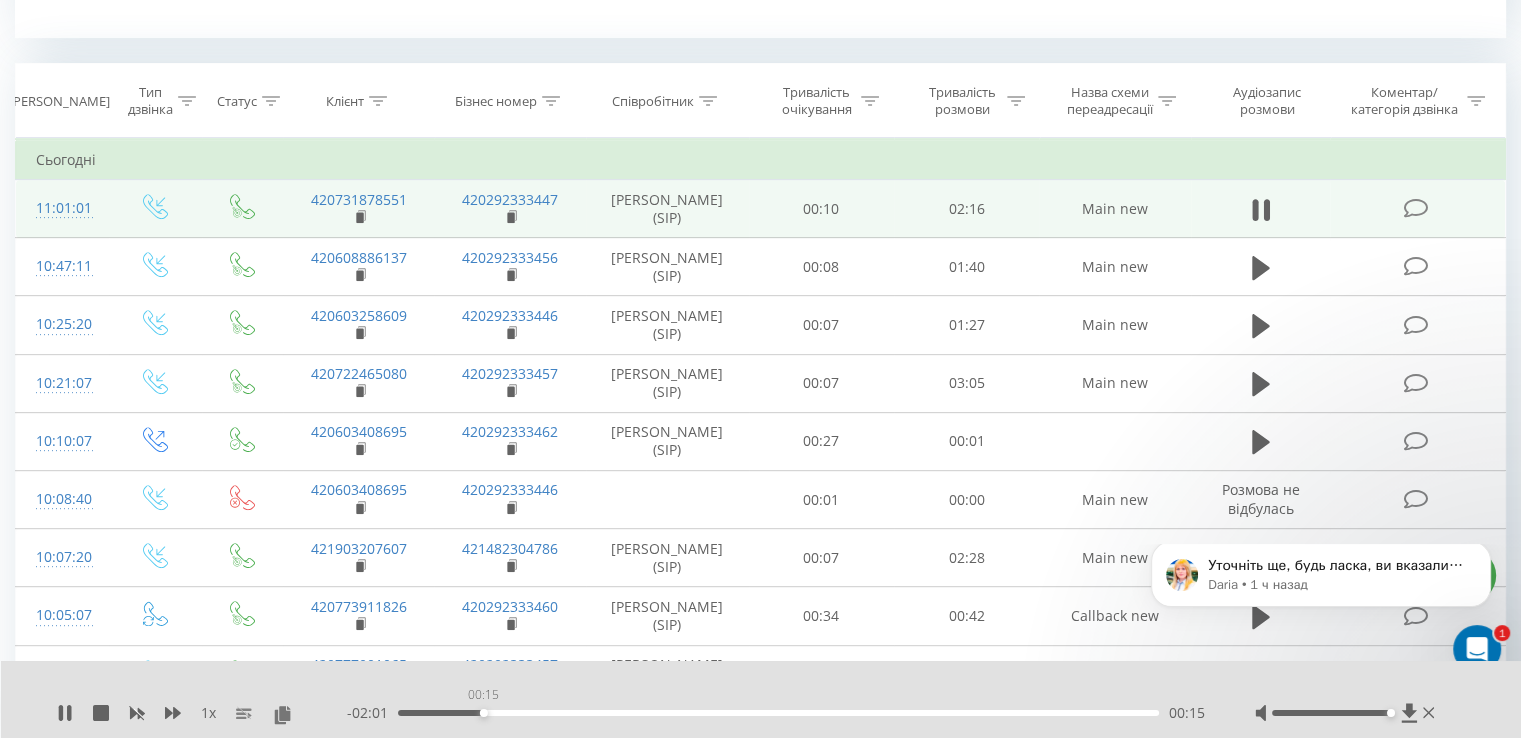 click on "00:15" at bounding box center [778, 713] 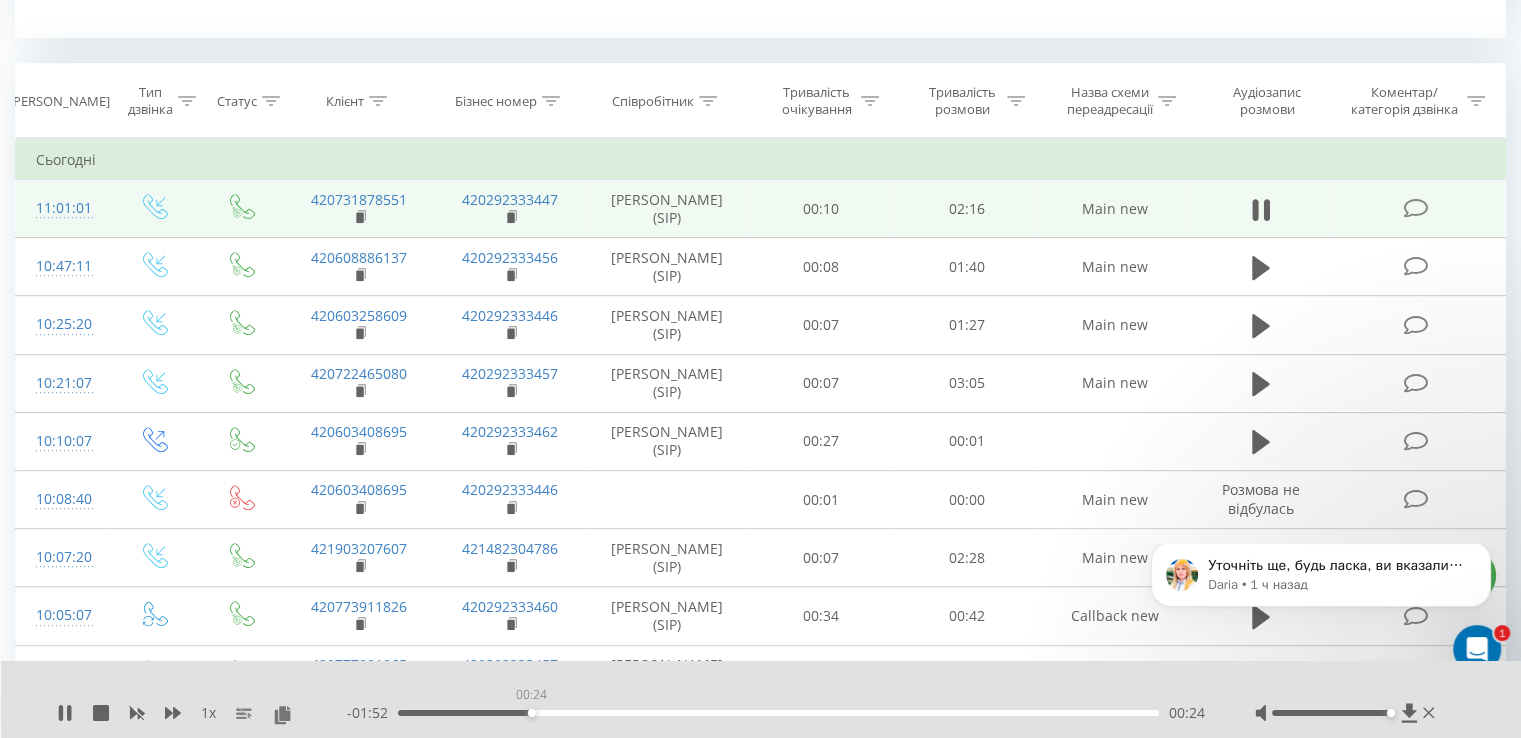 click on "00:24" at bounding box center (778, 713) 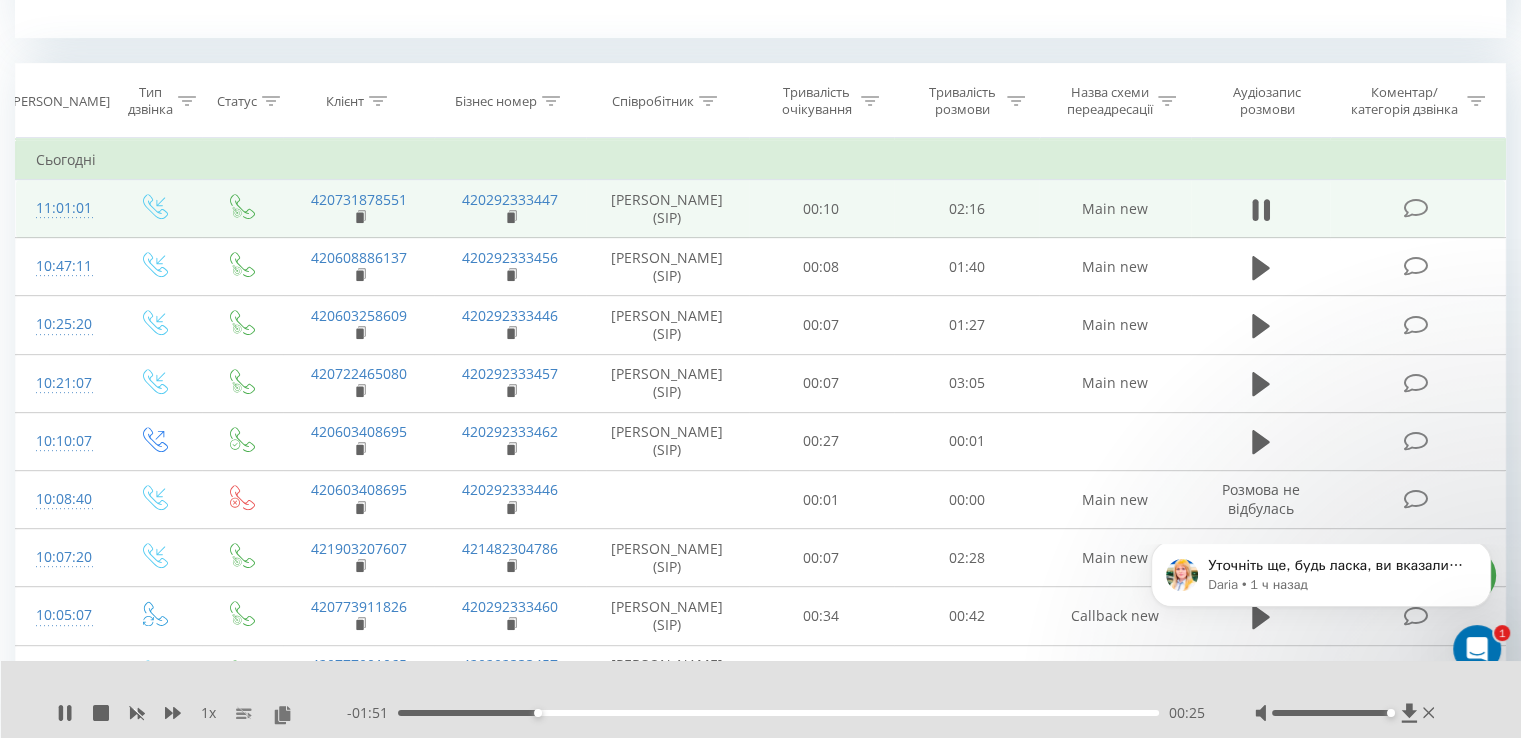 click on "- 01:51 00:25   00:25" at bounding box center (776, 713) 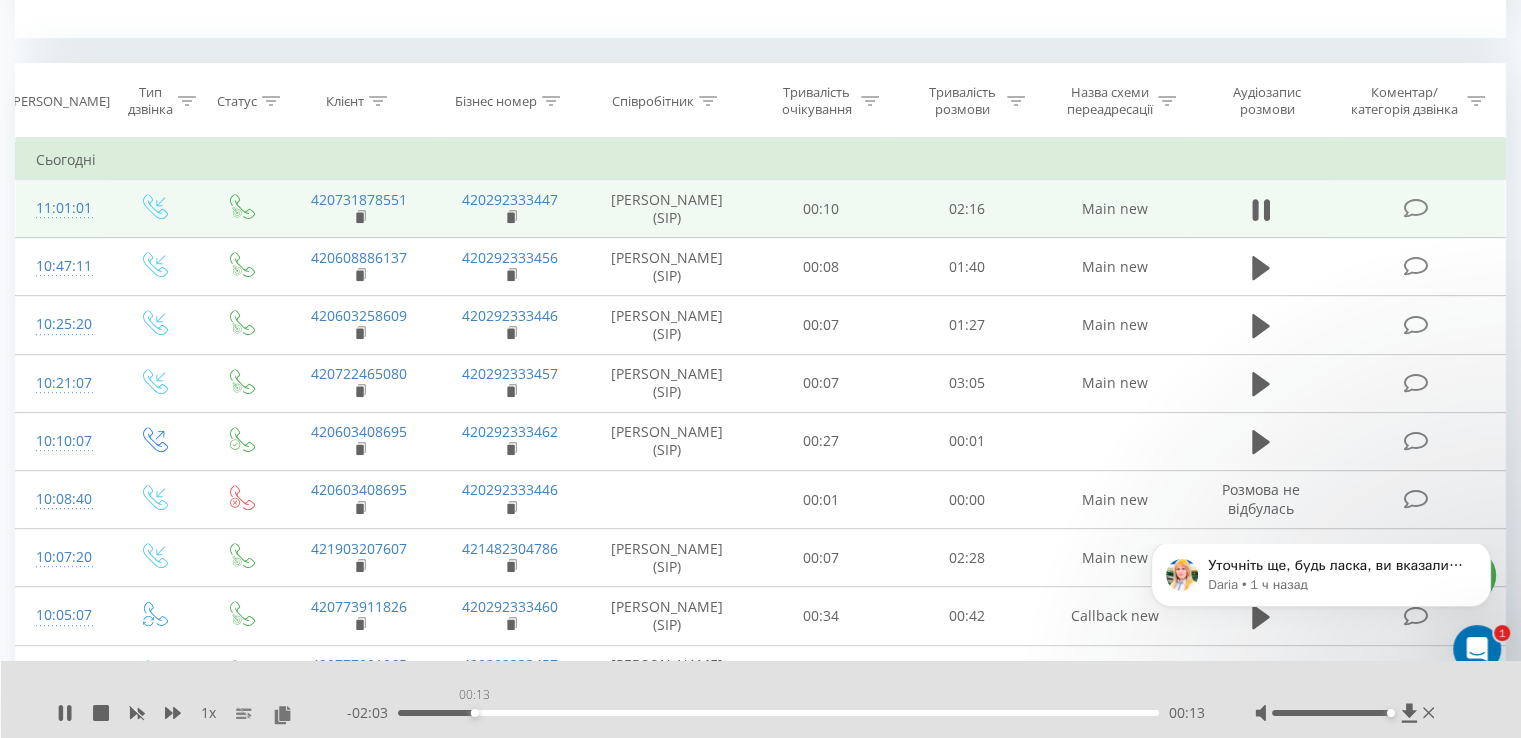 click on "00:13" at bounding box center (778, 713) 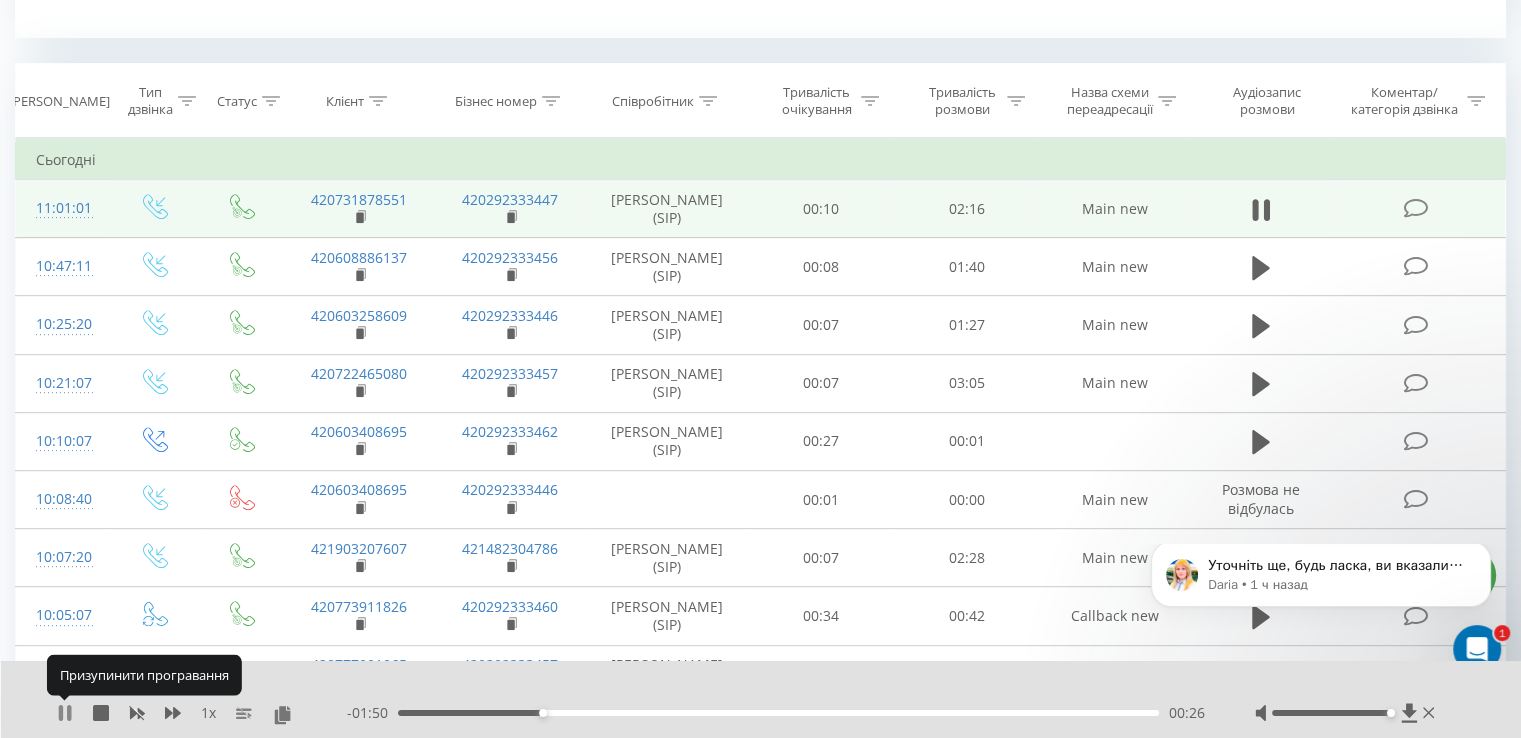 click 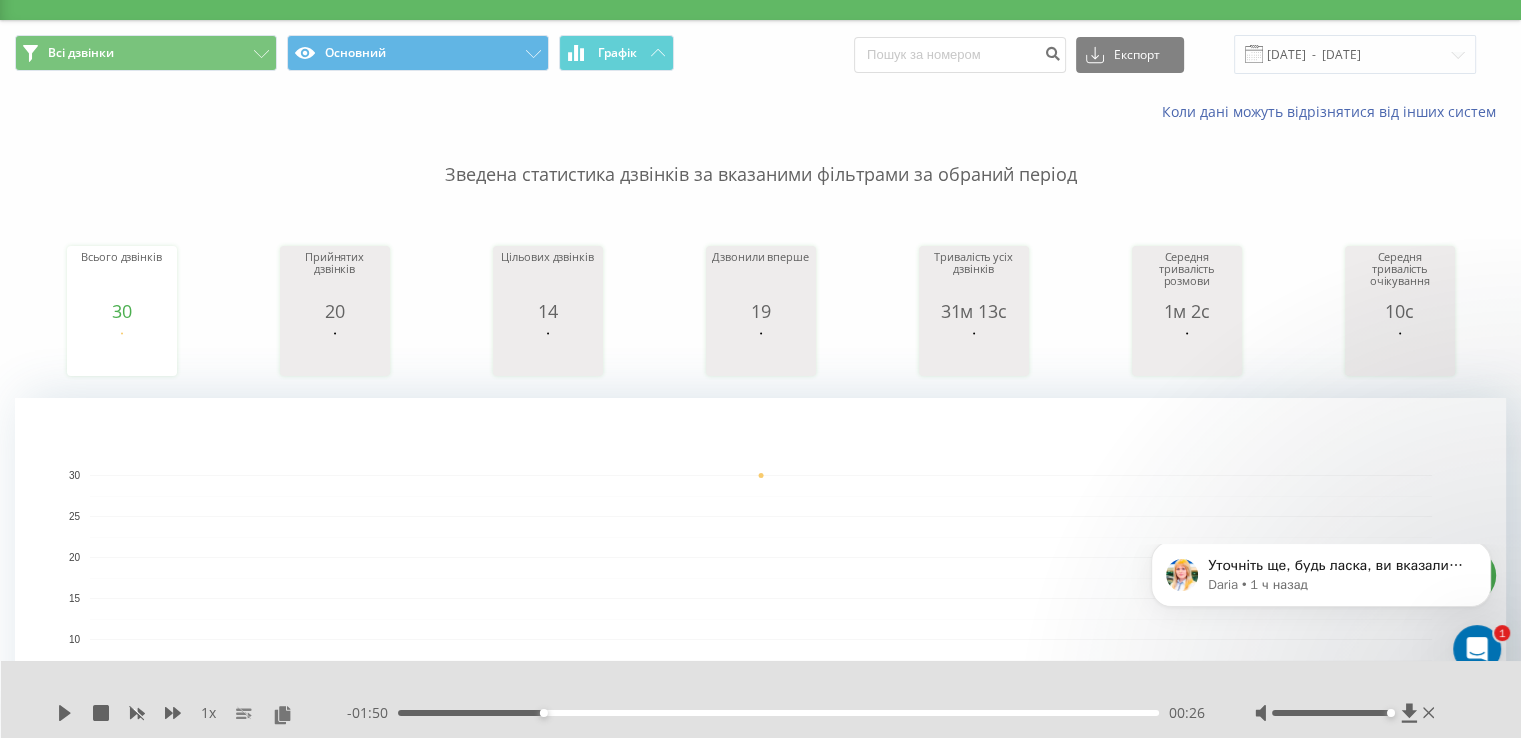 scroll, scrollTop: 0, scrollLeft: 0, axis: both 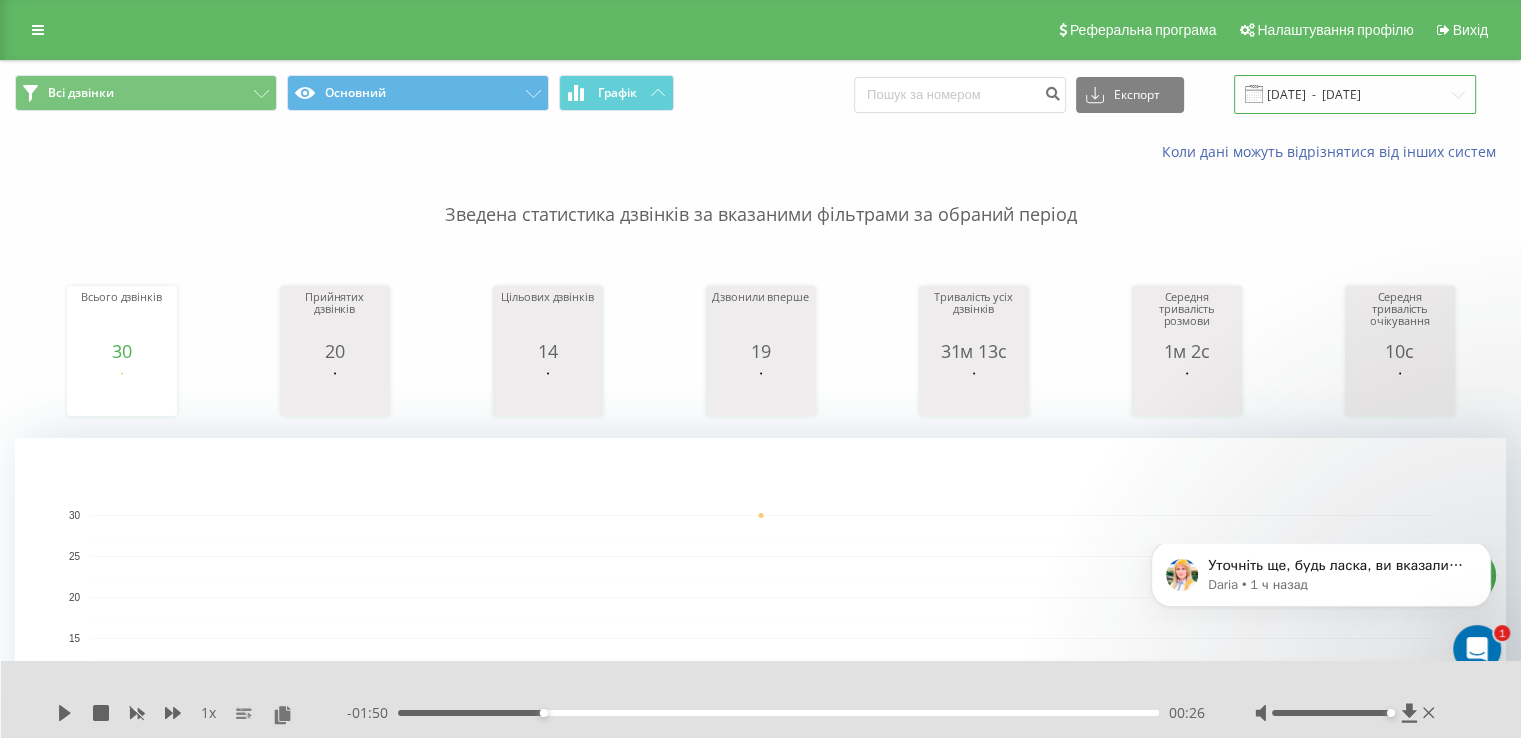 click on "[DATE]  -  [DATE]" at bounding box center [1355, 94] 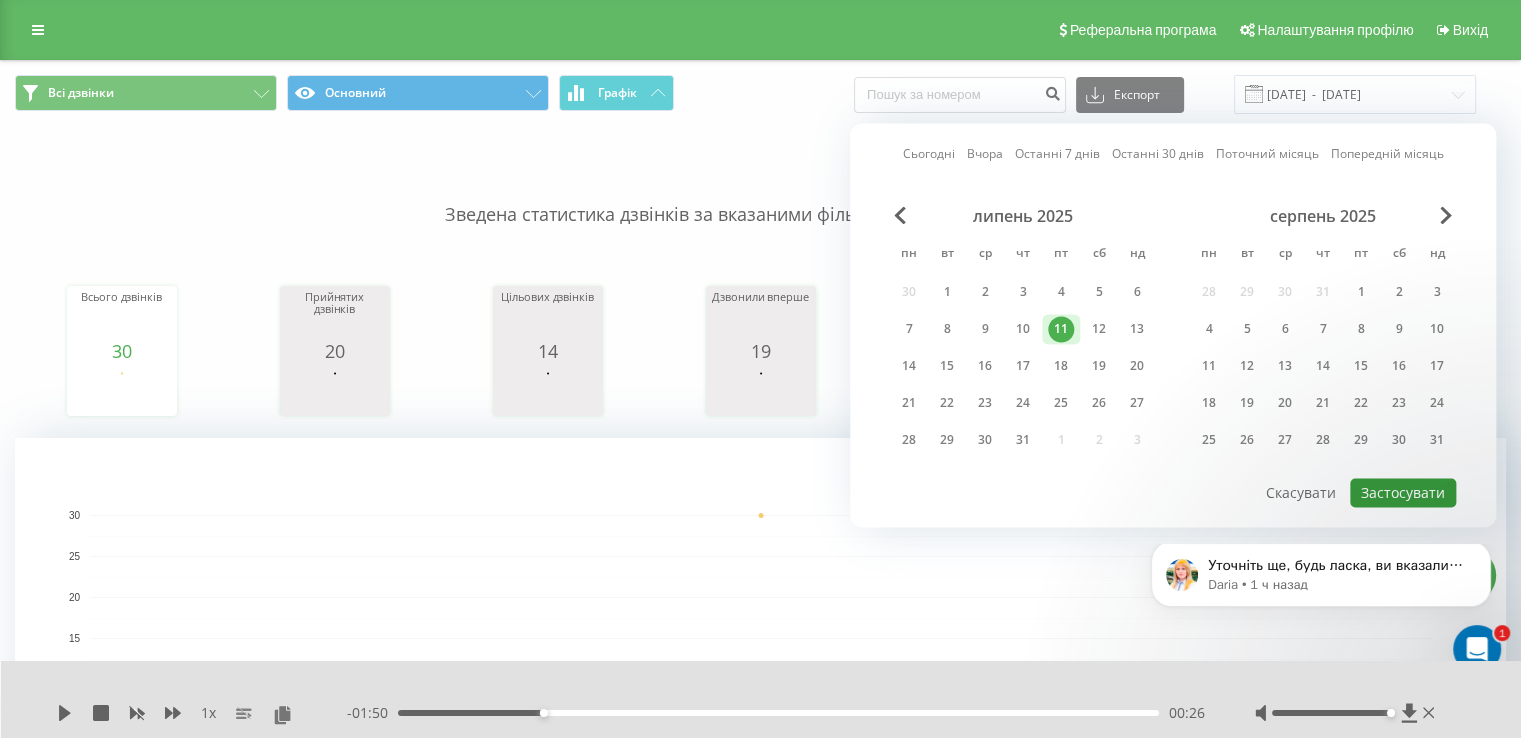 click on "Застосувати" at bounding box center (1403, 492) 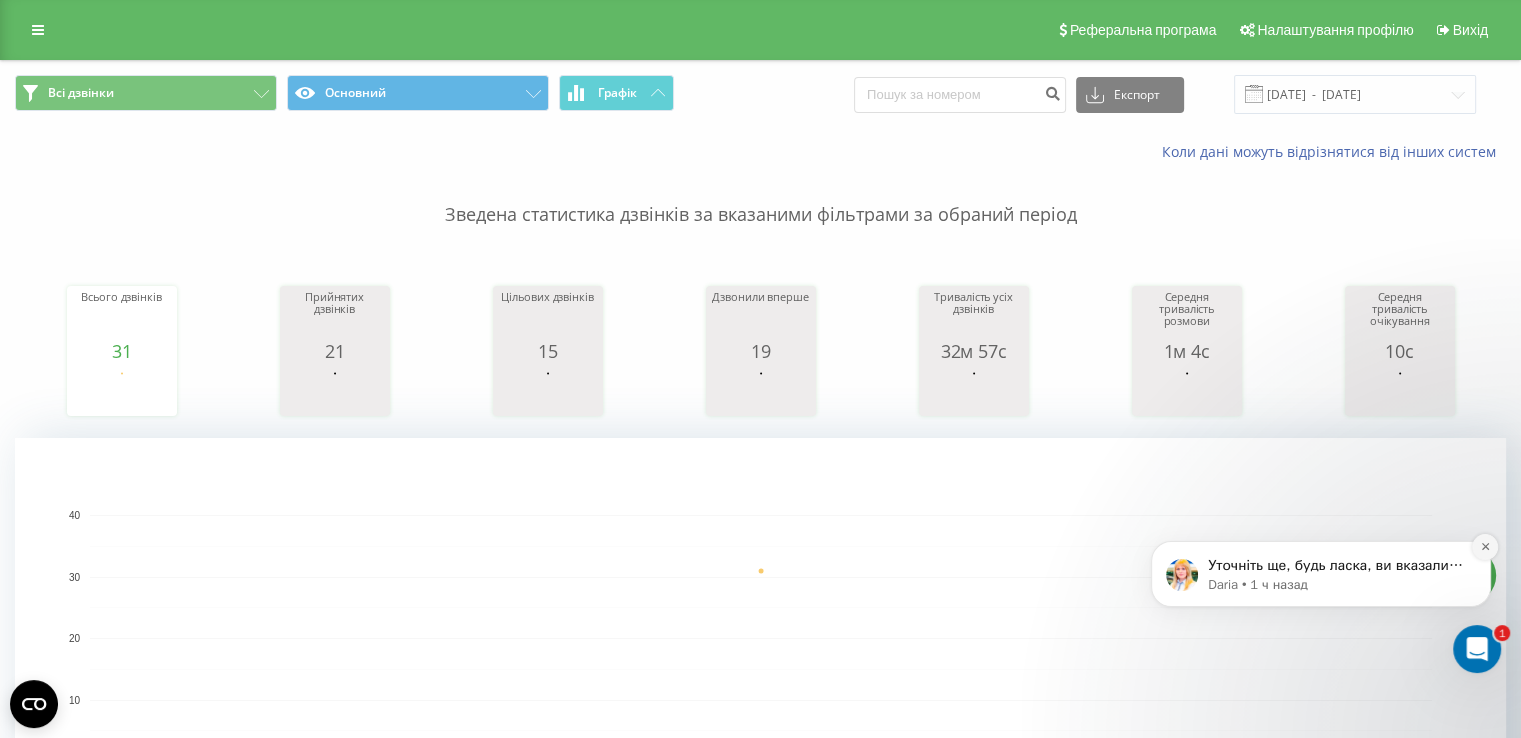 click 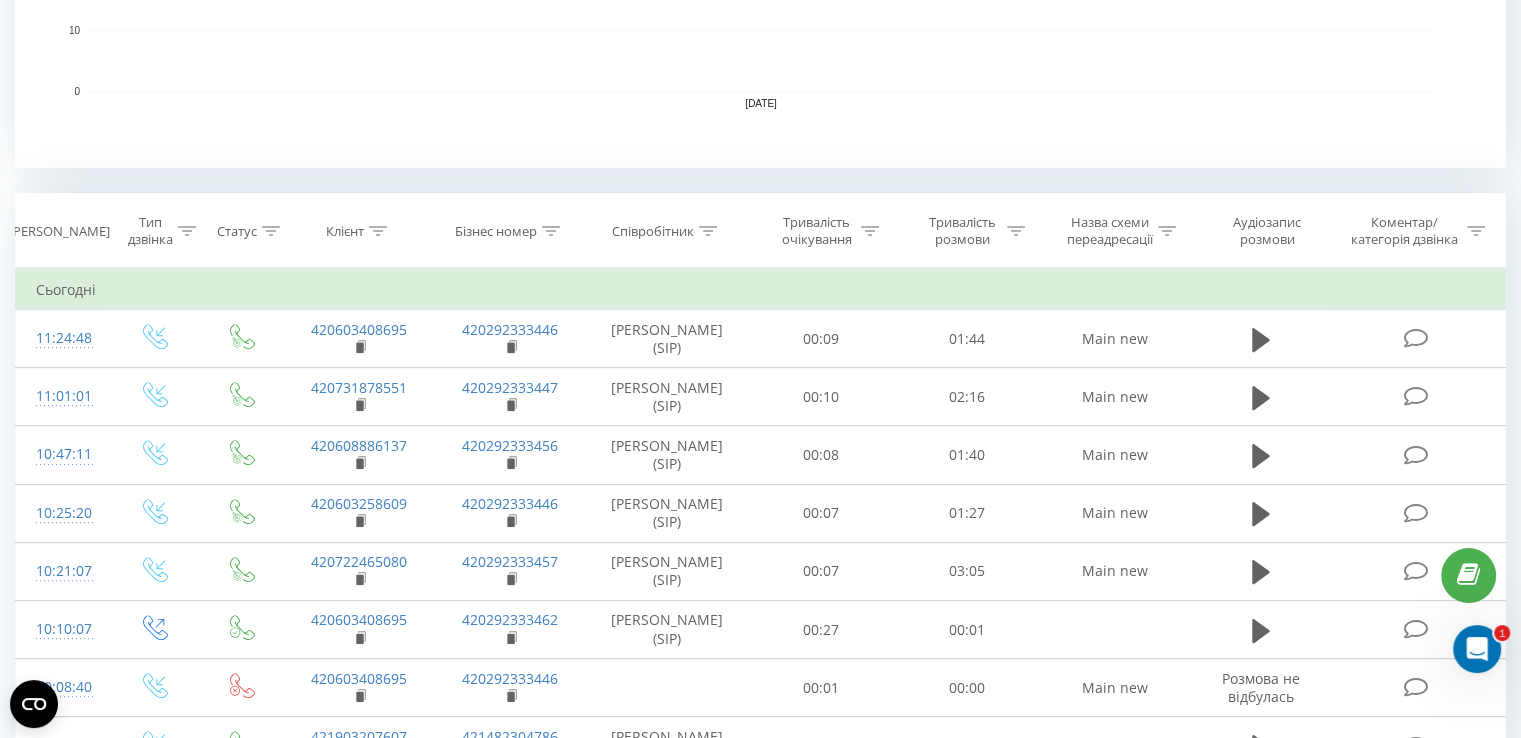 scroll, scrollTop: 700, scrollLeft: 0, axis: vertical 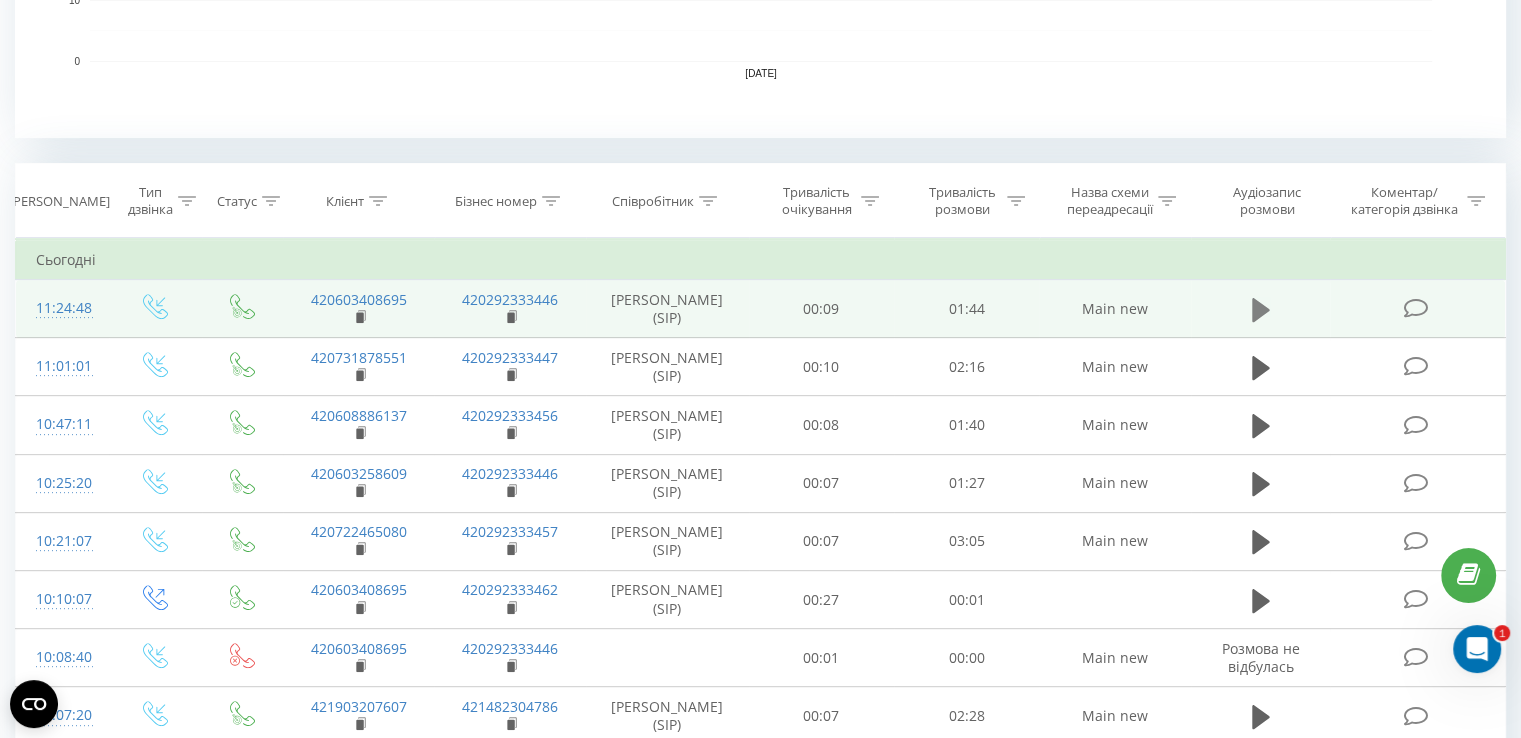 click 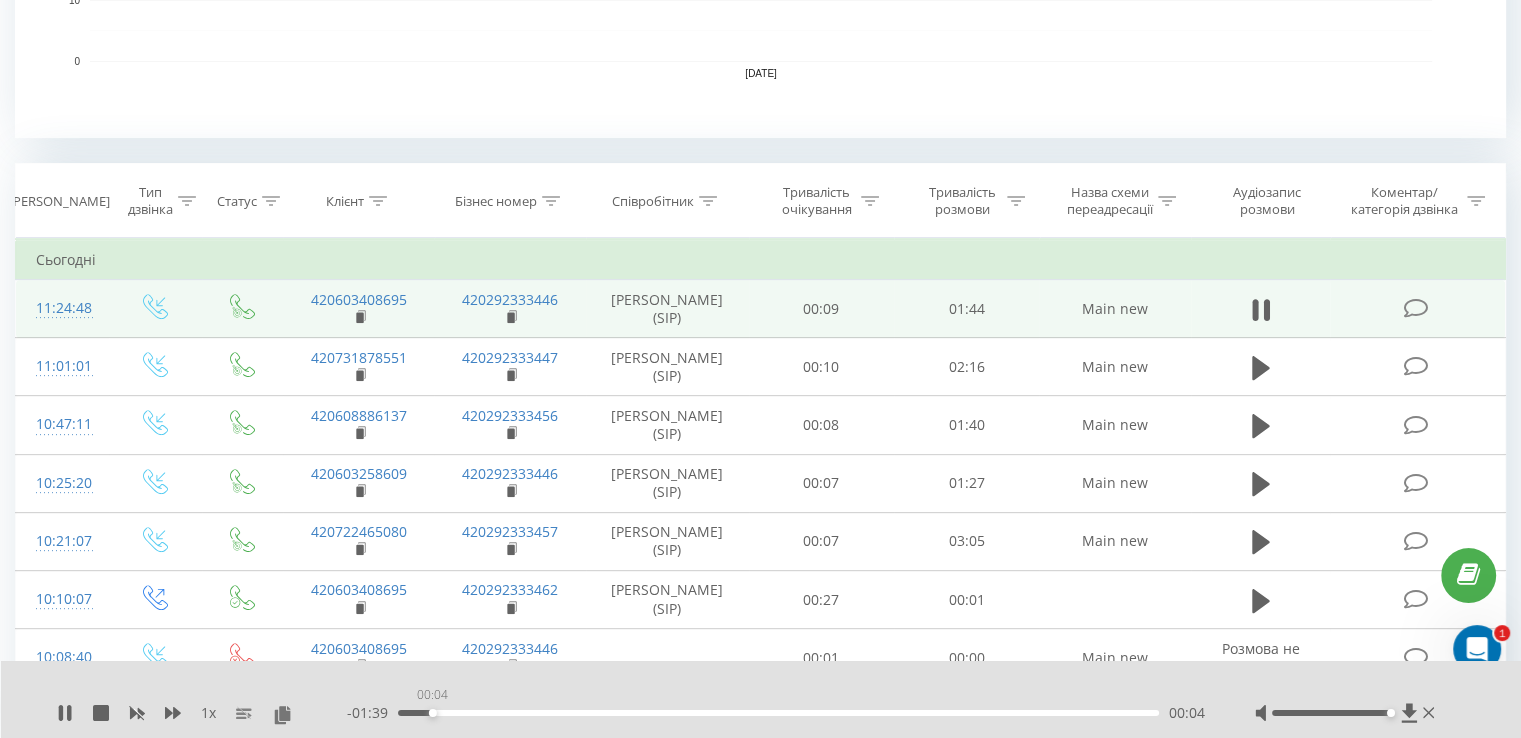 click on "00:04" at bounding box center (778, 713) 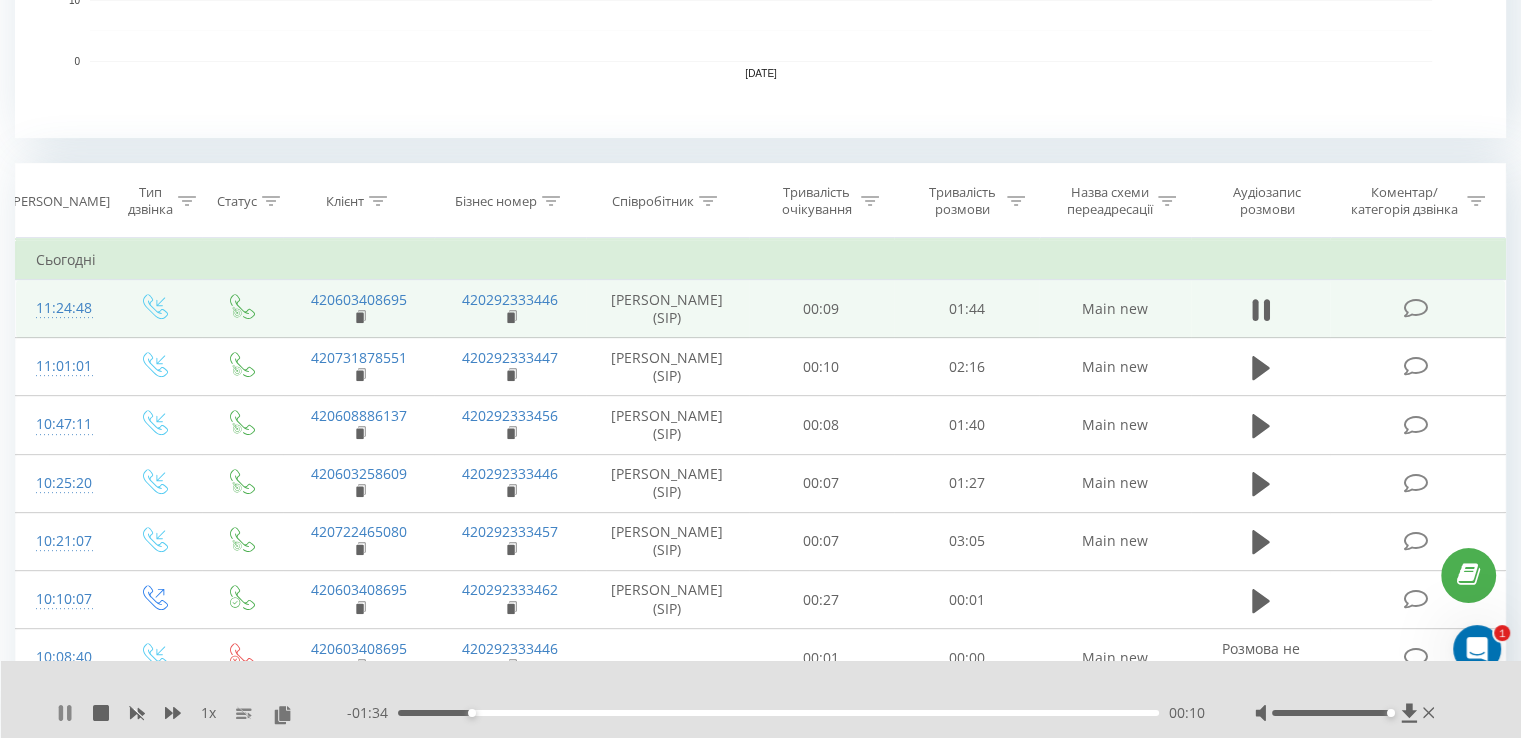 click 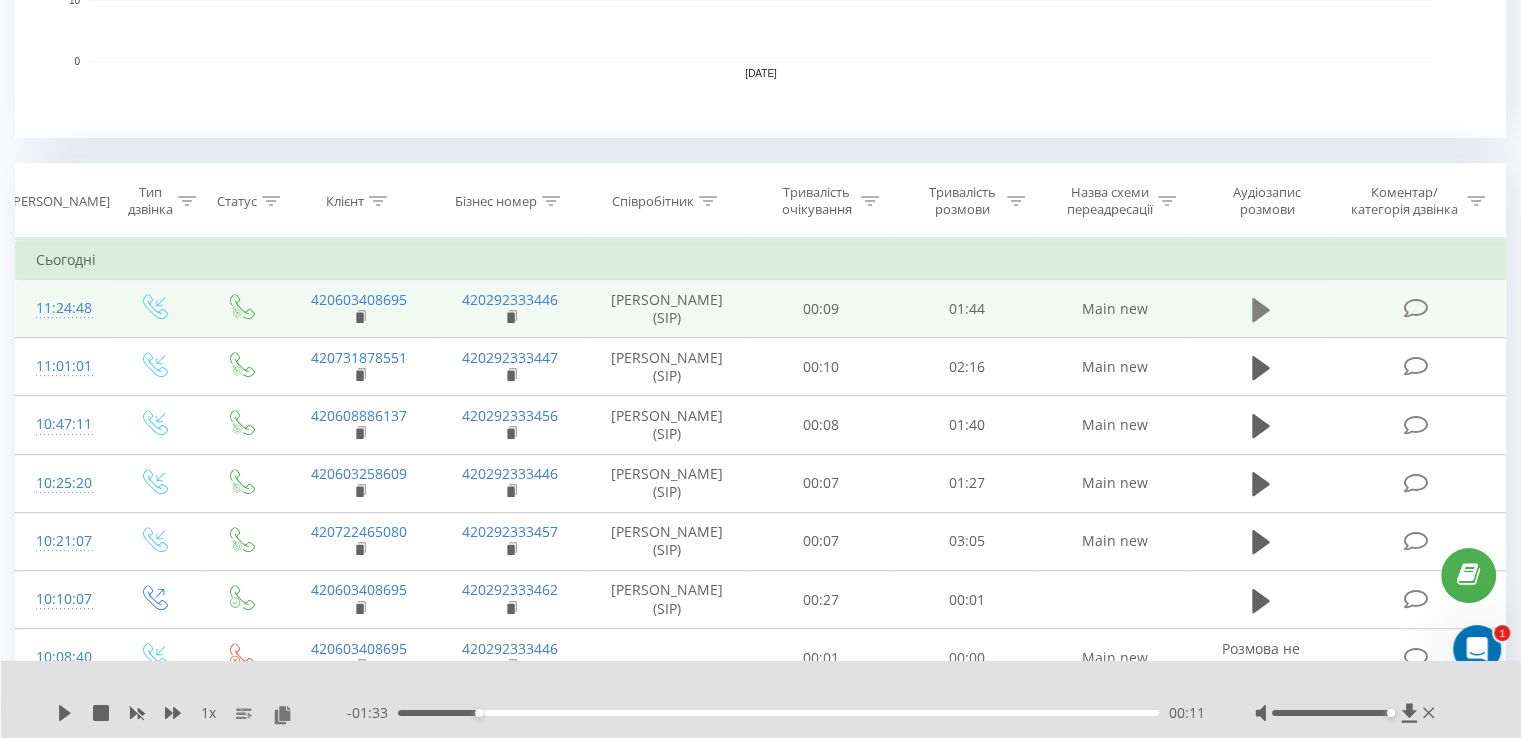 click 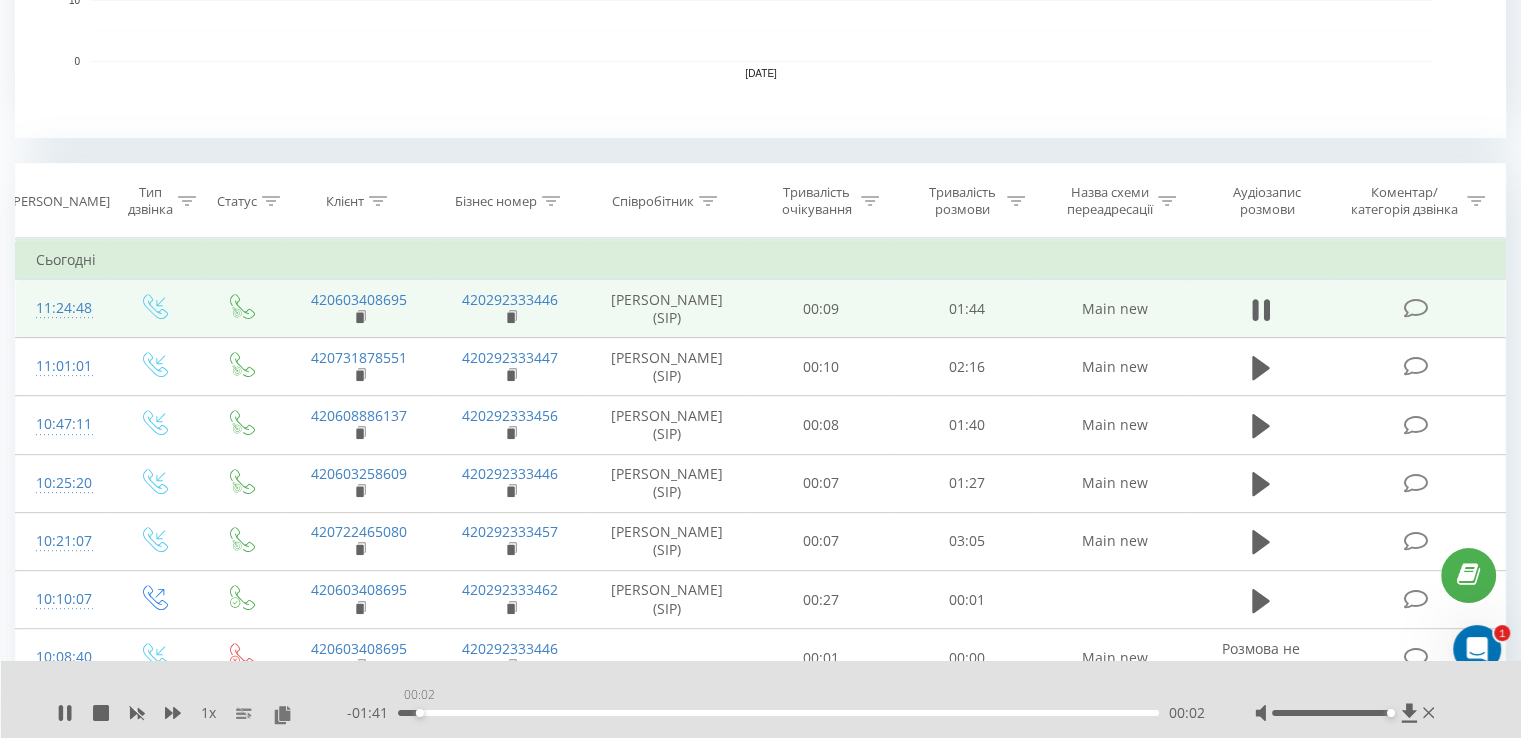 click on "00:02" at bounding box center [778, 713] 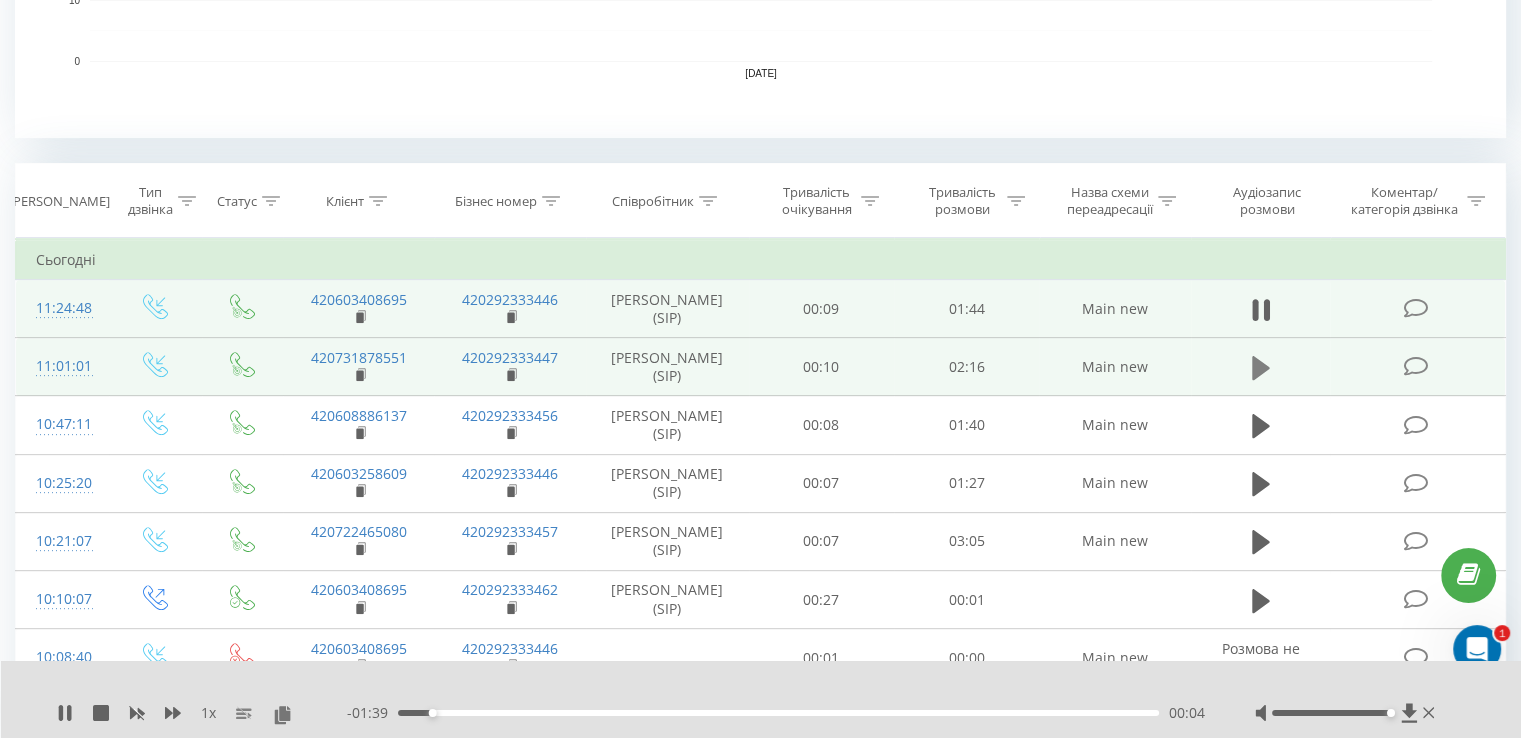 click at bounding box center (1261, 368) 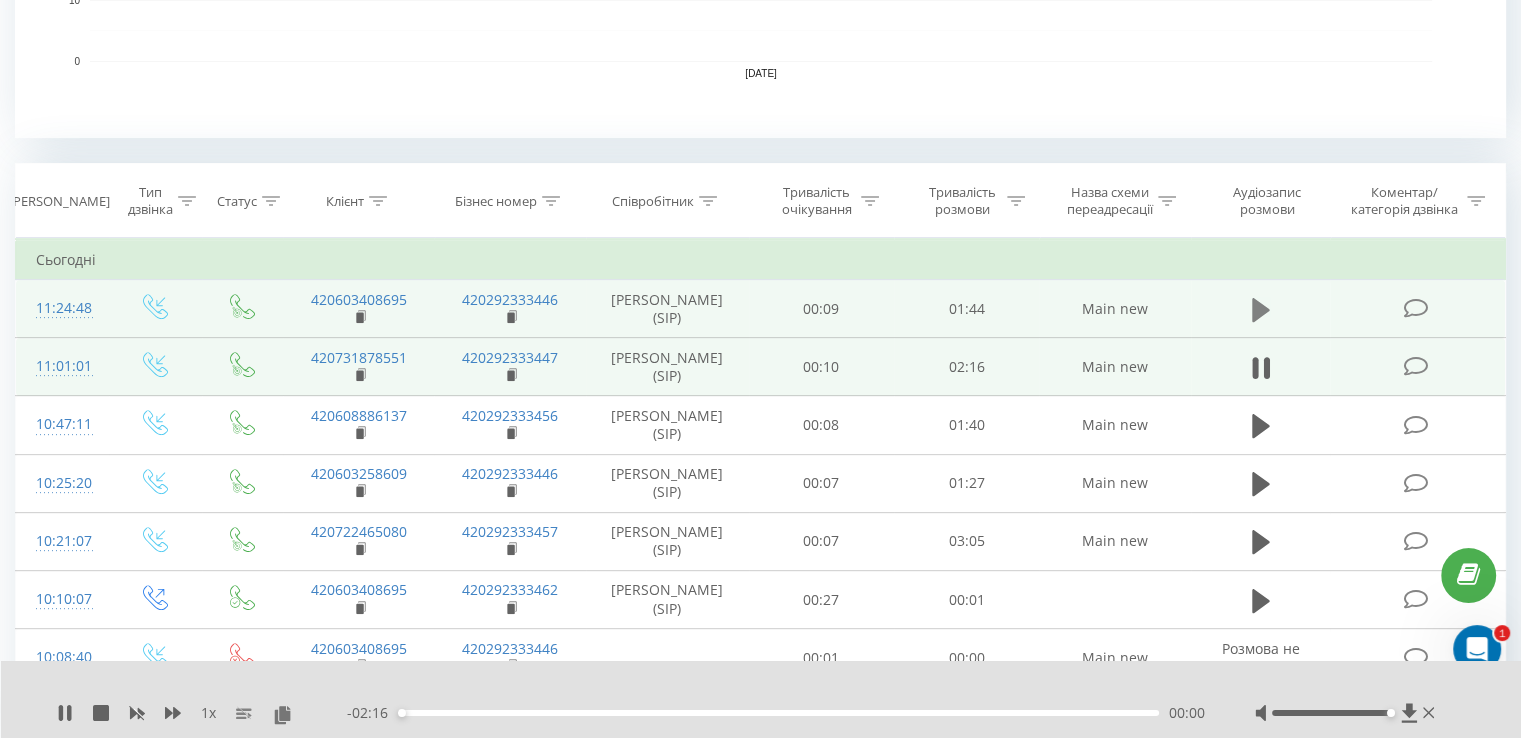 click 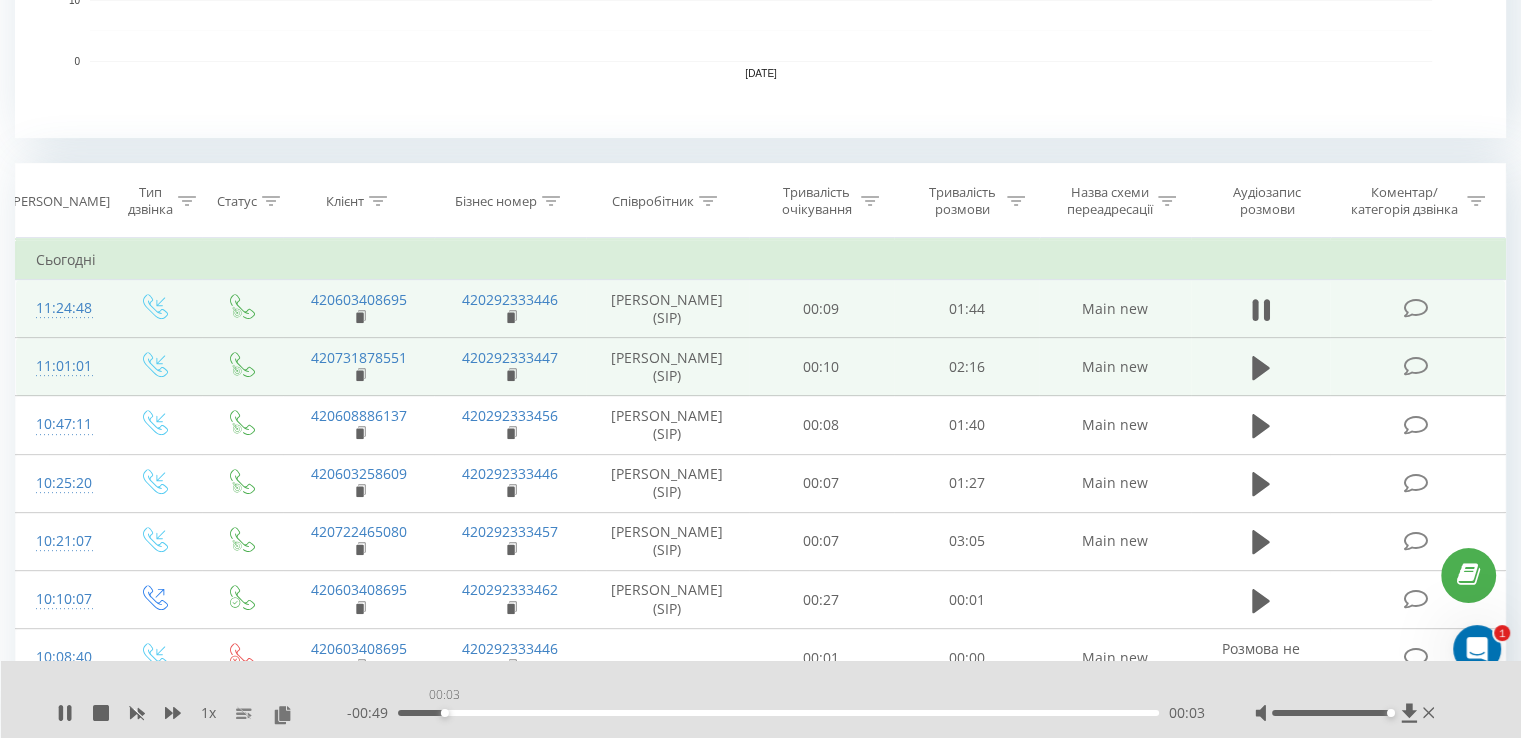 click on "00:03" at bounding box center [778, 713] 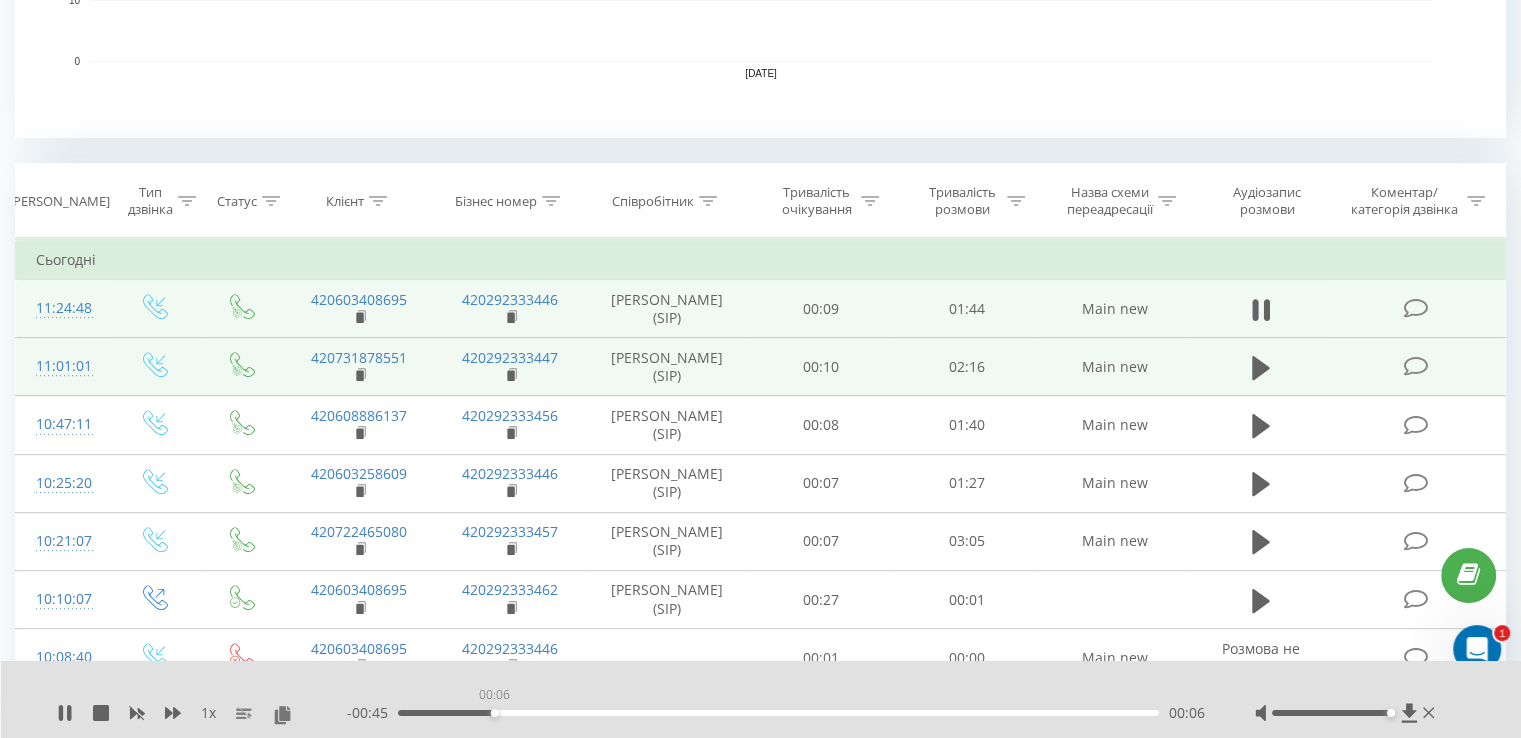click on "00:06" at bounding box center [778, 713] 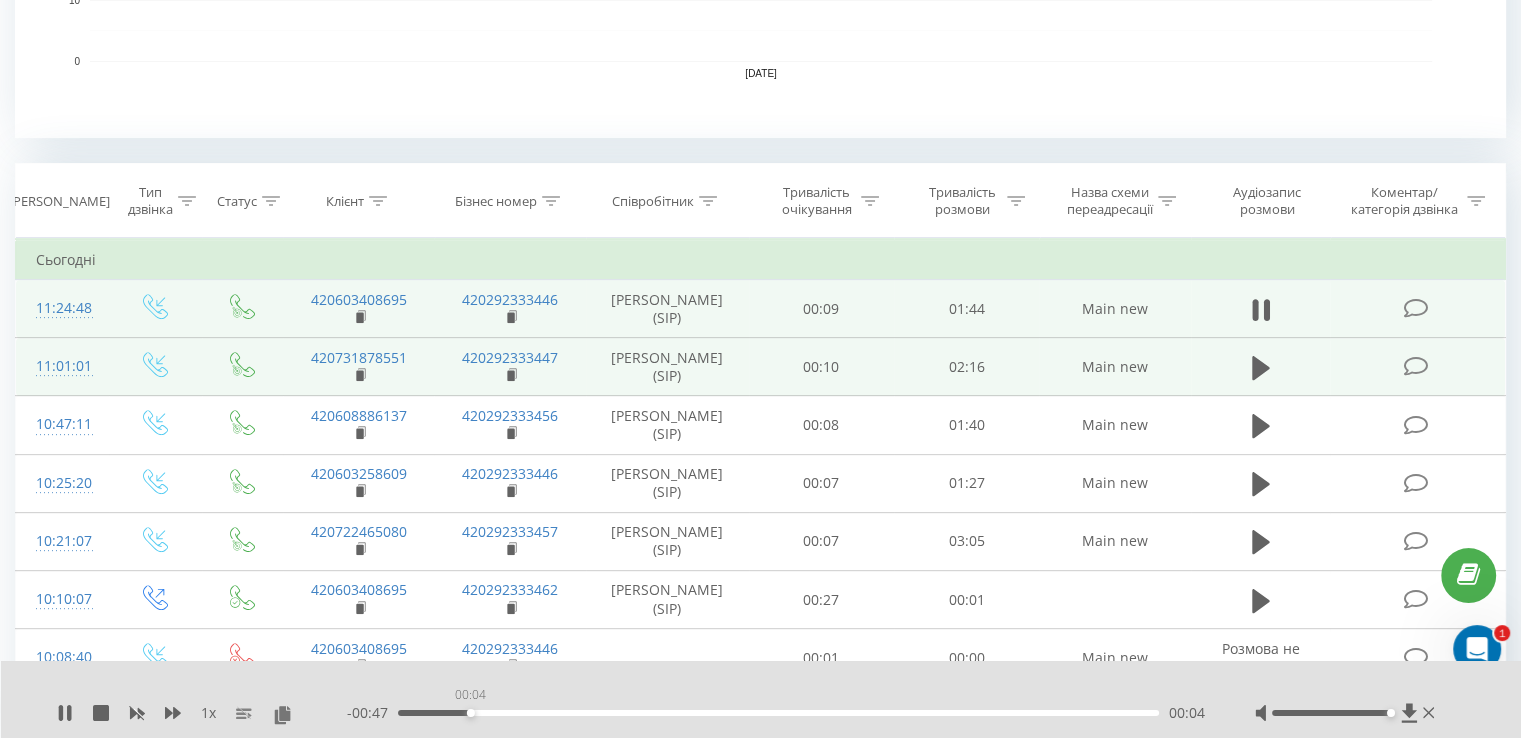 click on "00:04" at bounding box center [778, 713] 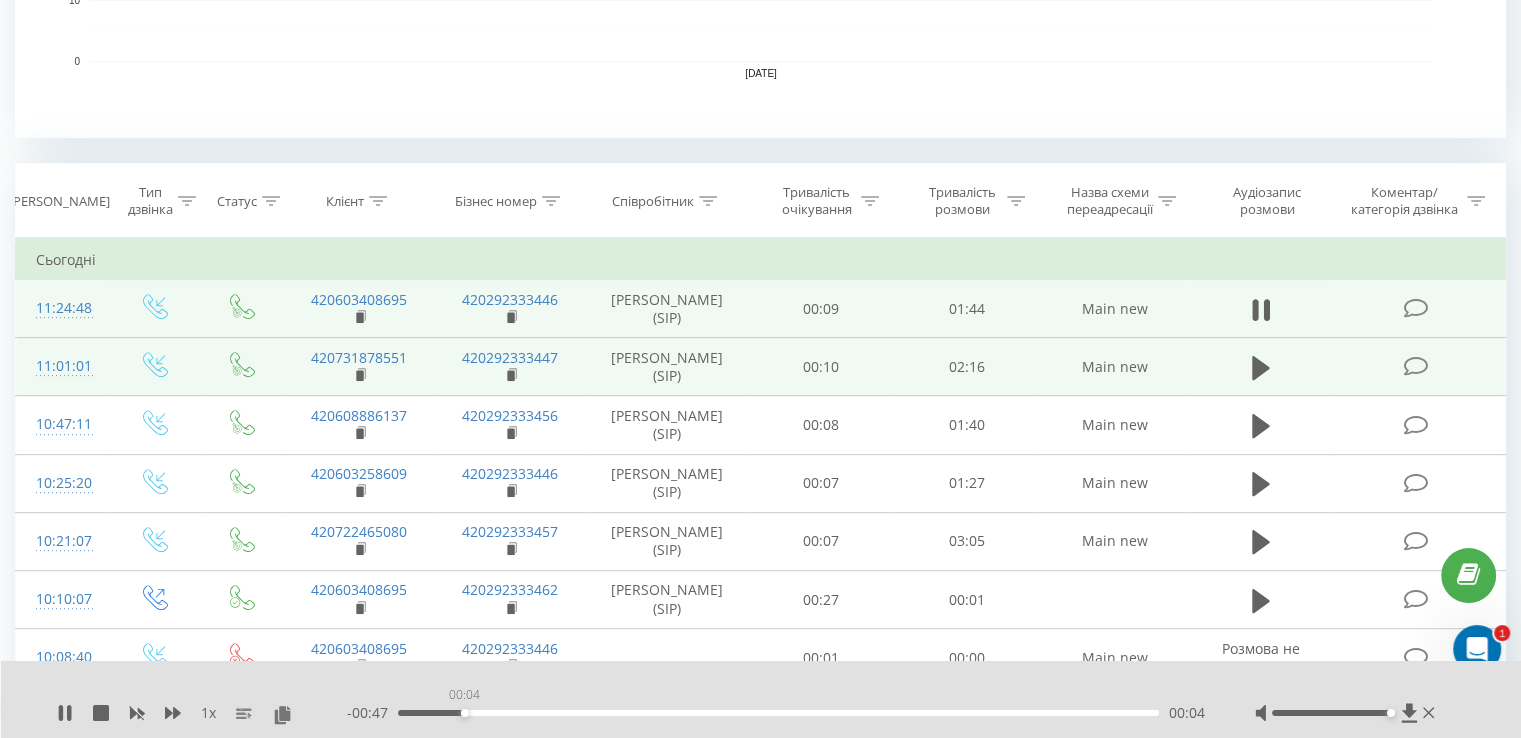 click on "00:04" at bounding box center (778, 713) 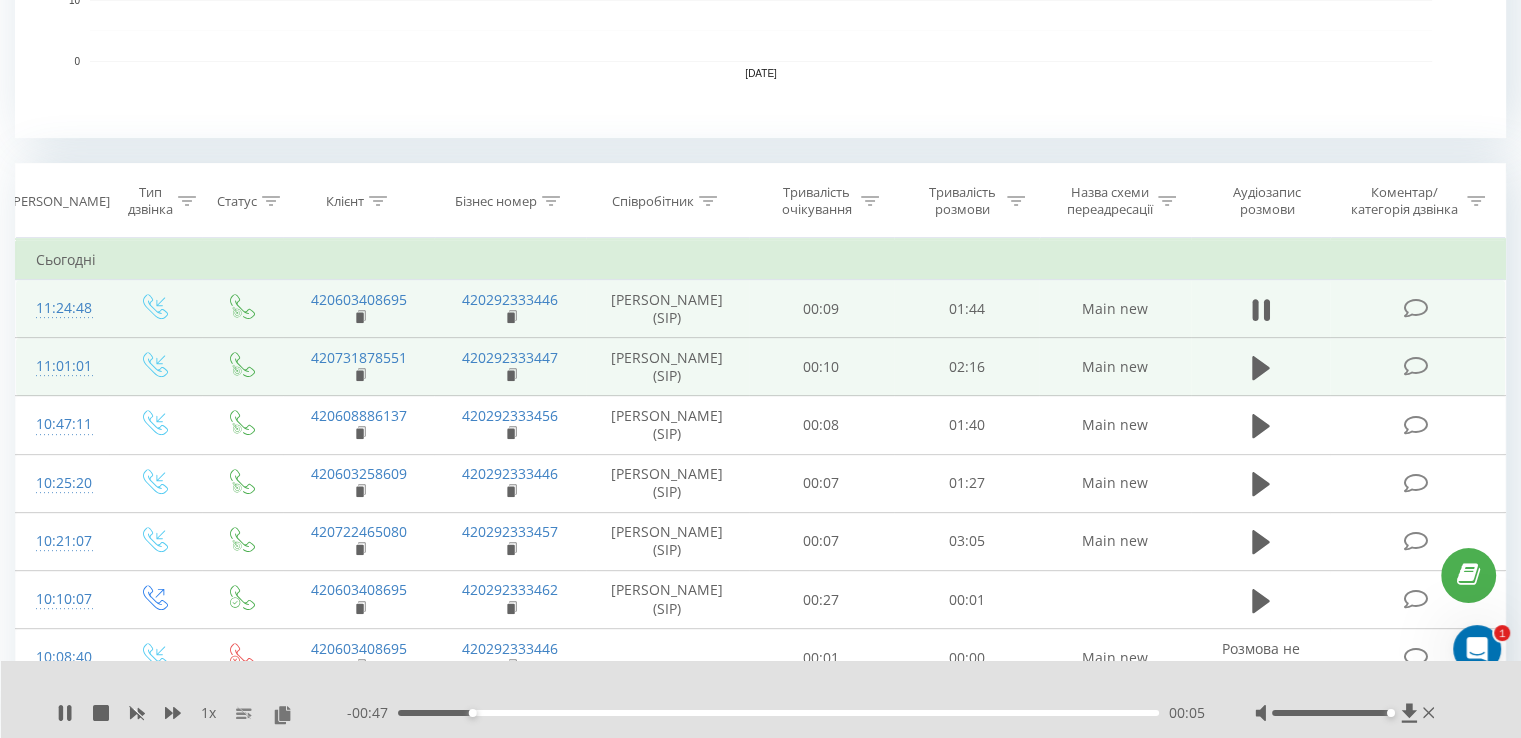 click on "00:05" at bounding box center (778, 713) 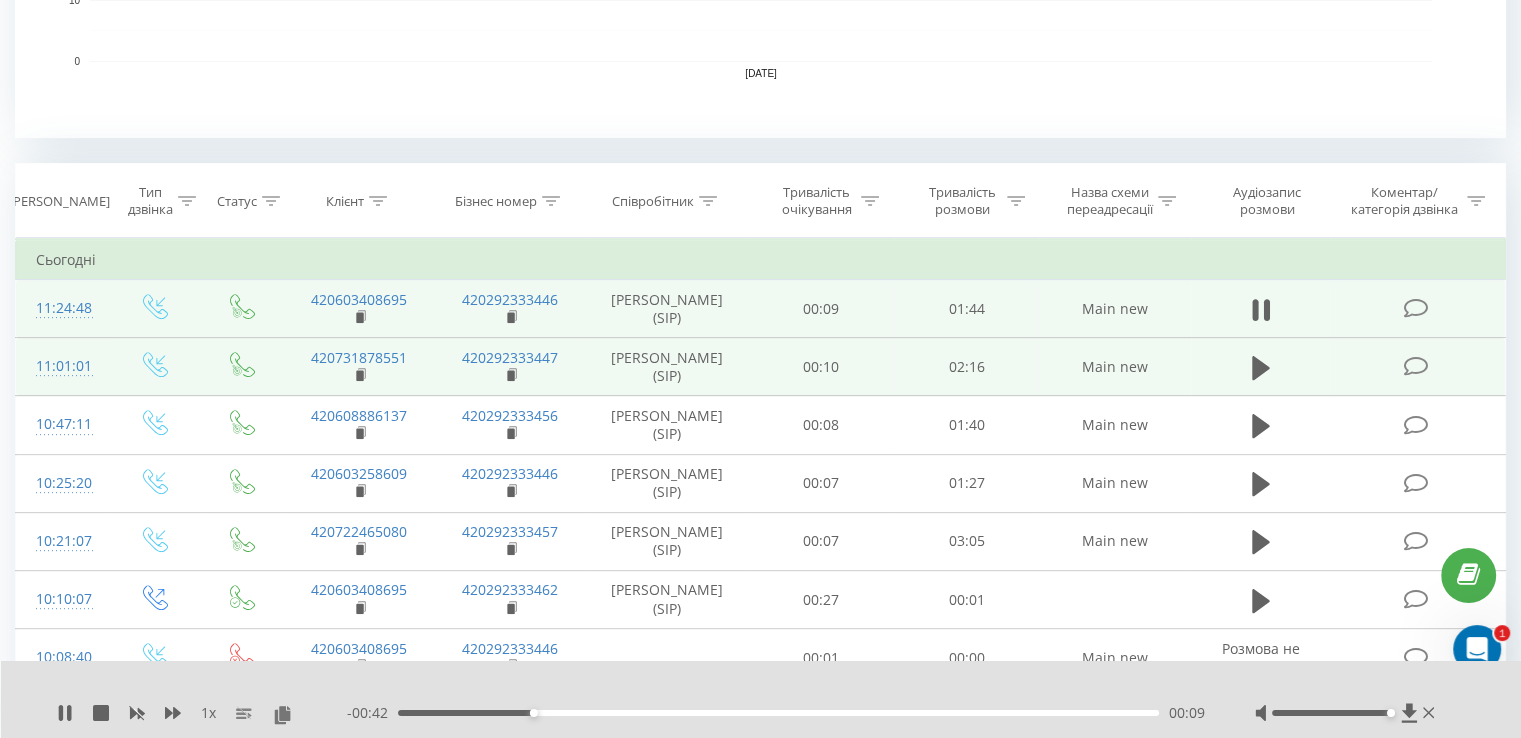 click on "00:09" at bounding box center [778, 713] 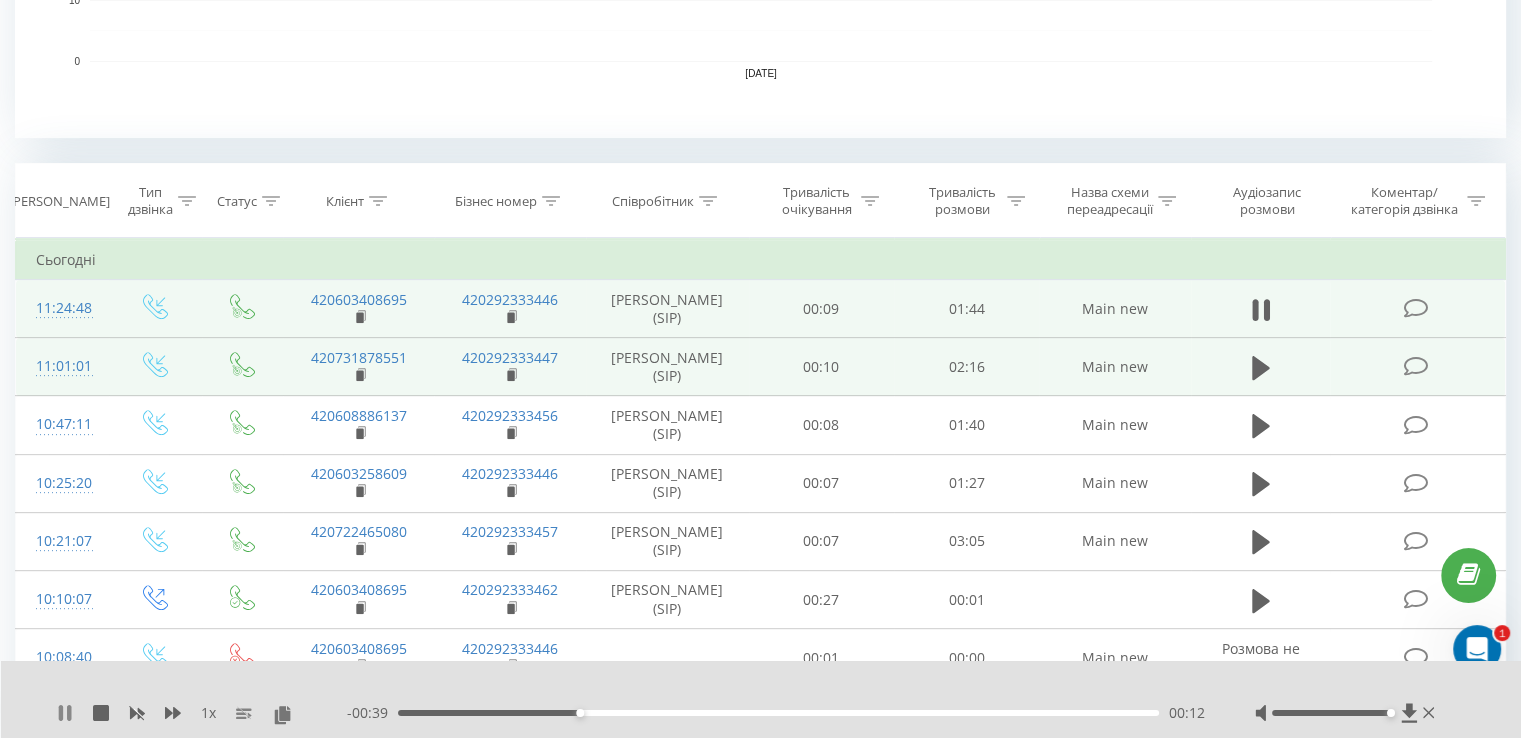 click 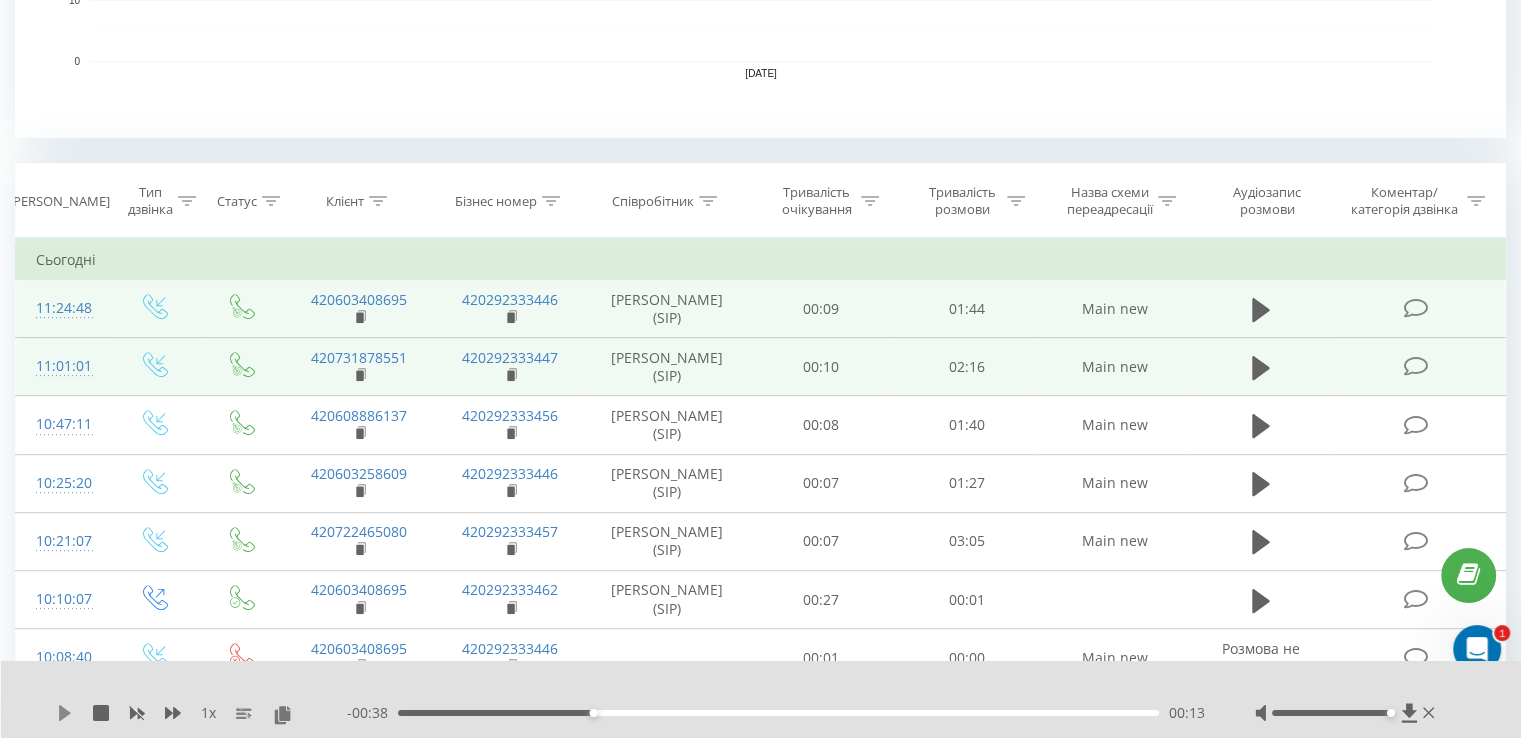 click 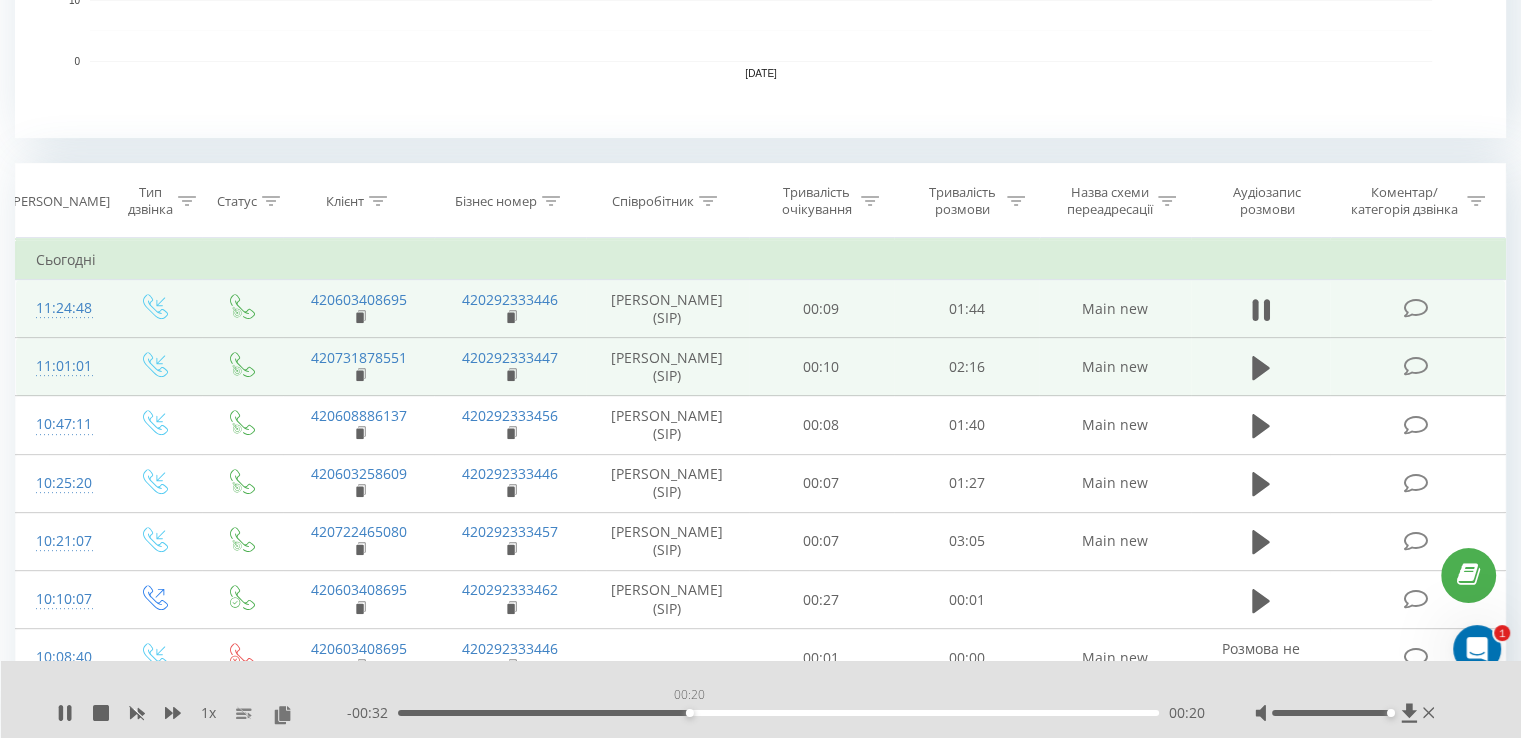 drag, startPoint x: 616, startPoint y: 712, endPoint x: 689, endPoint y: 712, distance: 73 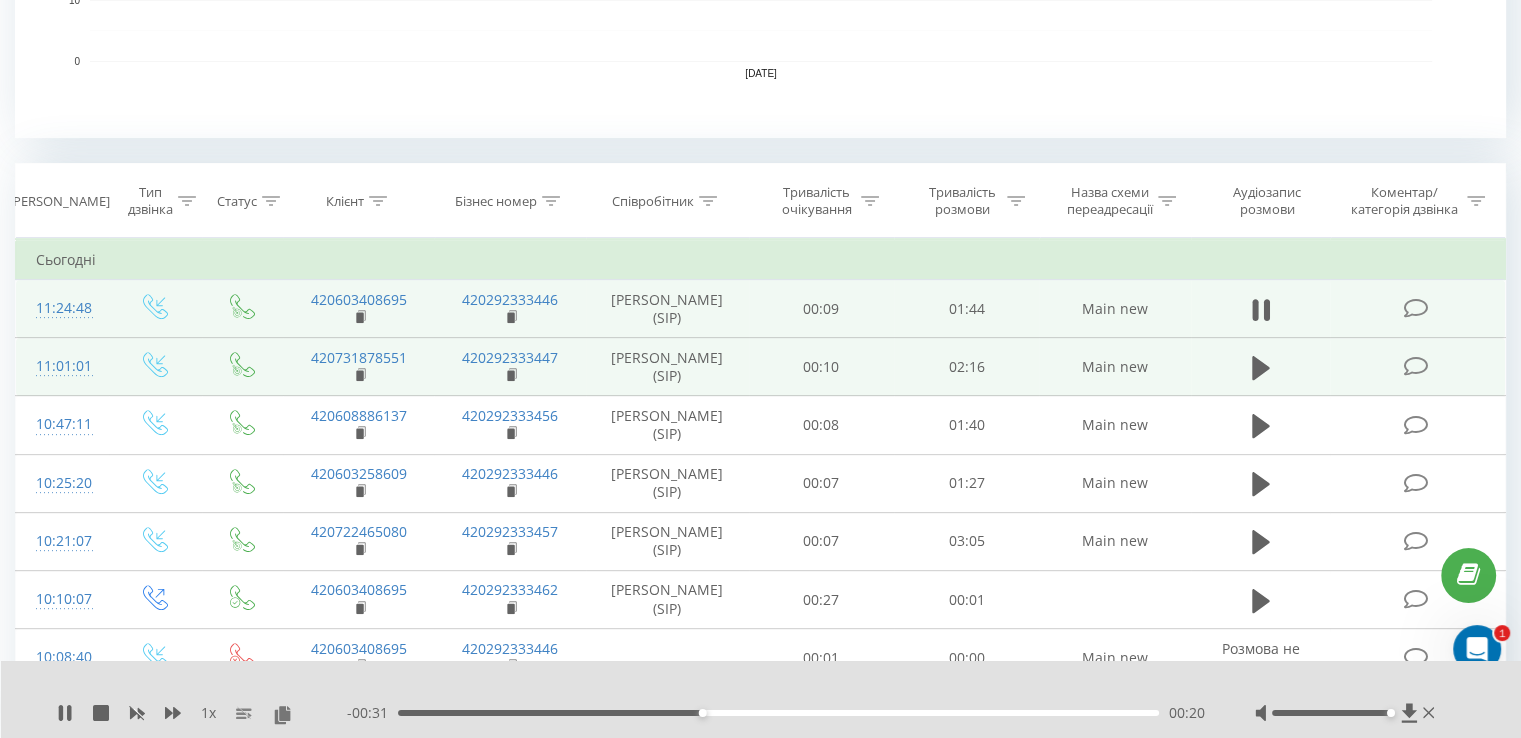 click on "00:20" at bounding box center (778, 713) 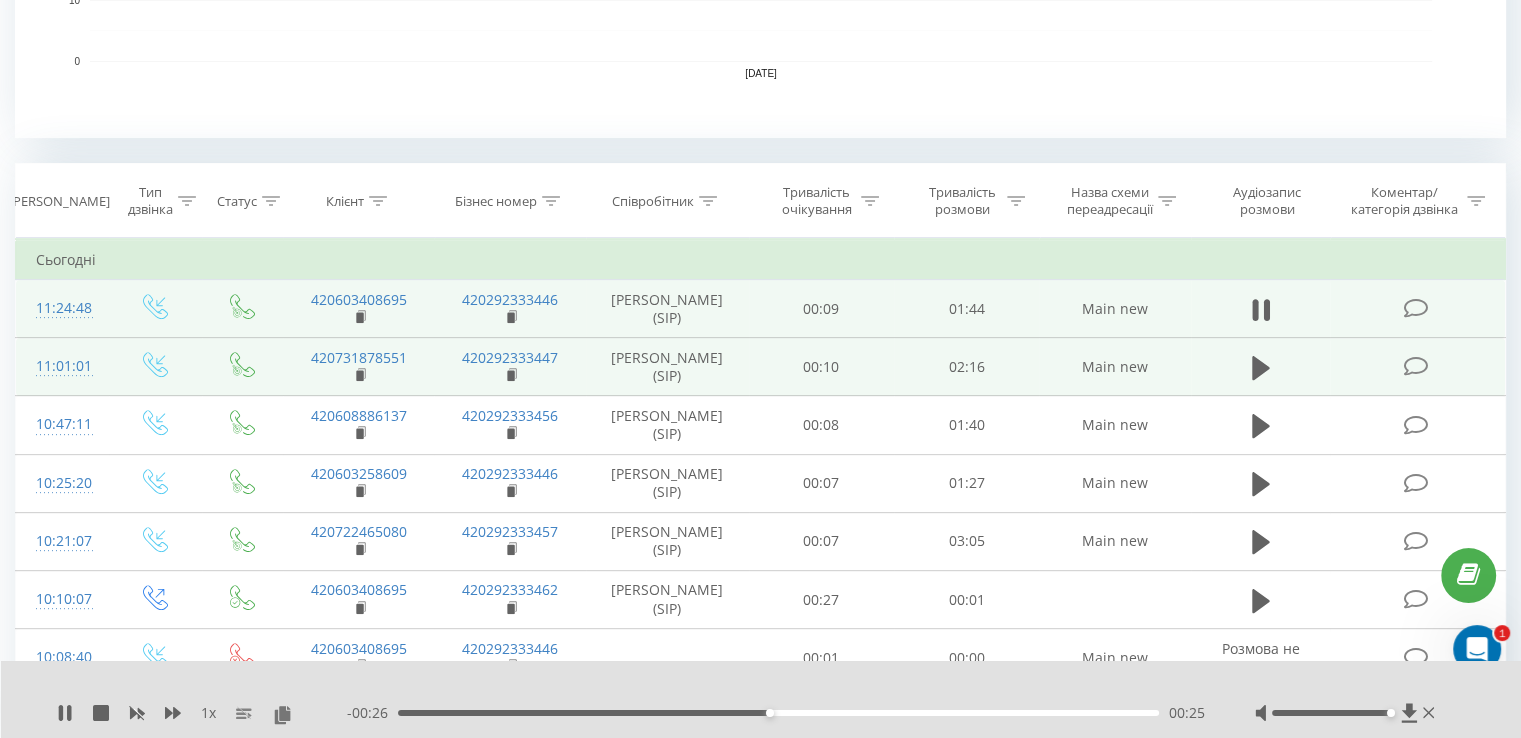 drag, startPoint x: 780, startPoint y: 713, endPoint x: 791, endPoint y: 712, distance: 11.045361 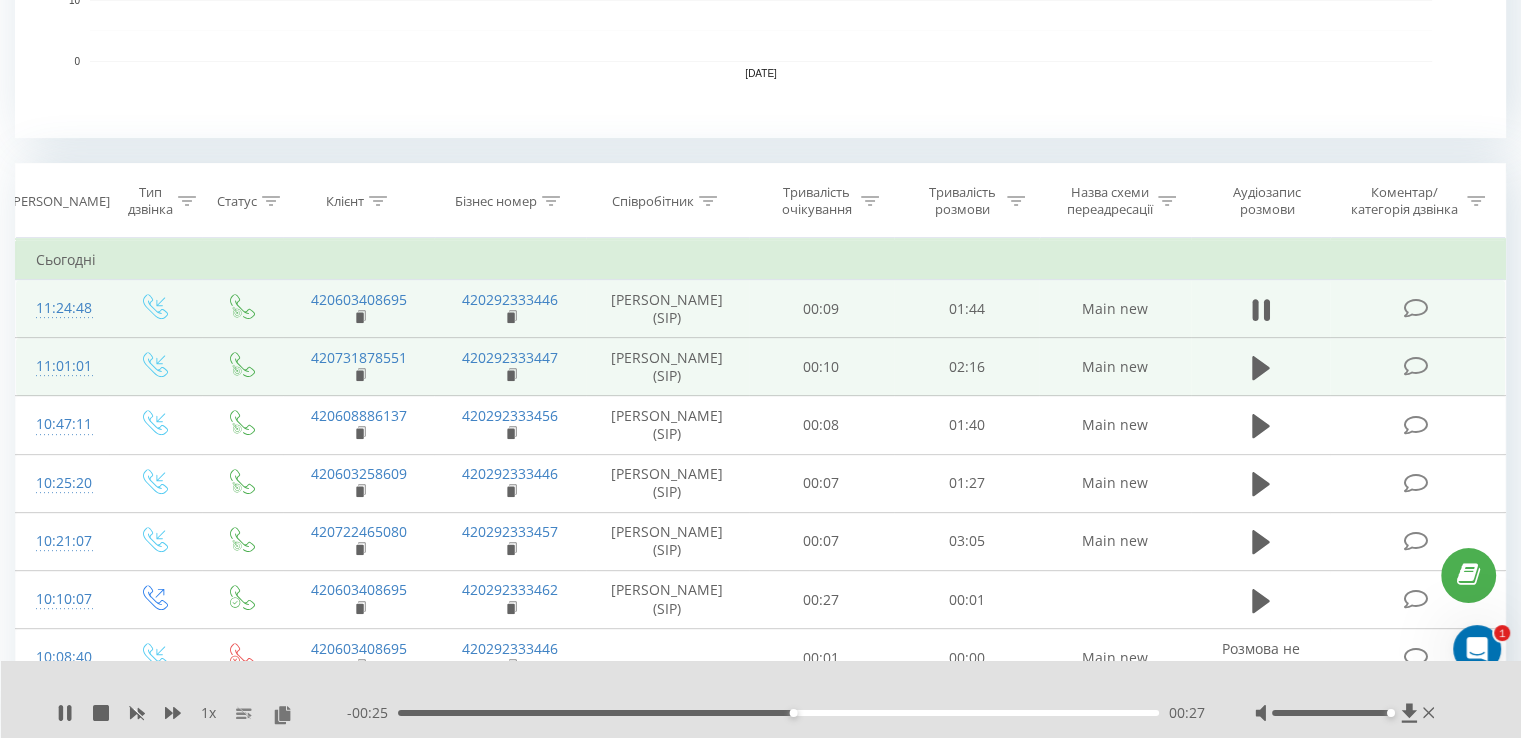 click on "00:27" at bounding box center (778, 713) 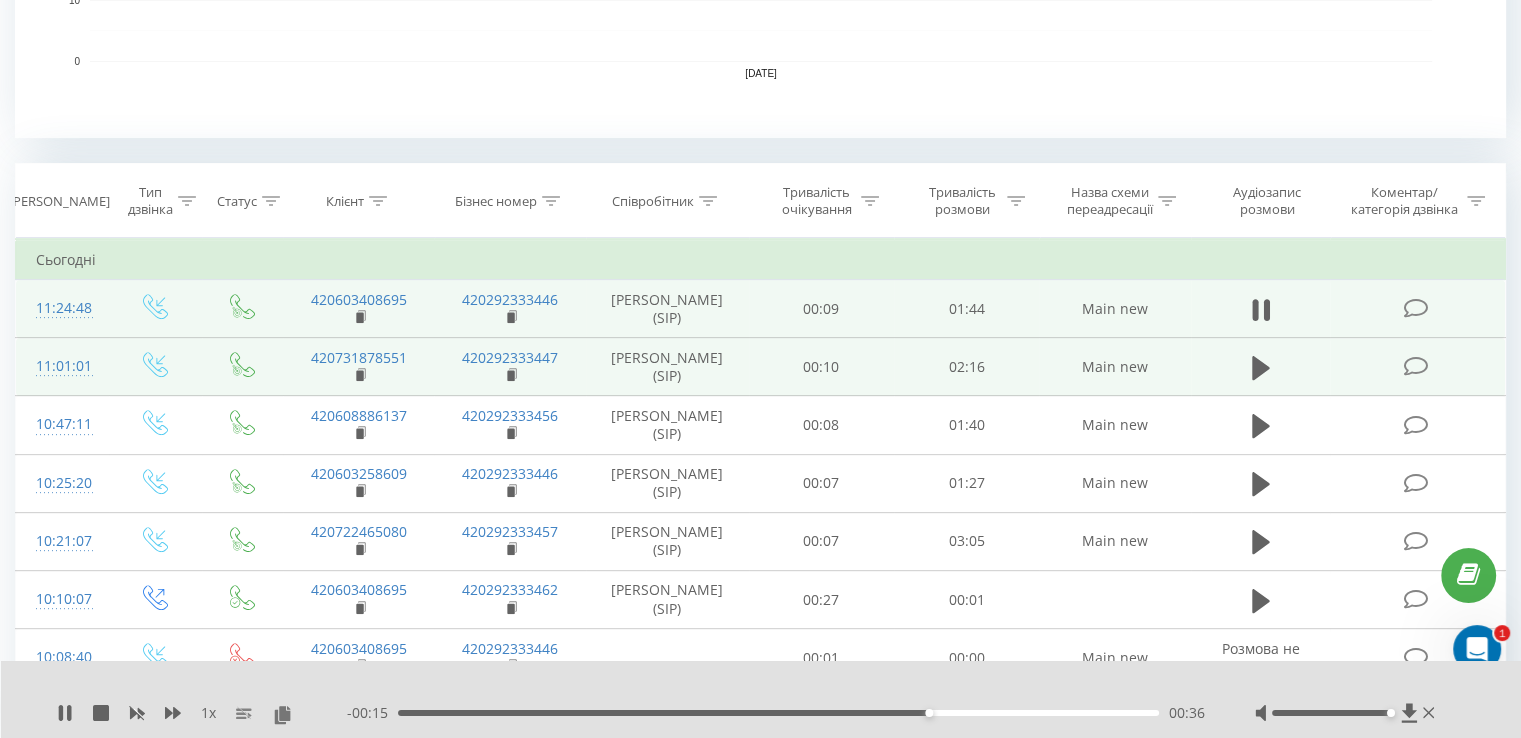 click on "00:36" at bounding box center [778, 713] 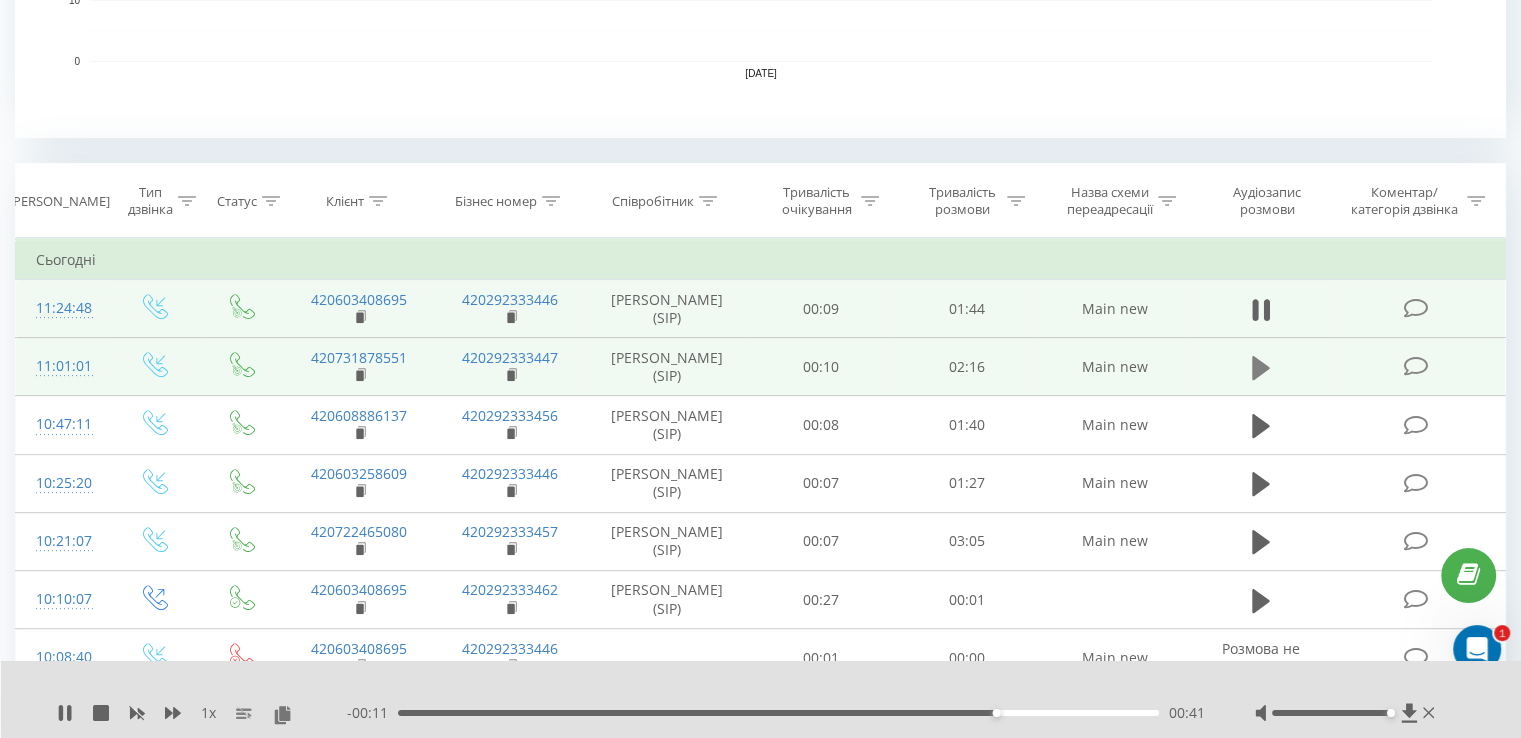 click 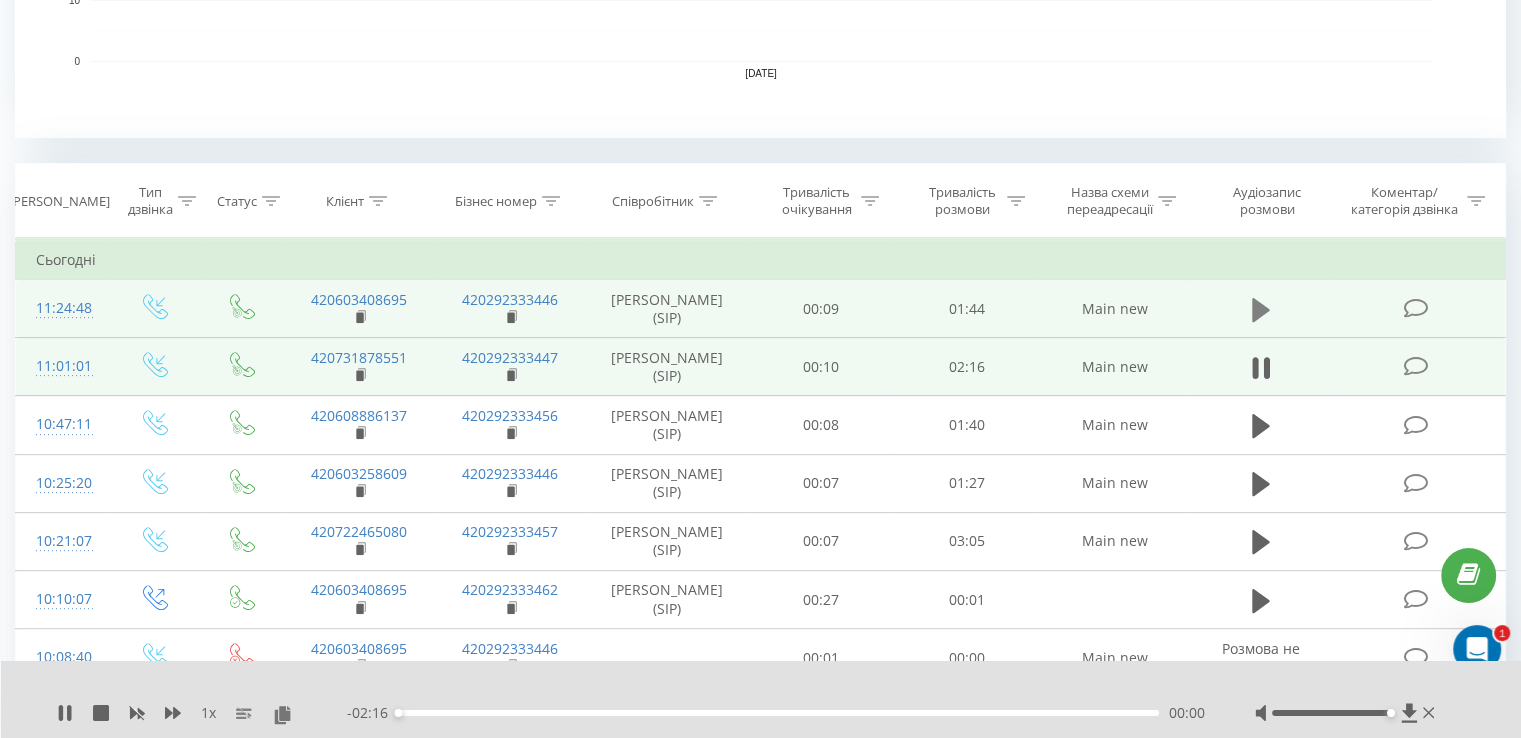 click 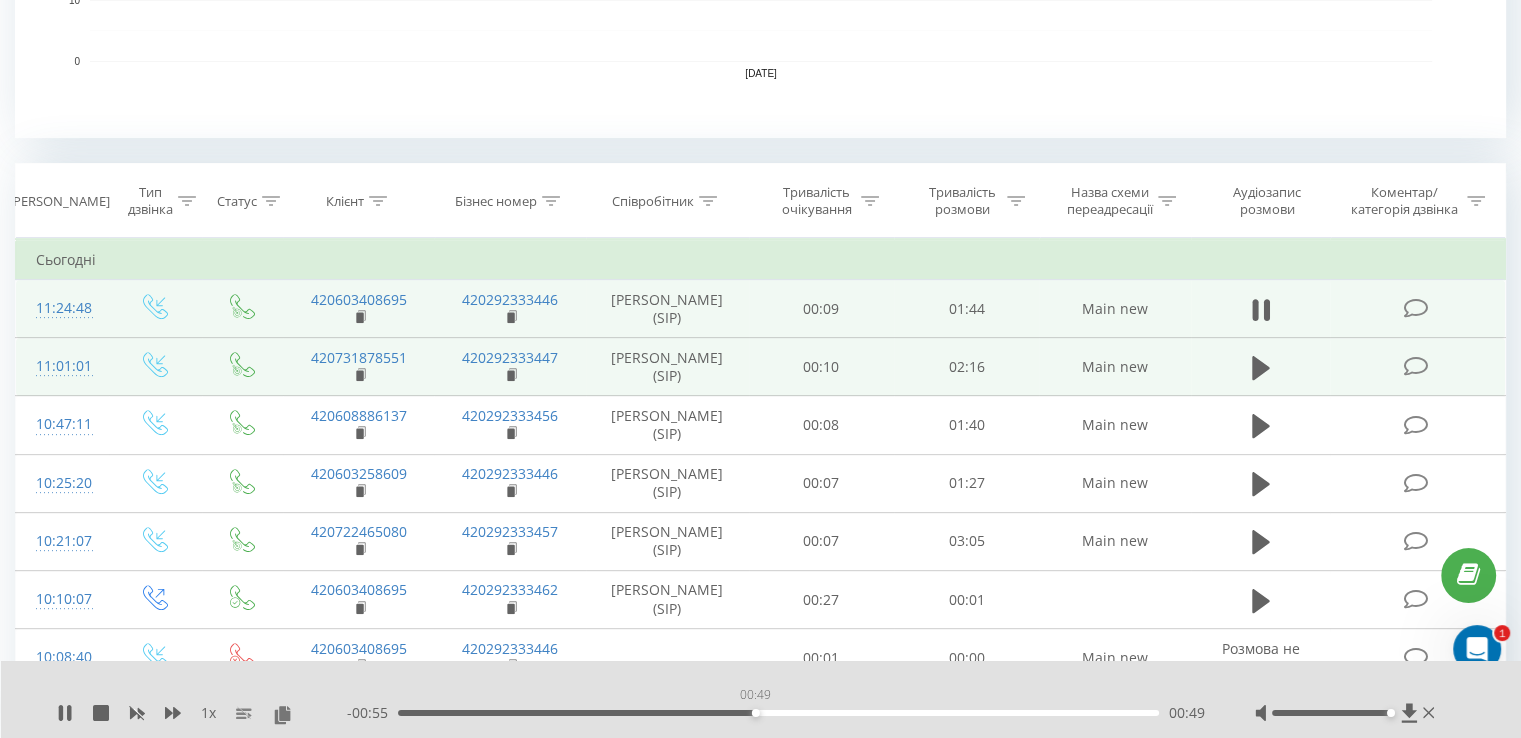 click on "00:49" at bounding box center (778, 713) 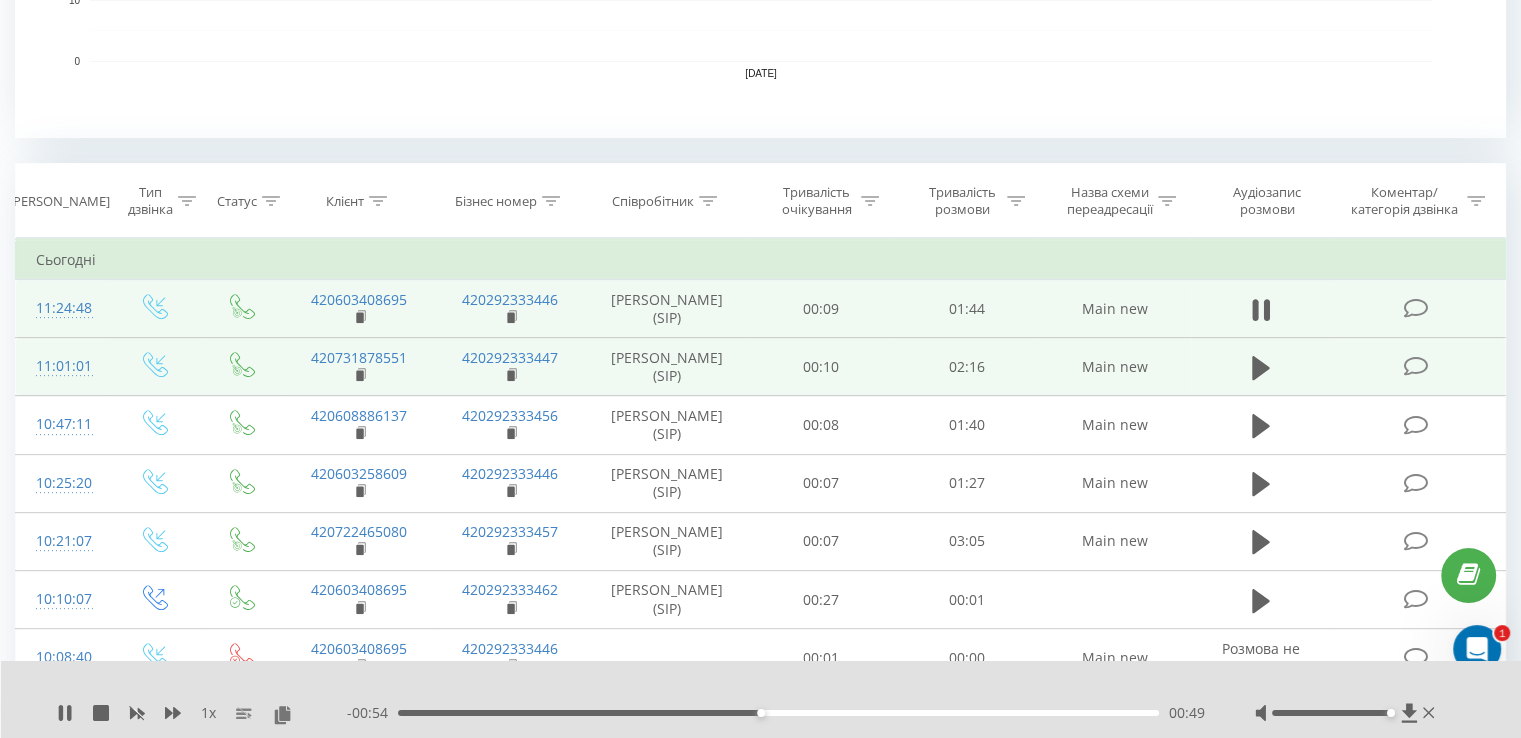 click on "- 00:54 00:49   00:49" at bounding box center [776, 713] 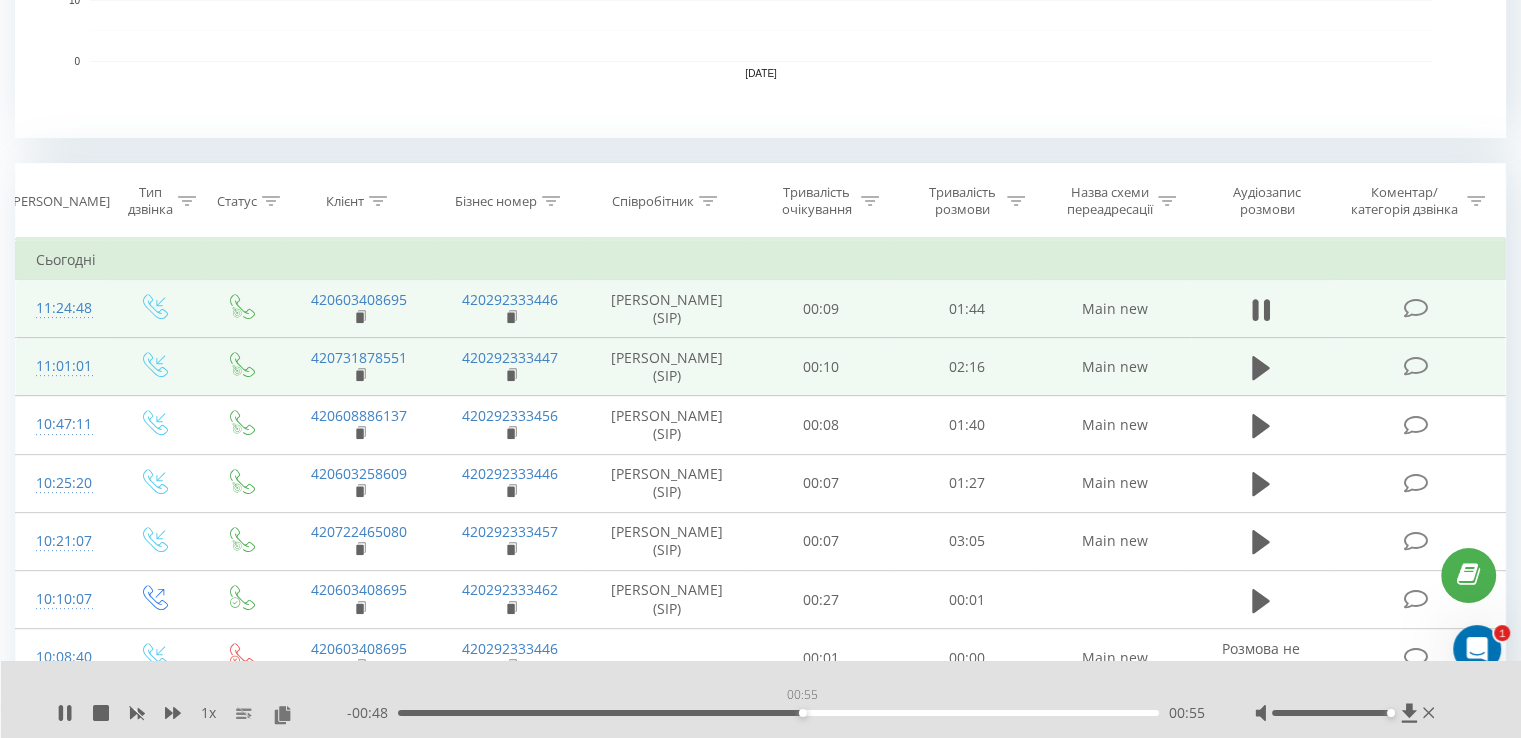 click on "00:55" at bounding box center [778, 713] 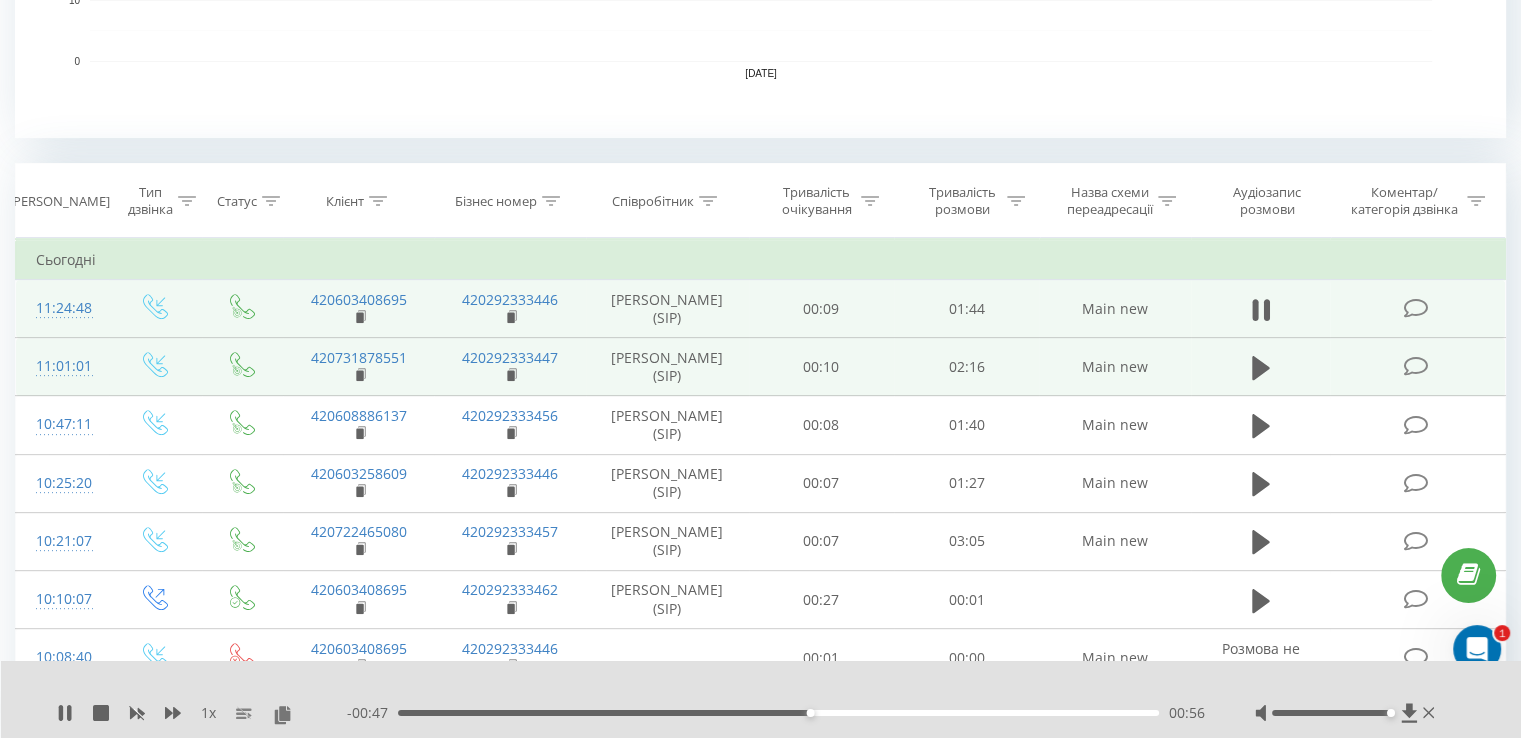 click on "00:56" at bounding box center [778, 713] 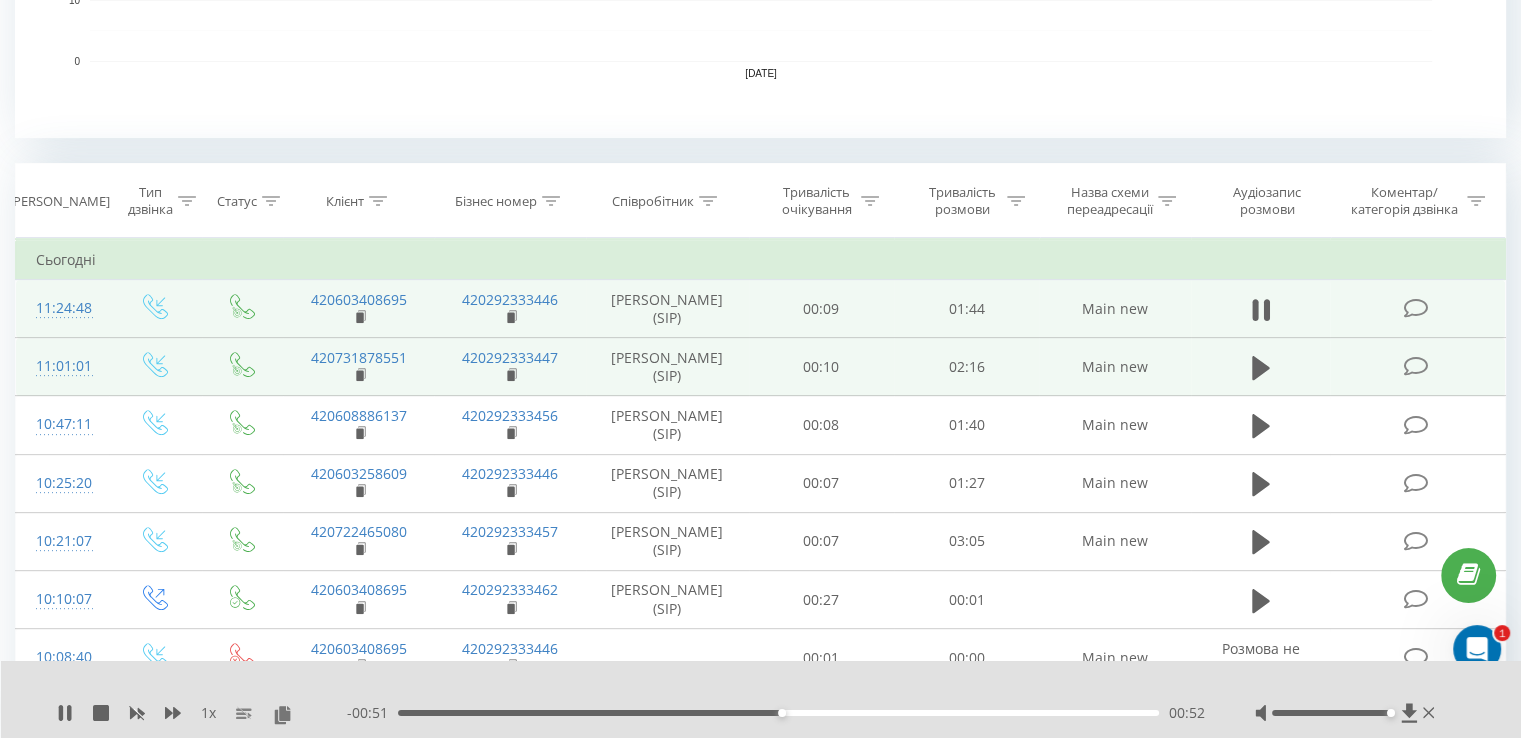 click on "00:52" at bounding box center [778, 713] 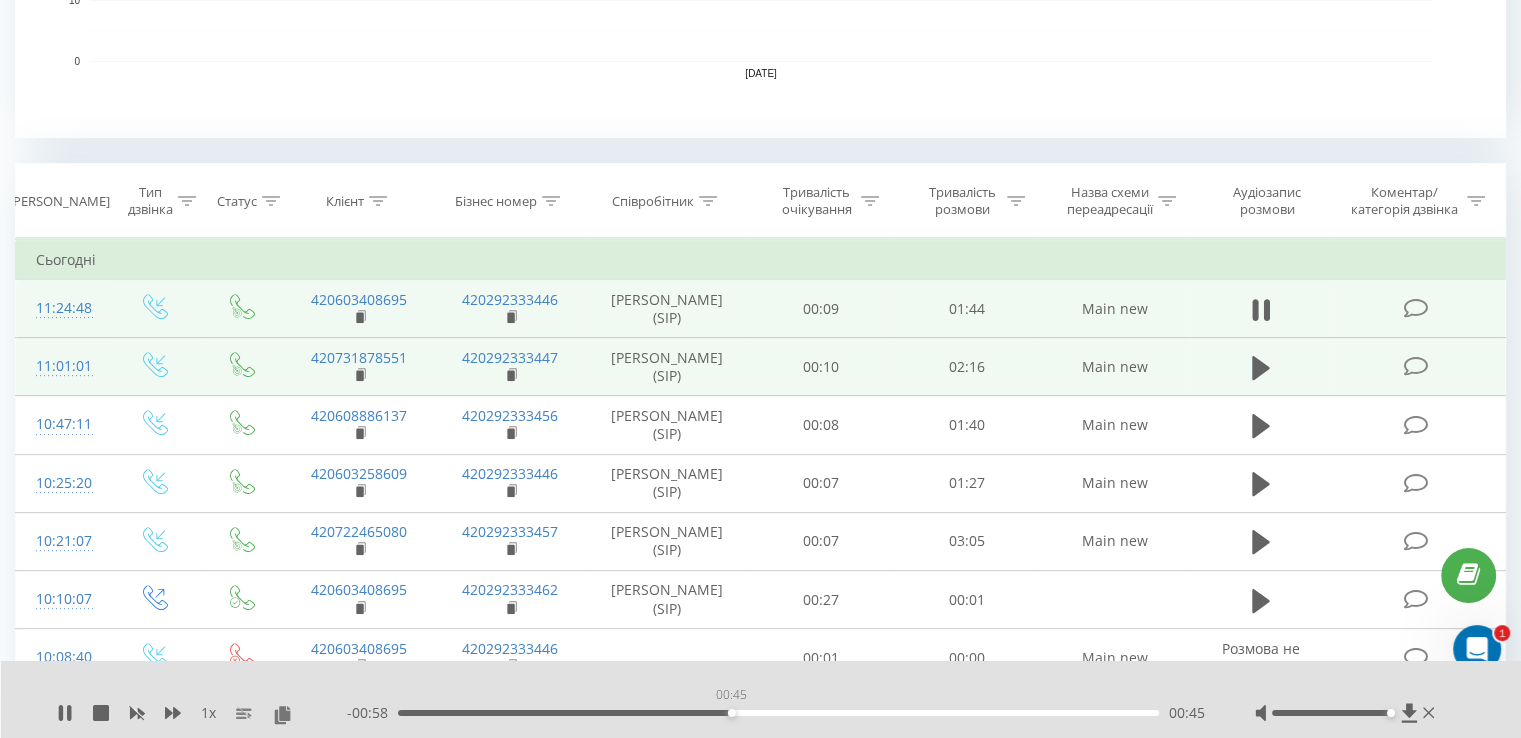 click on "00:45" at bounding box center (778, 713) 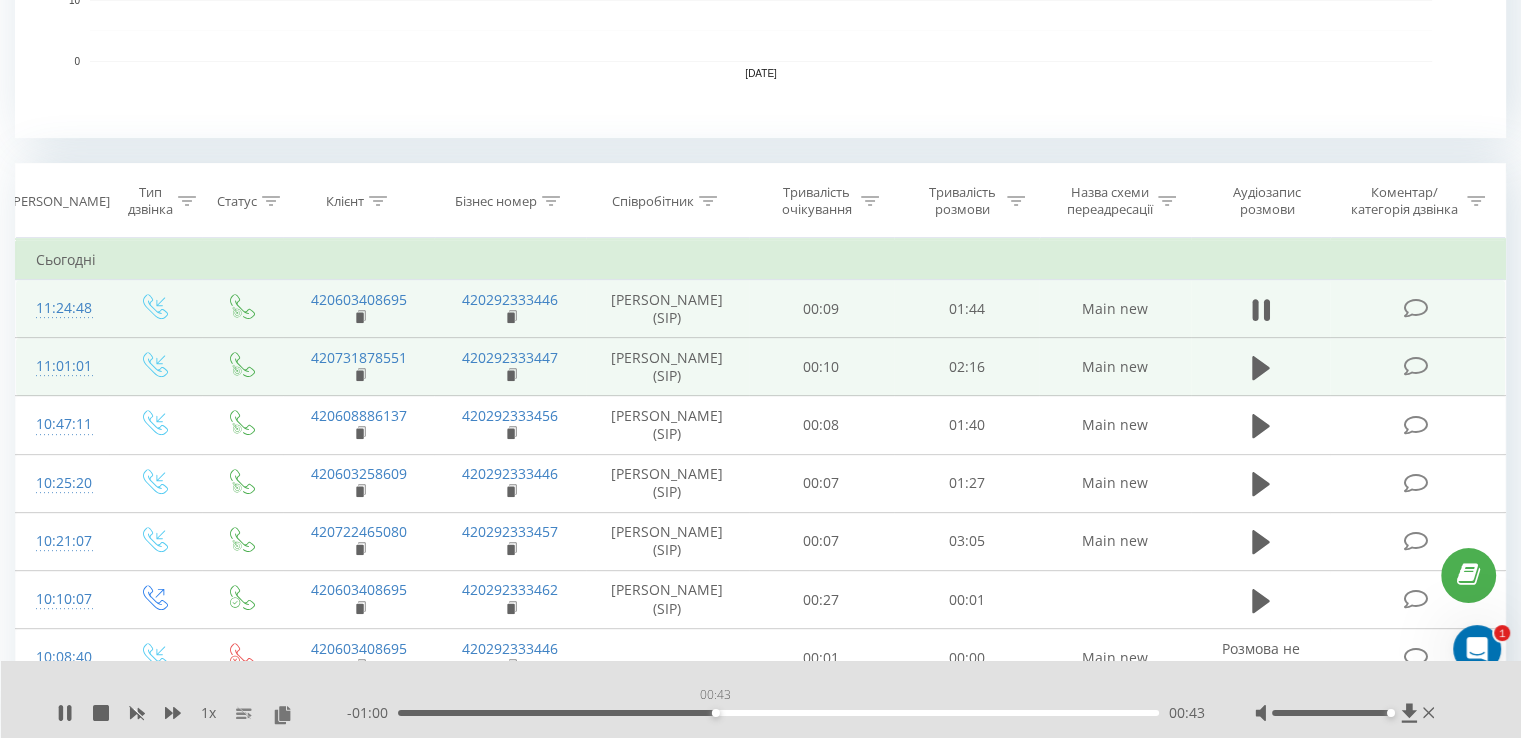 click on "00:43" at bounding box center (778, 713) 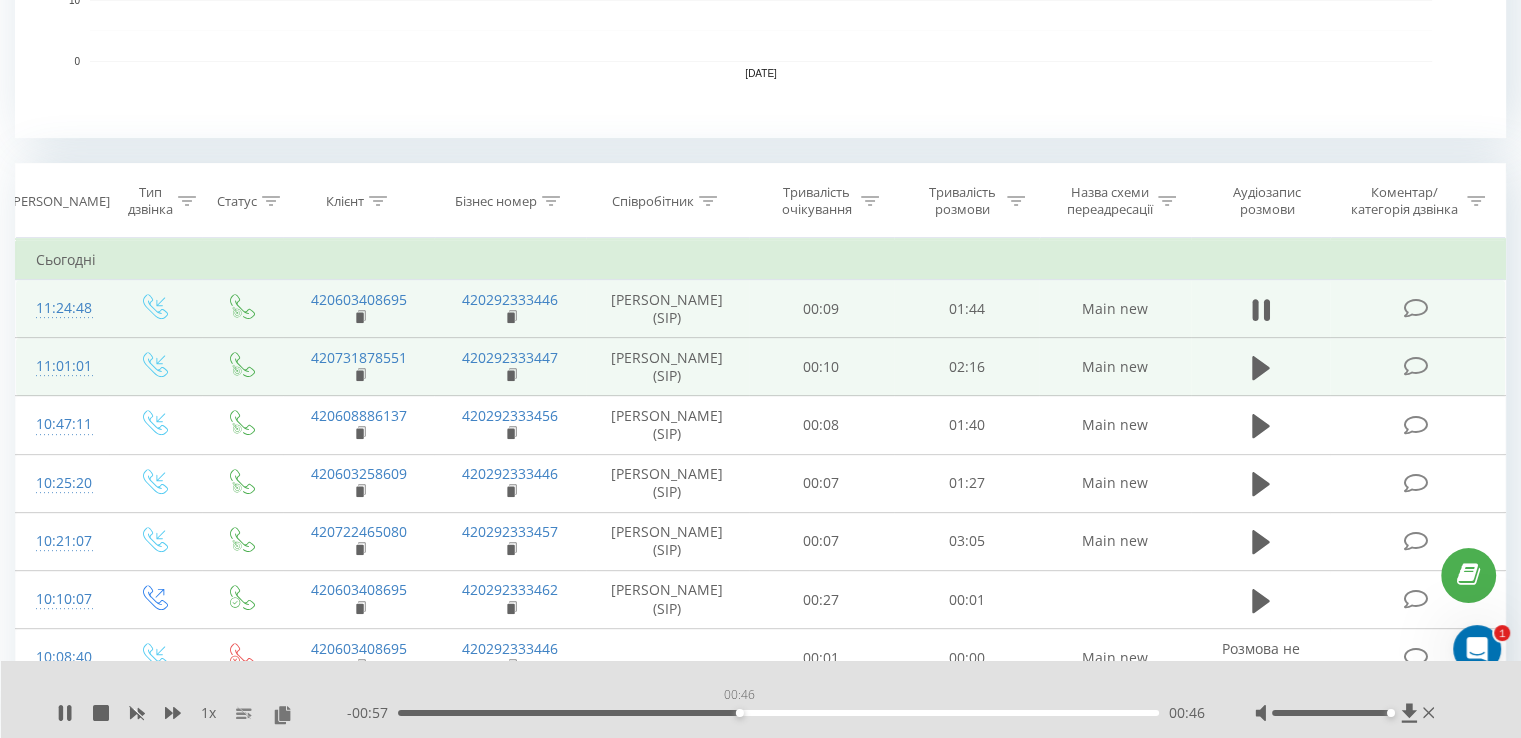 click on "00:46" at bounding box center [778, 713] 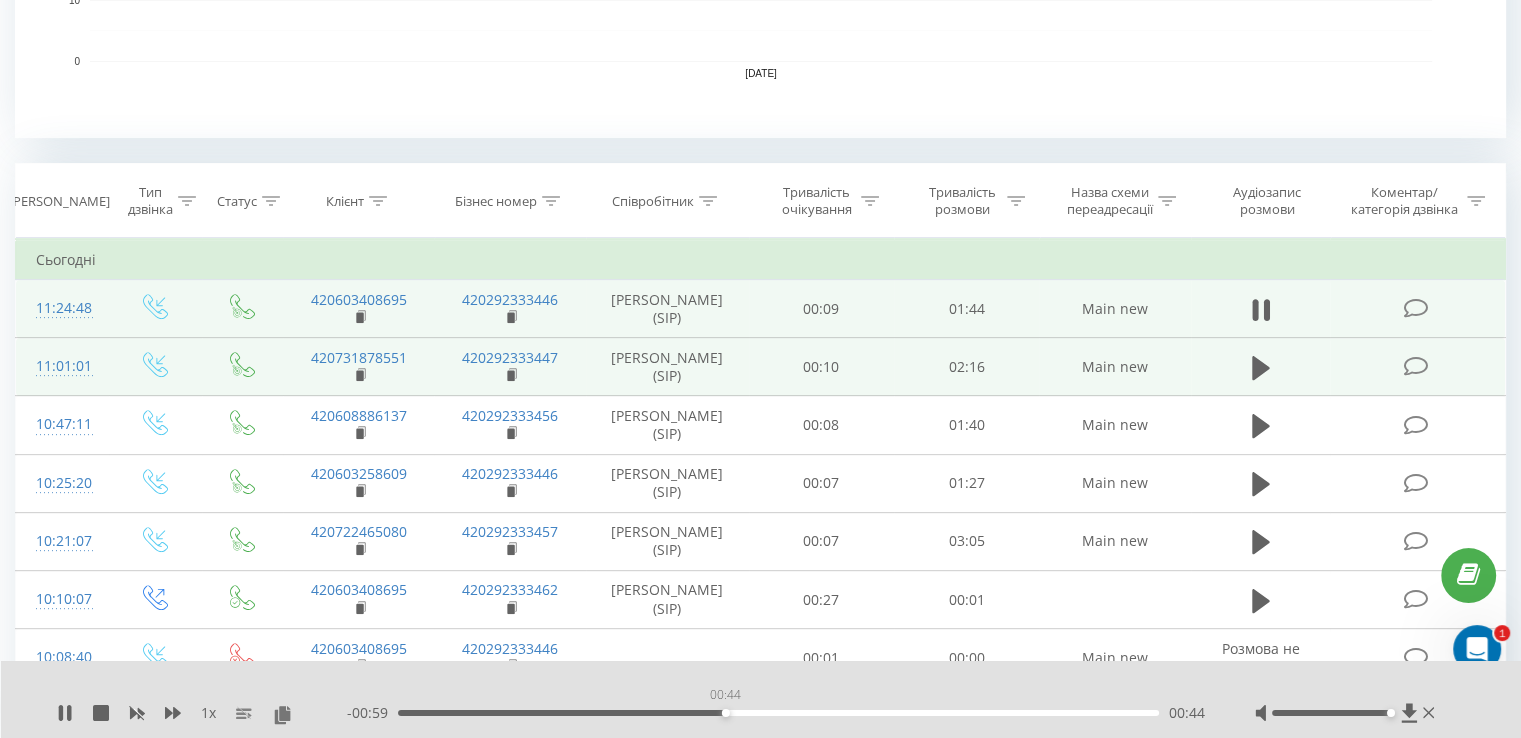 click on "00:44" at bounding box center (778, 713) 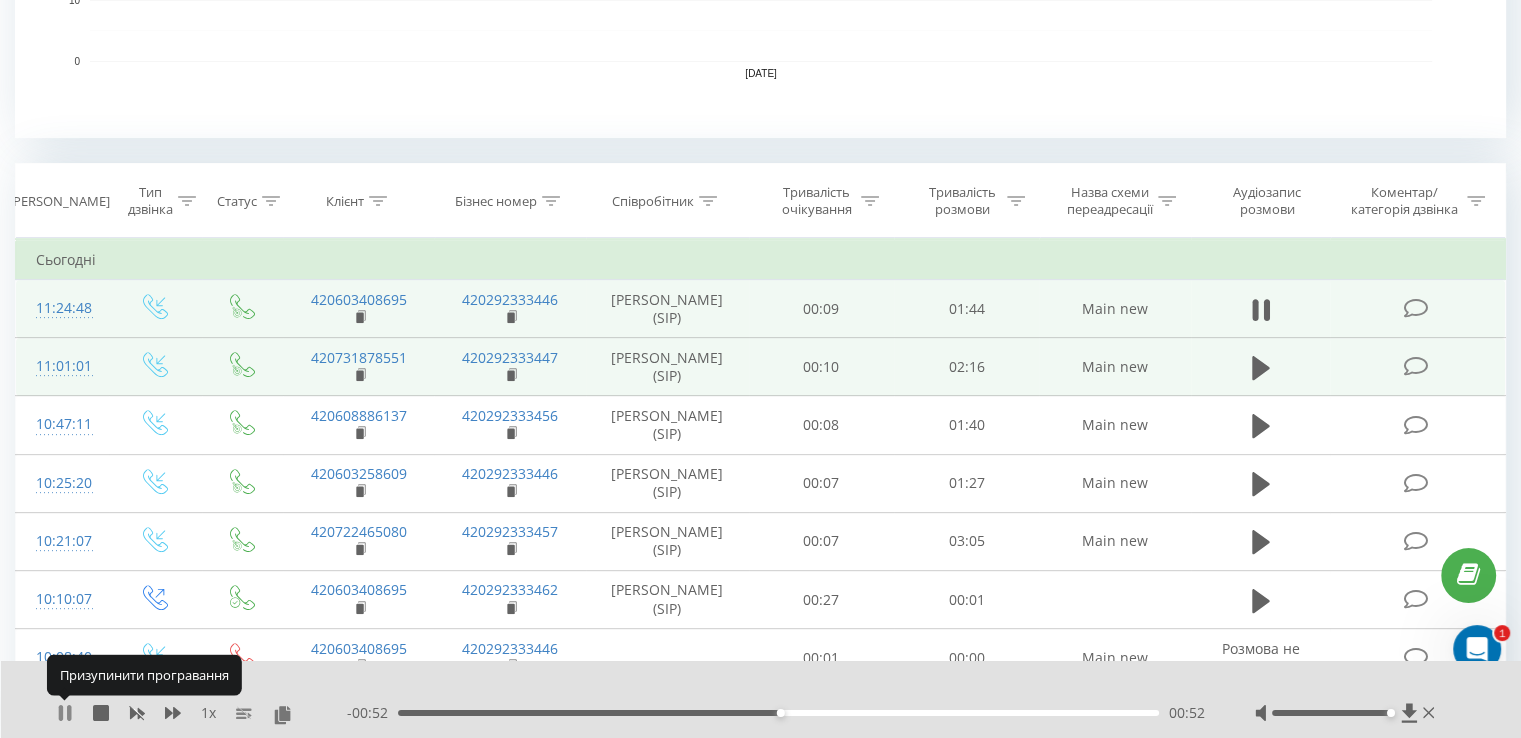 click 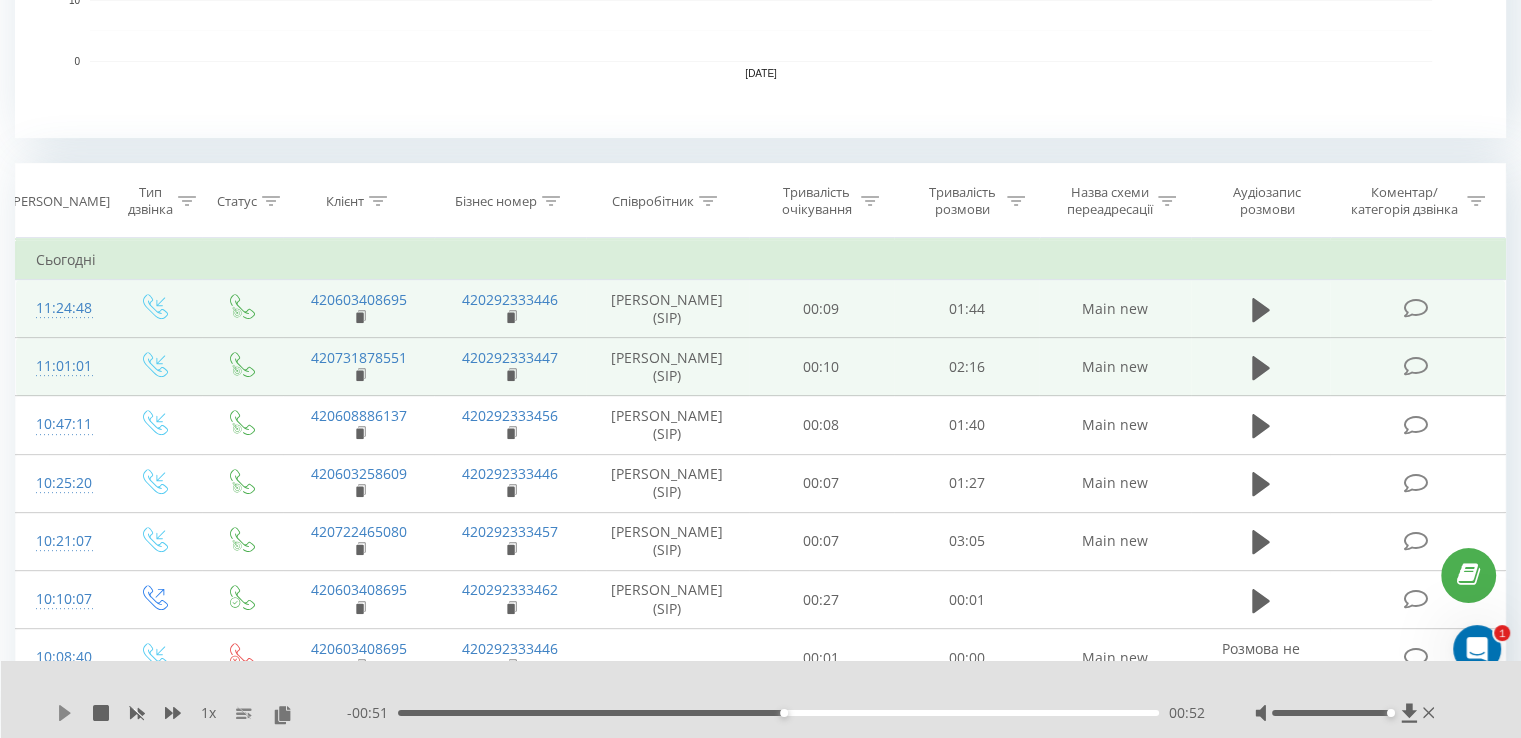 click 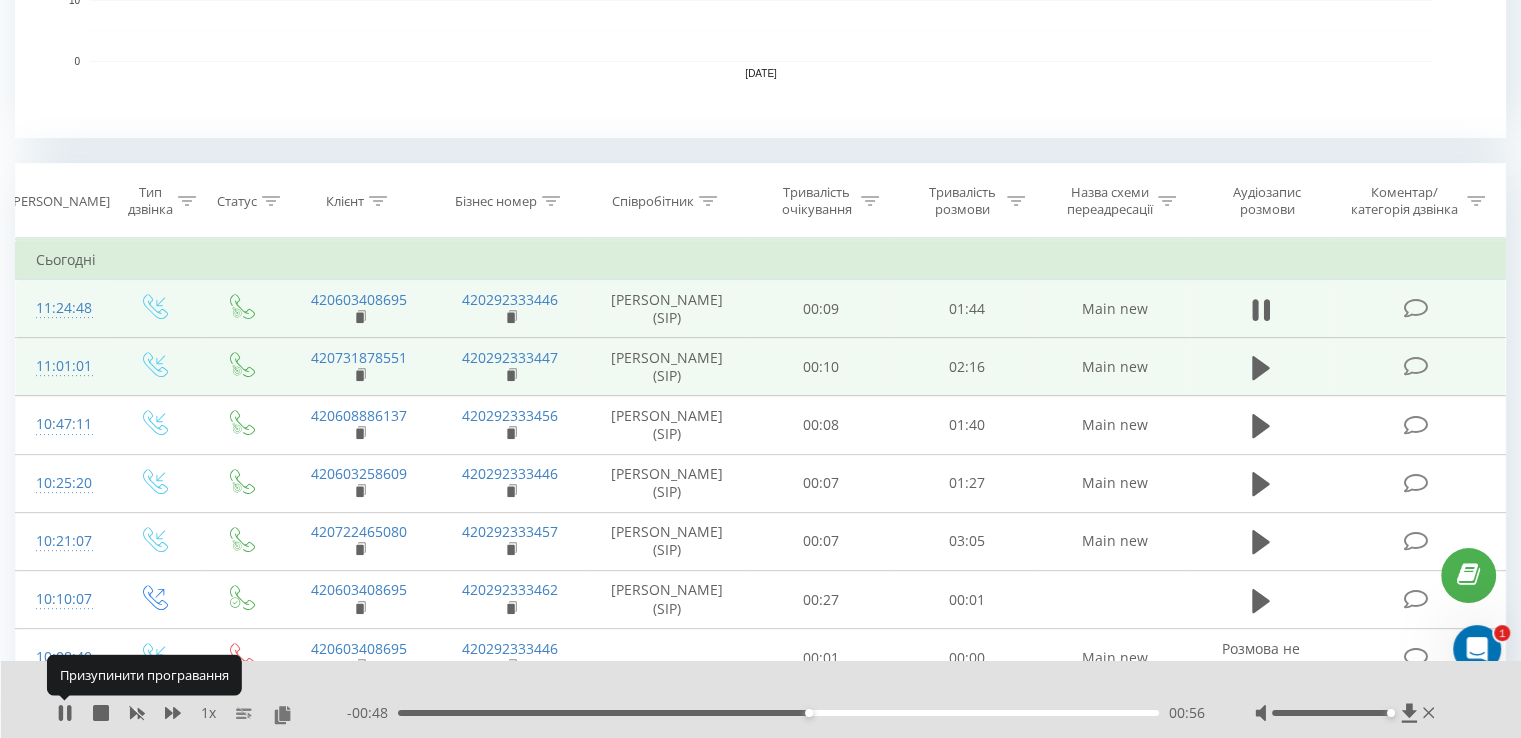 click 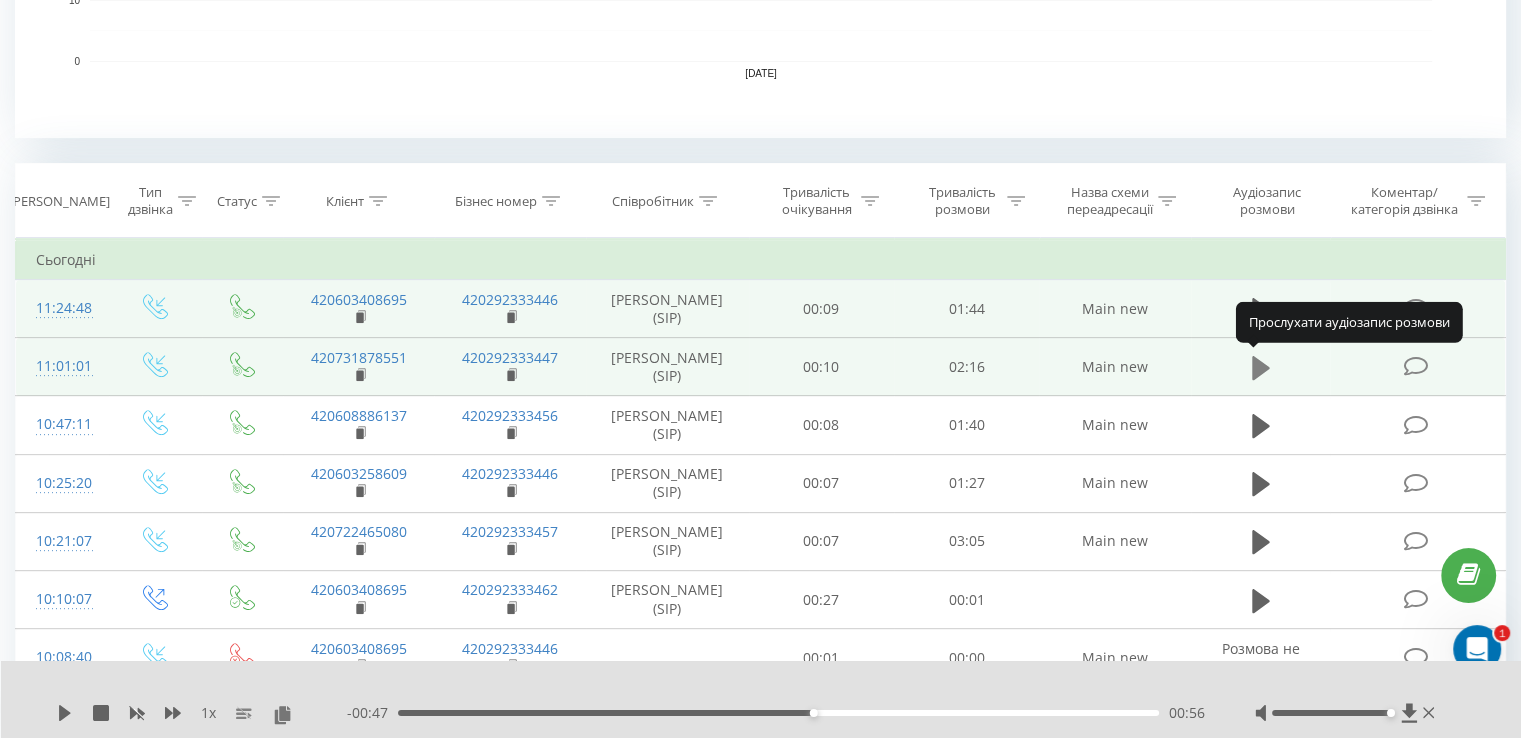 click 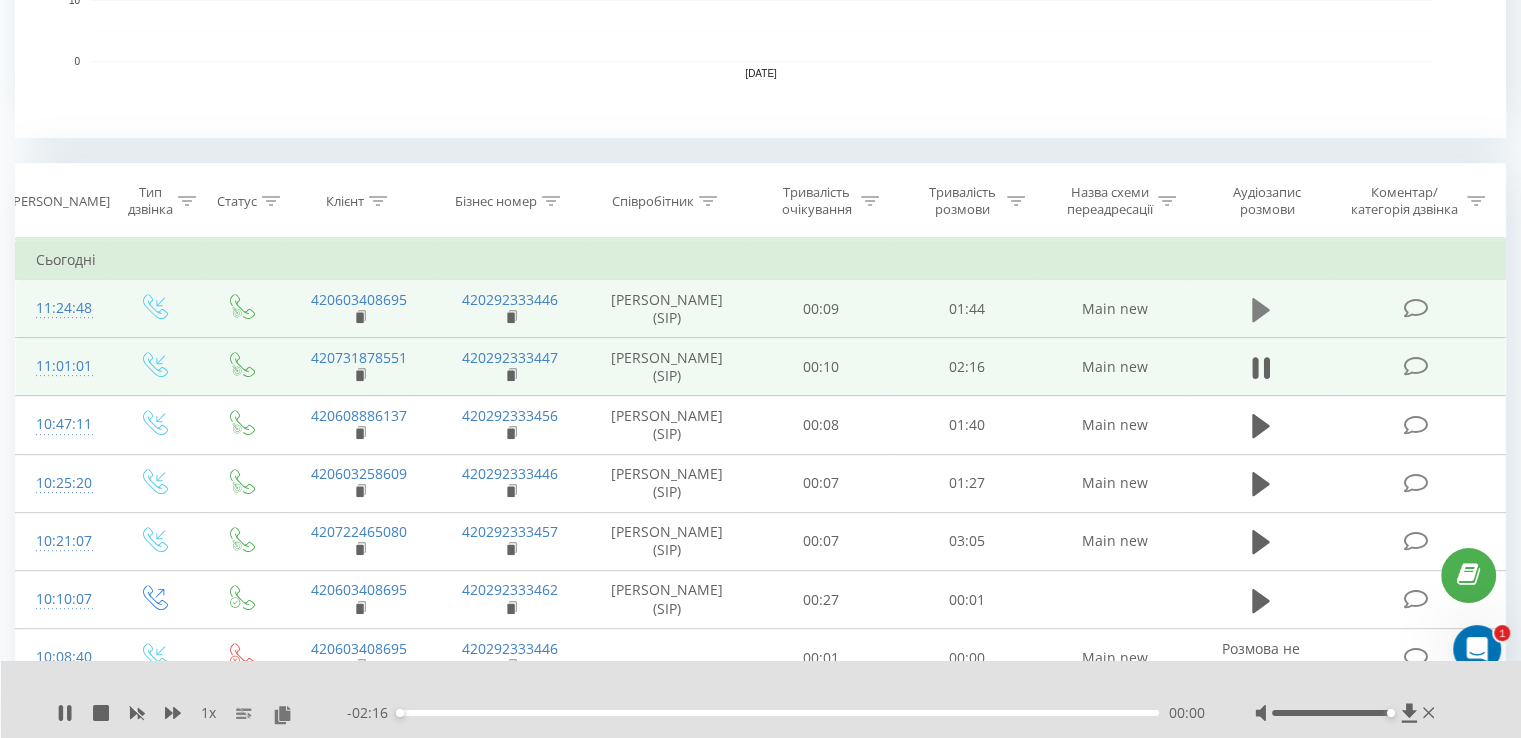 click 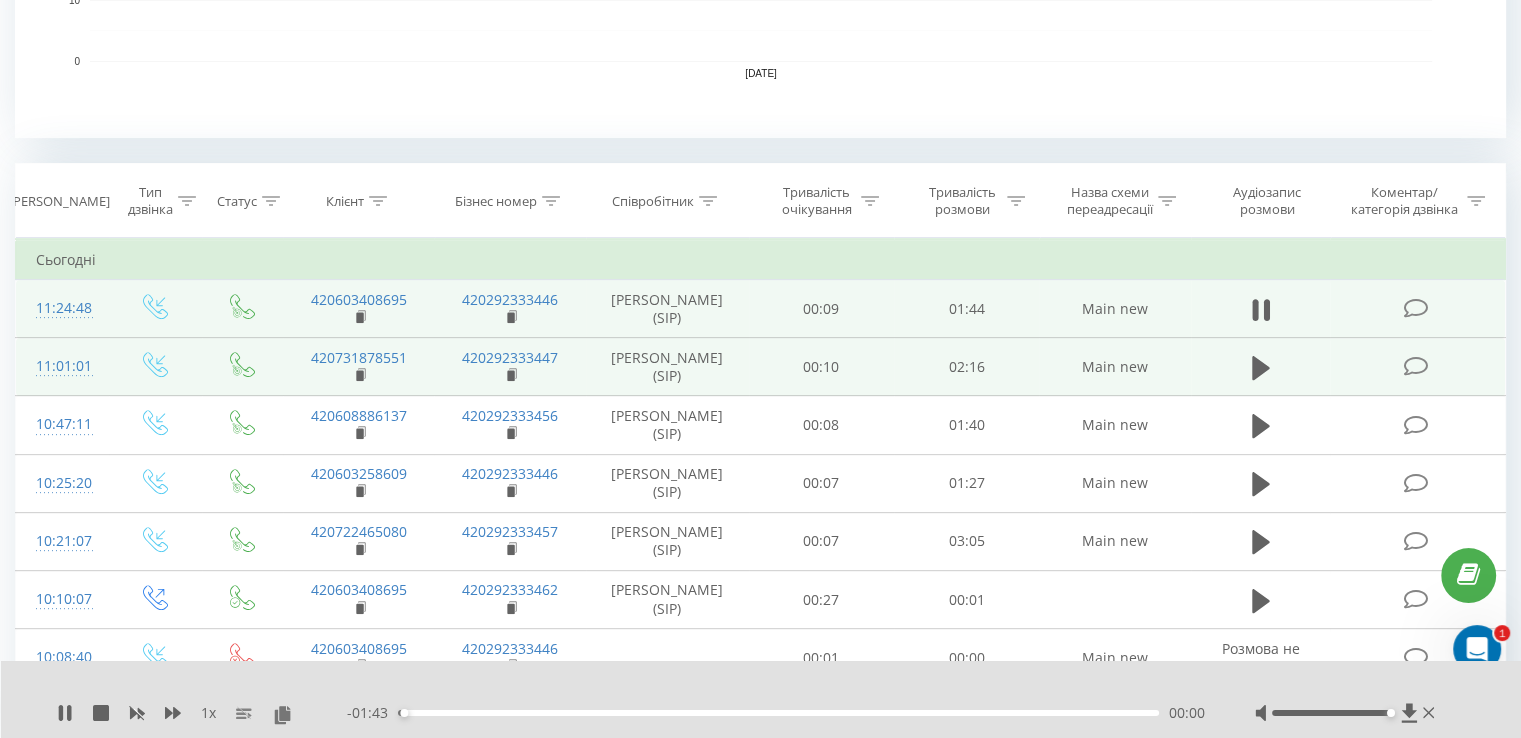 click on "00:00" at bounding box center (778, 713) 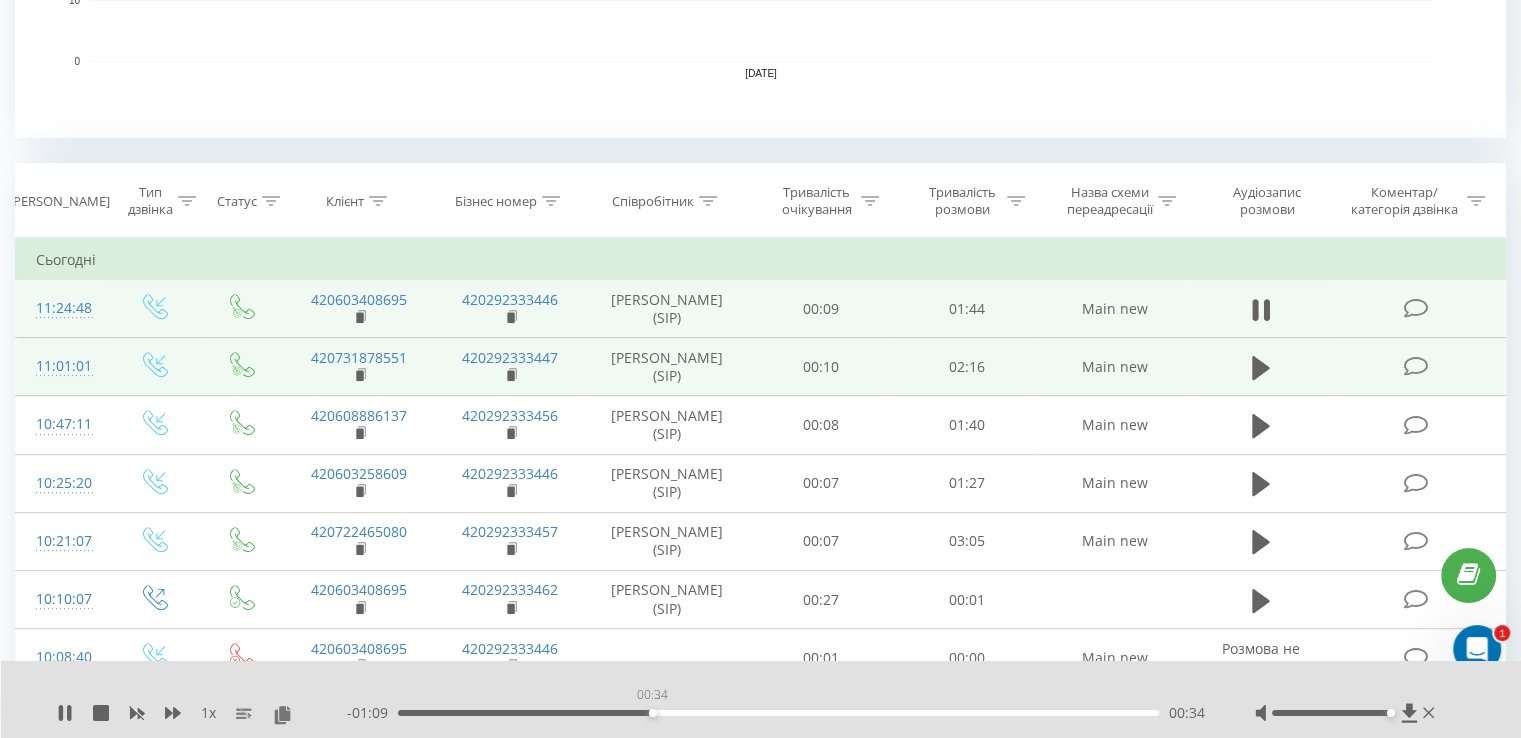 click on "00:34" at bounding box center (778, 713) 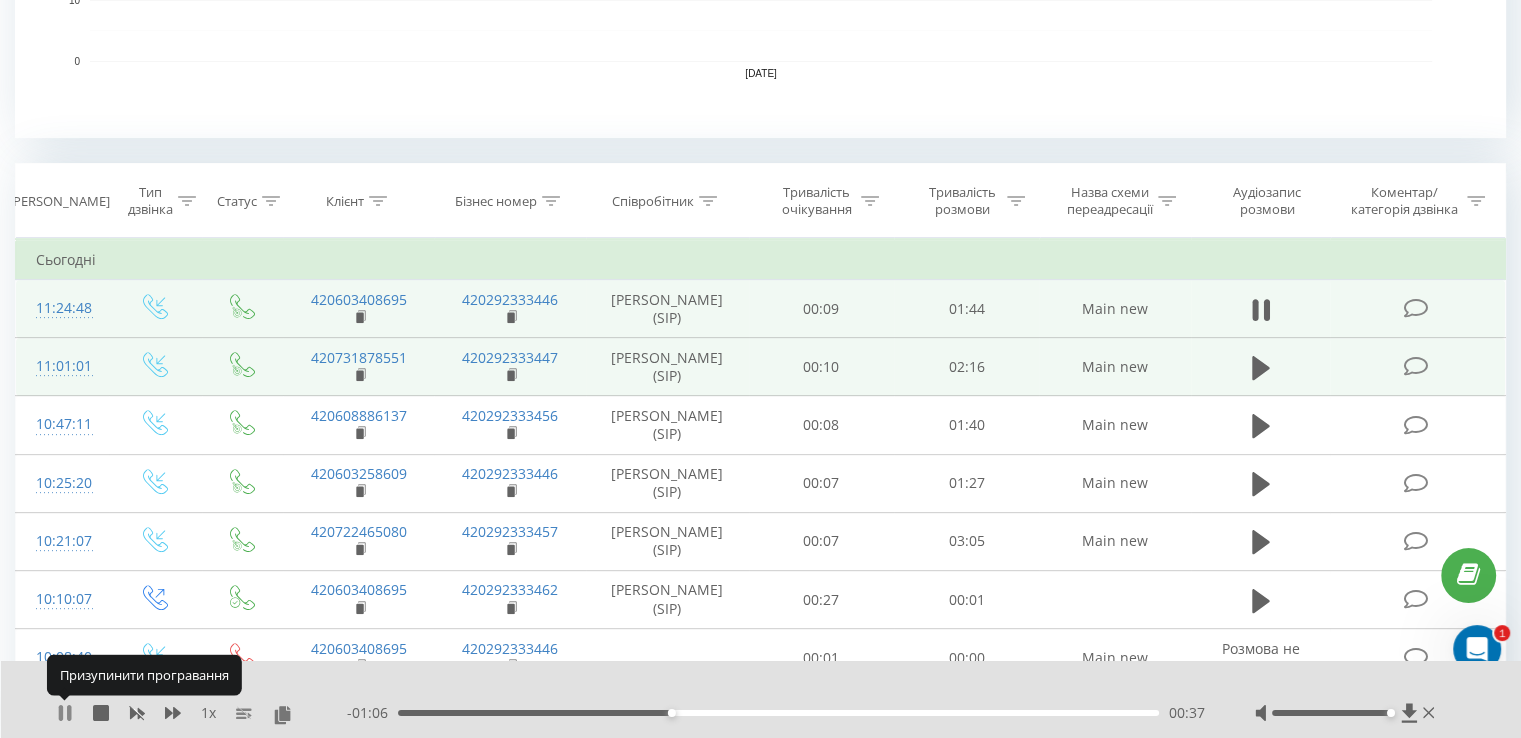 click 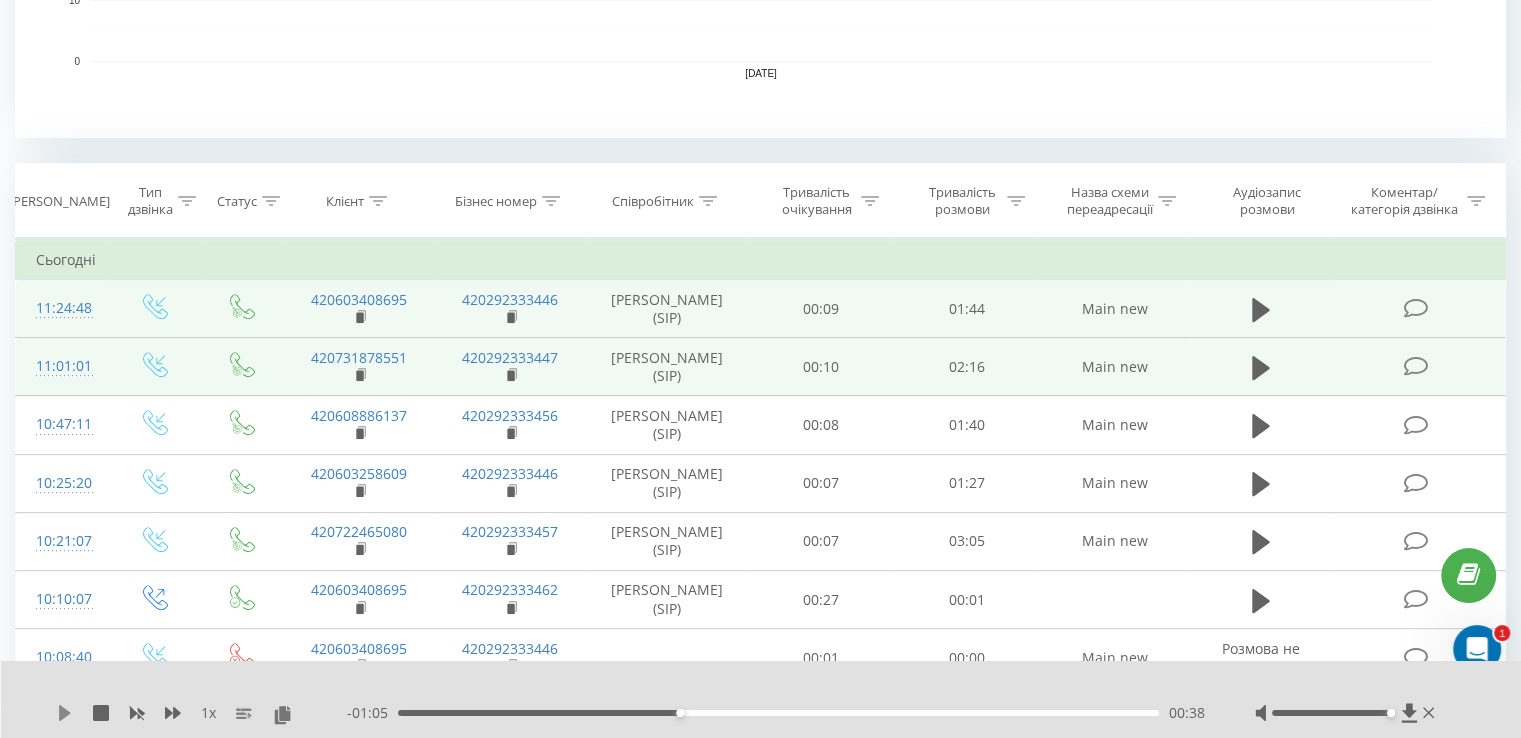 click 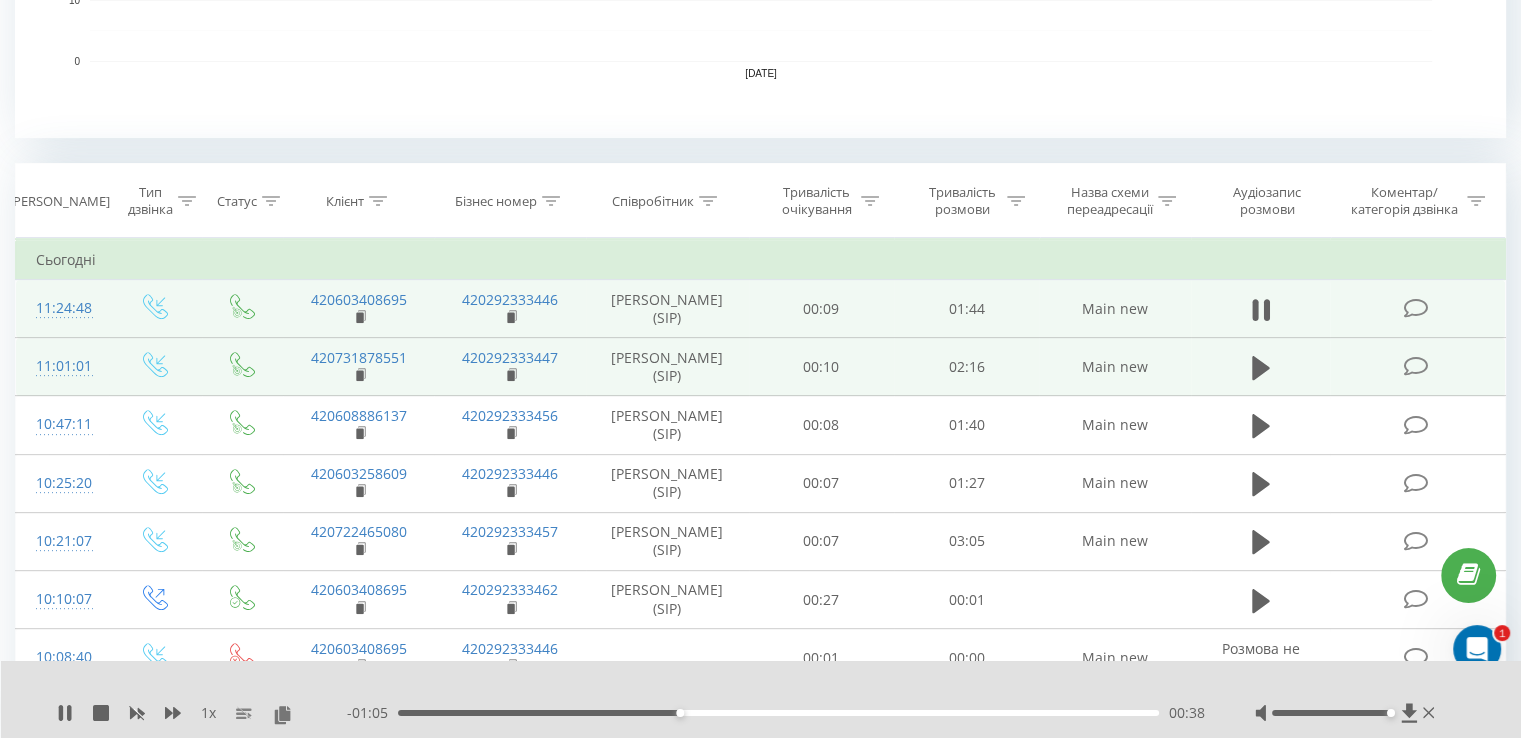 click on "- 01:05 00:38   00:38" at bounding box center (776, 713) 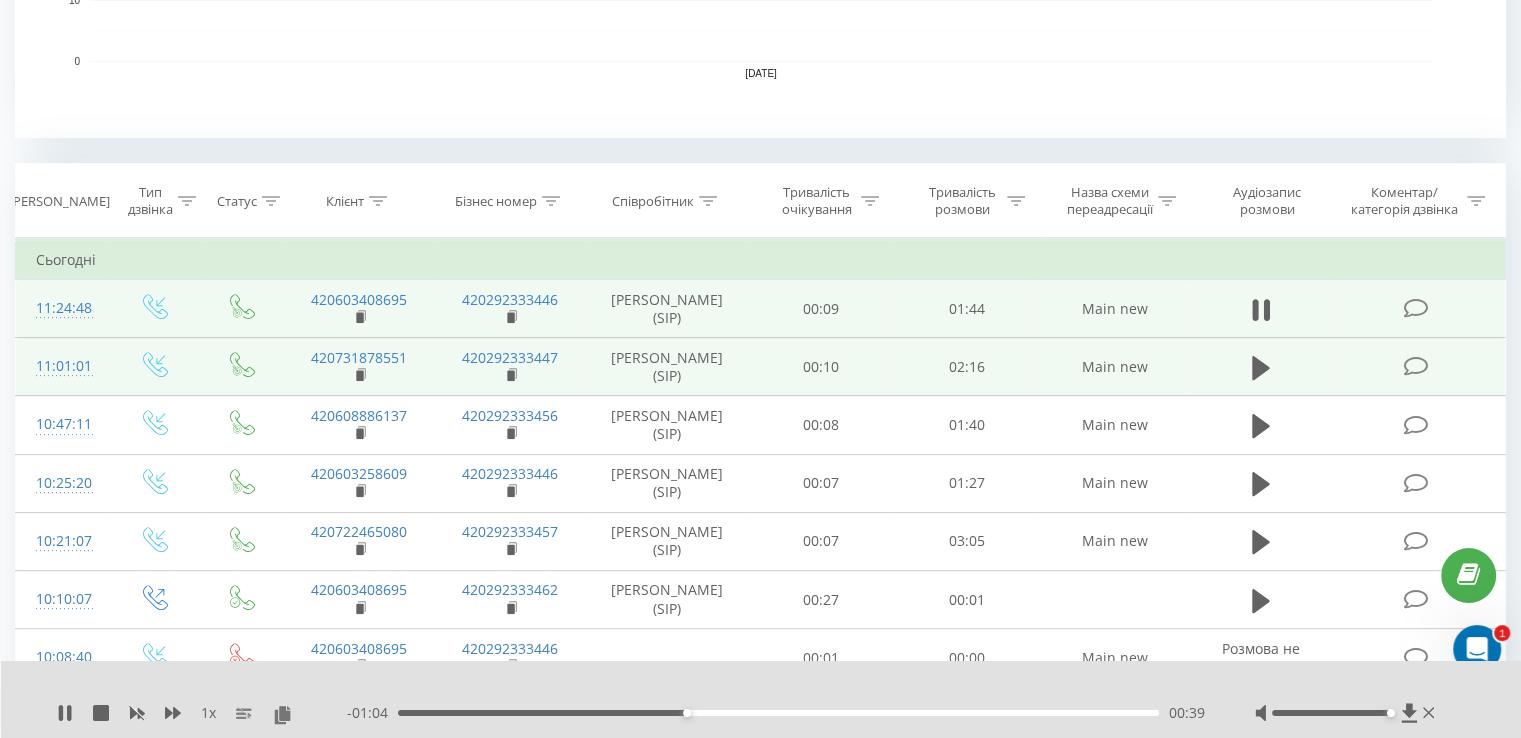 click on "- 01:04 00:39   00:39" at bounding box center (776, 713) 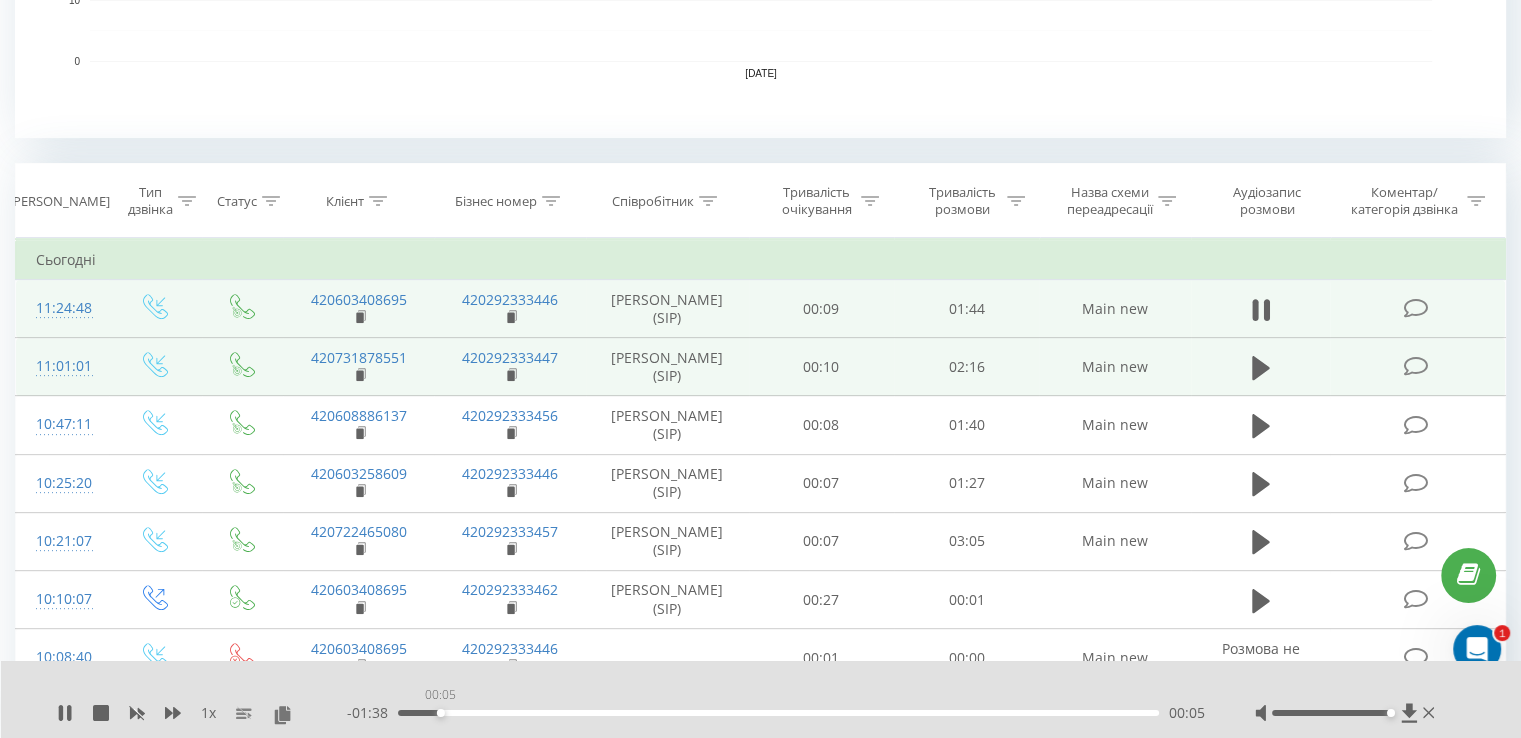 click on "00:05" at bounding box center (778, 713) 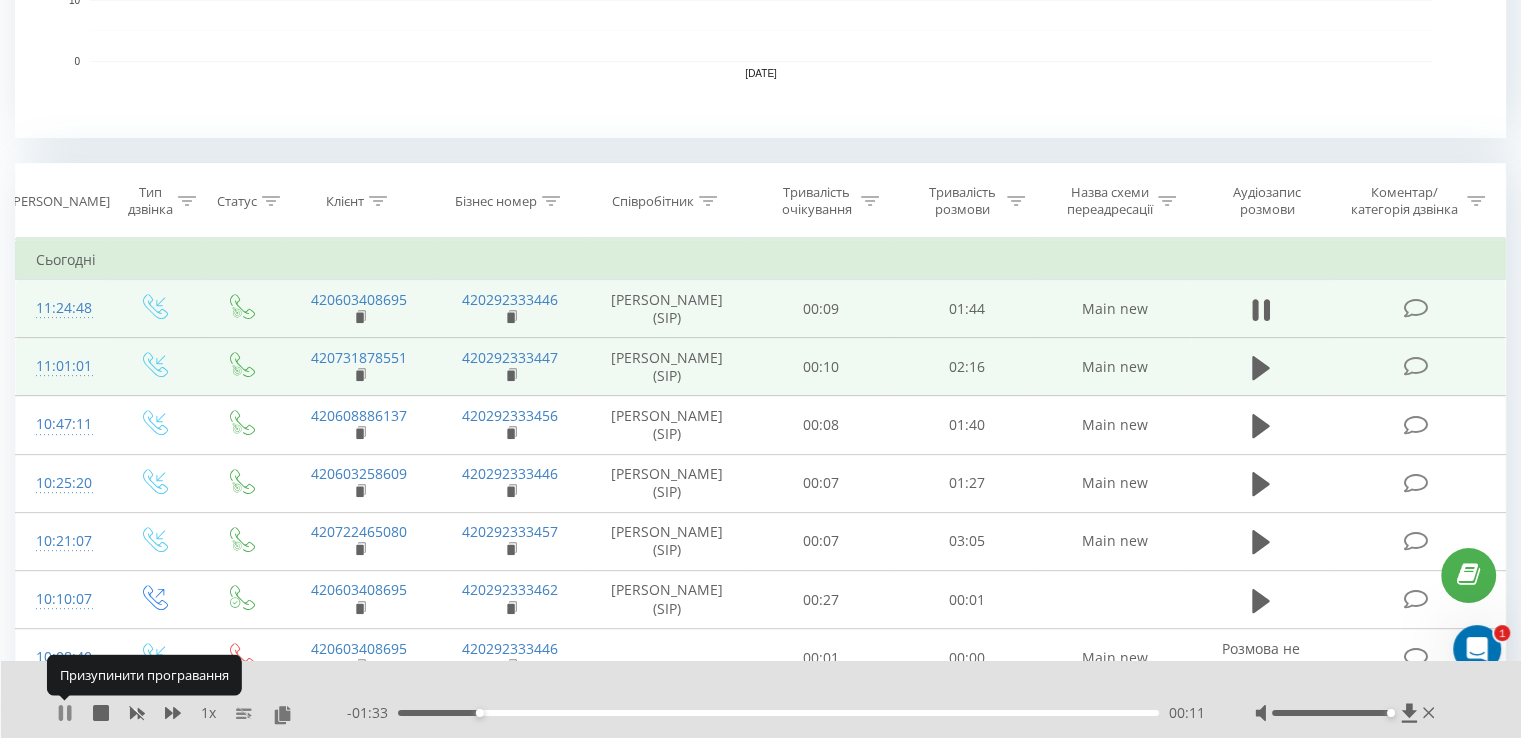 click 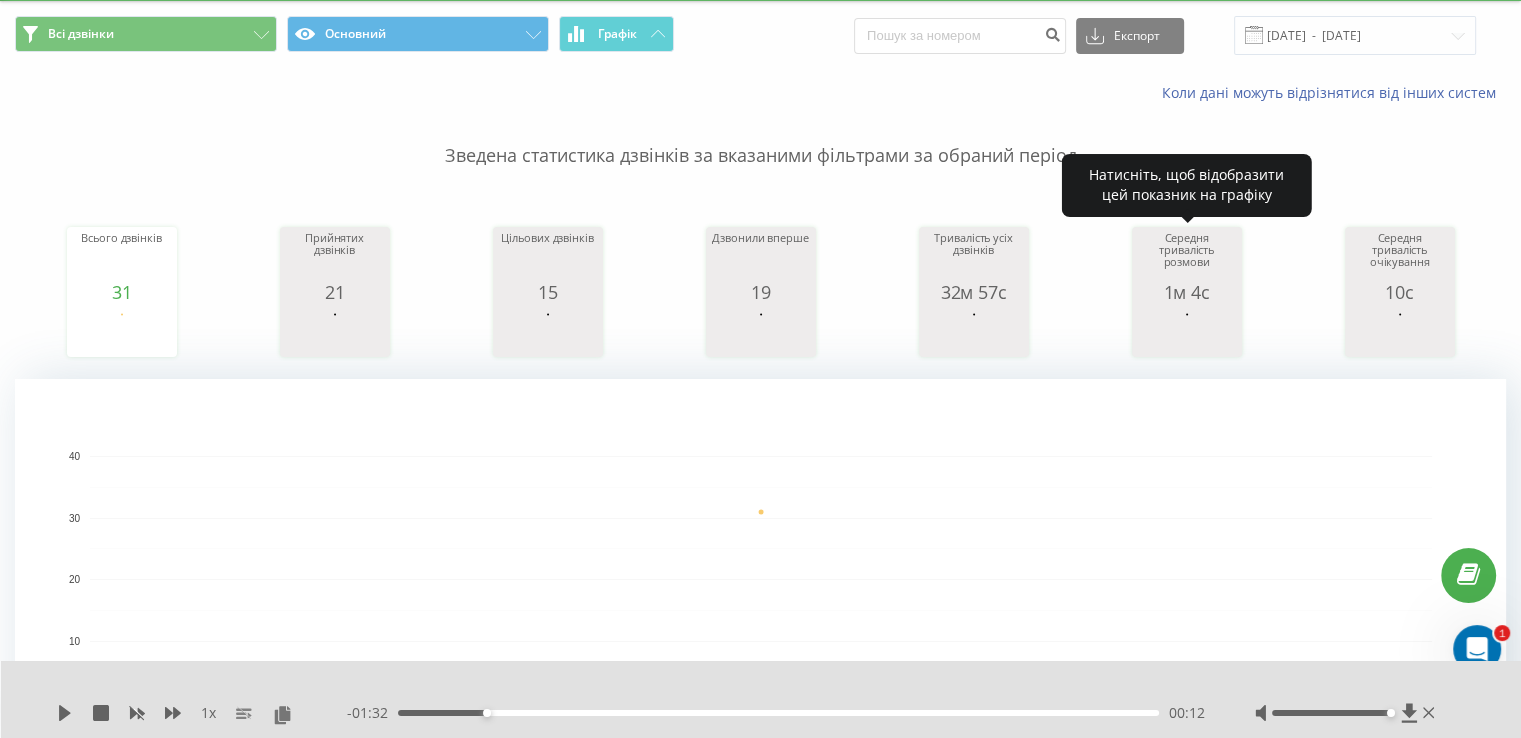 scroll, scrollTop: 0, scrollLeft: 0, axis: both 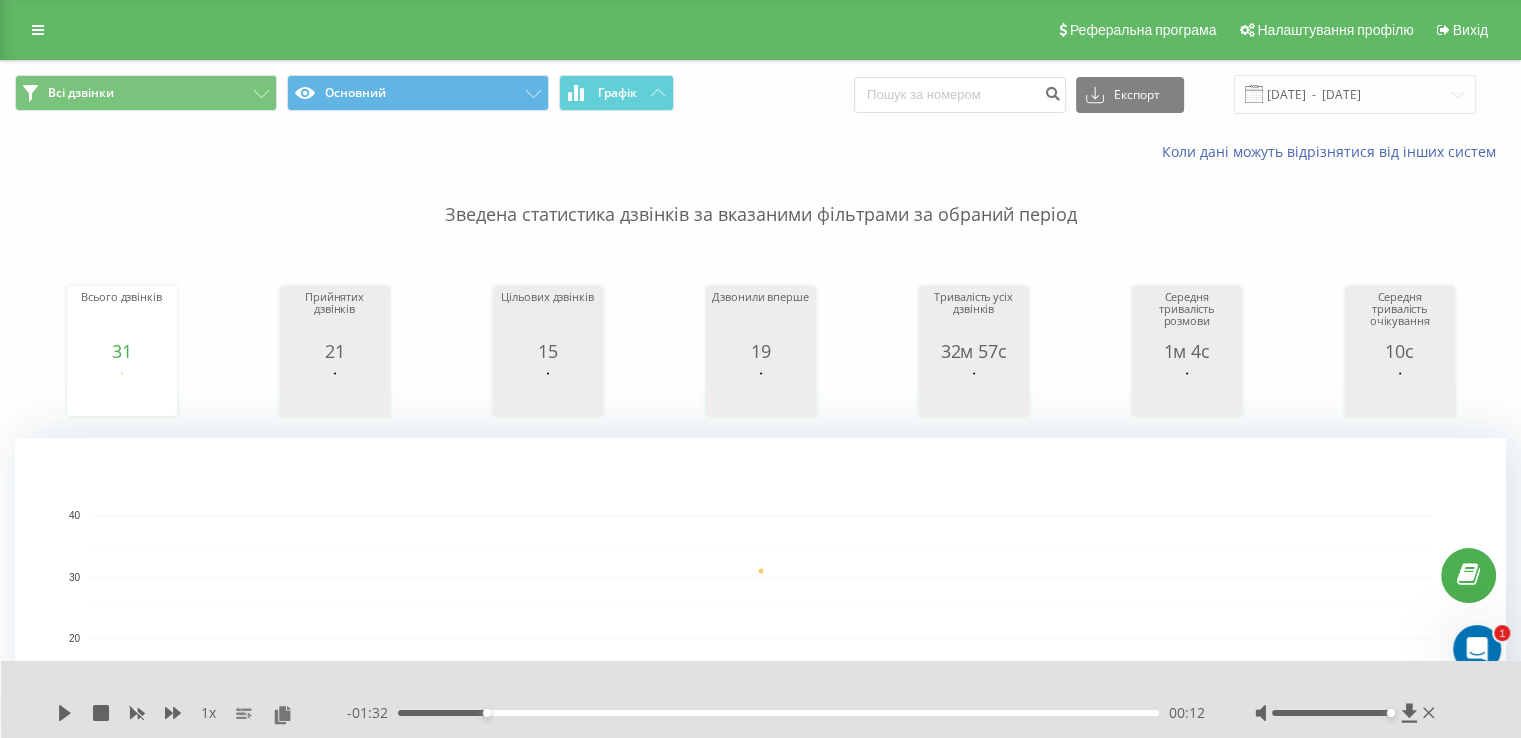 click at bounding box center (1254, 94) 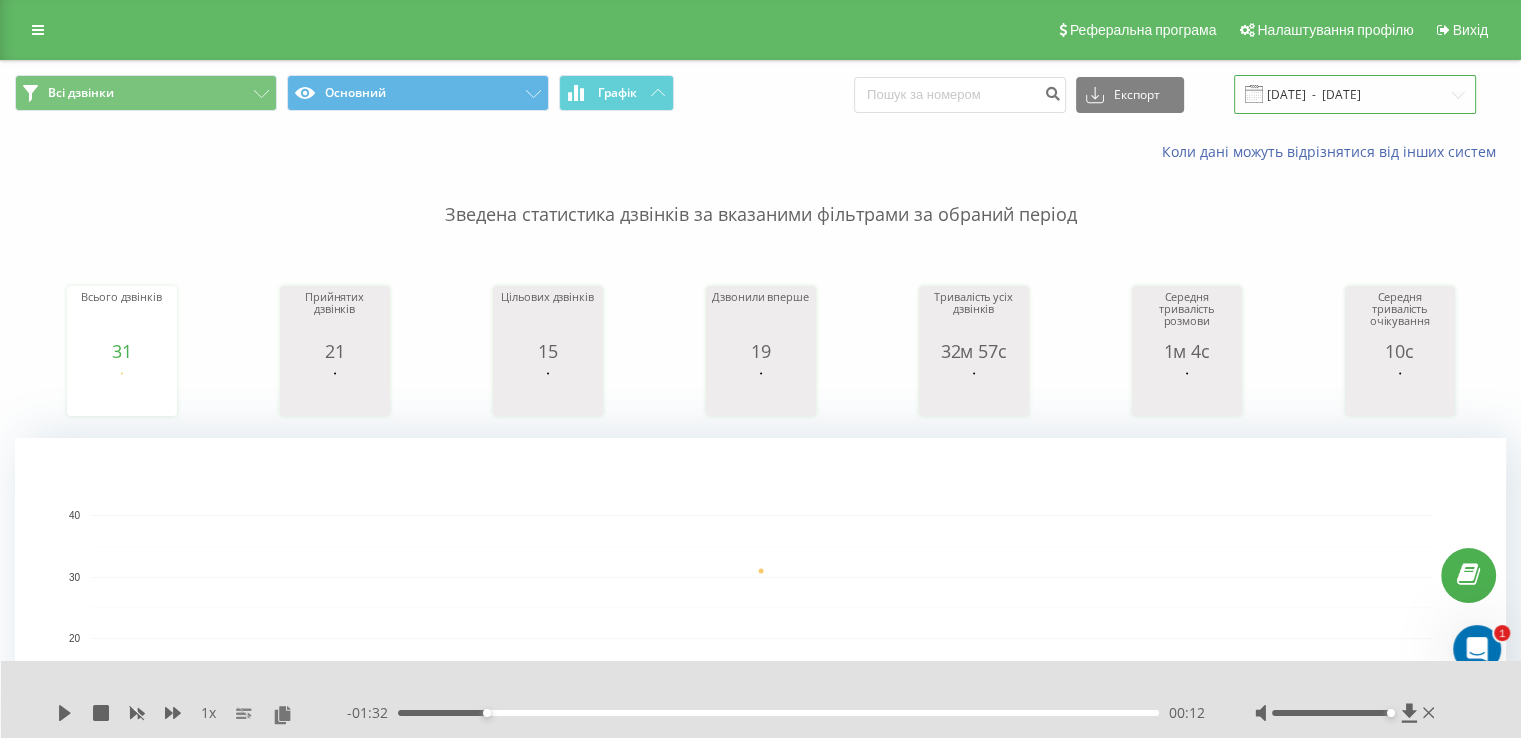 click on "[DATE]  -  [DATE]" at bounding box center (1355, 94) 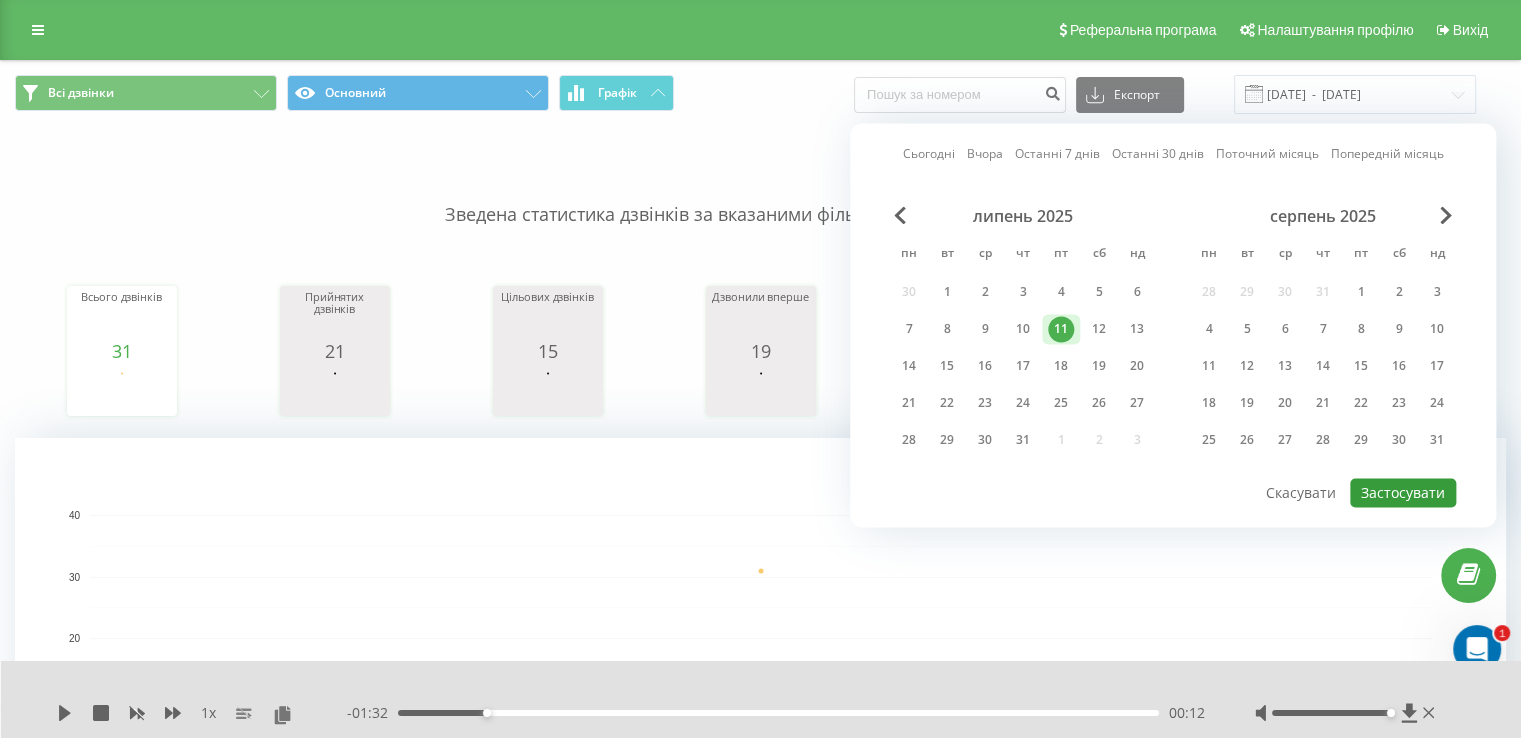 click on "Застосувати" at bounding box center (1403, 492) 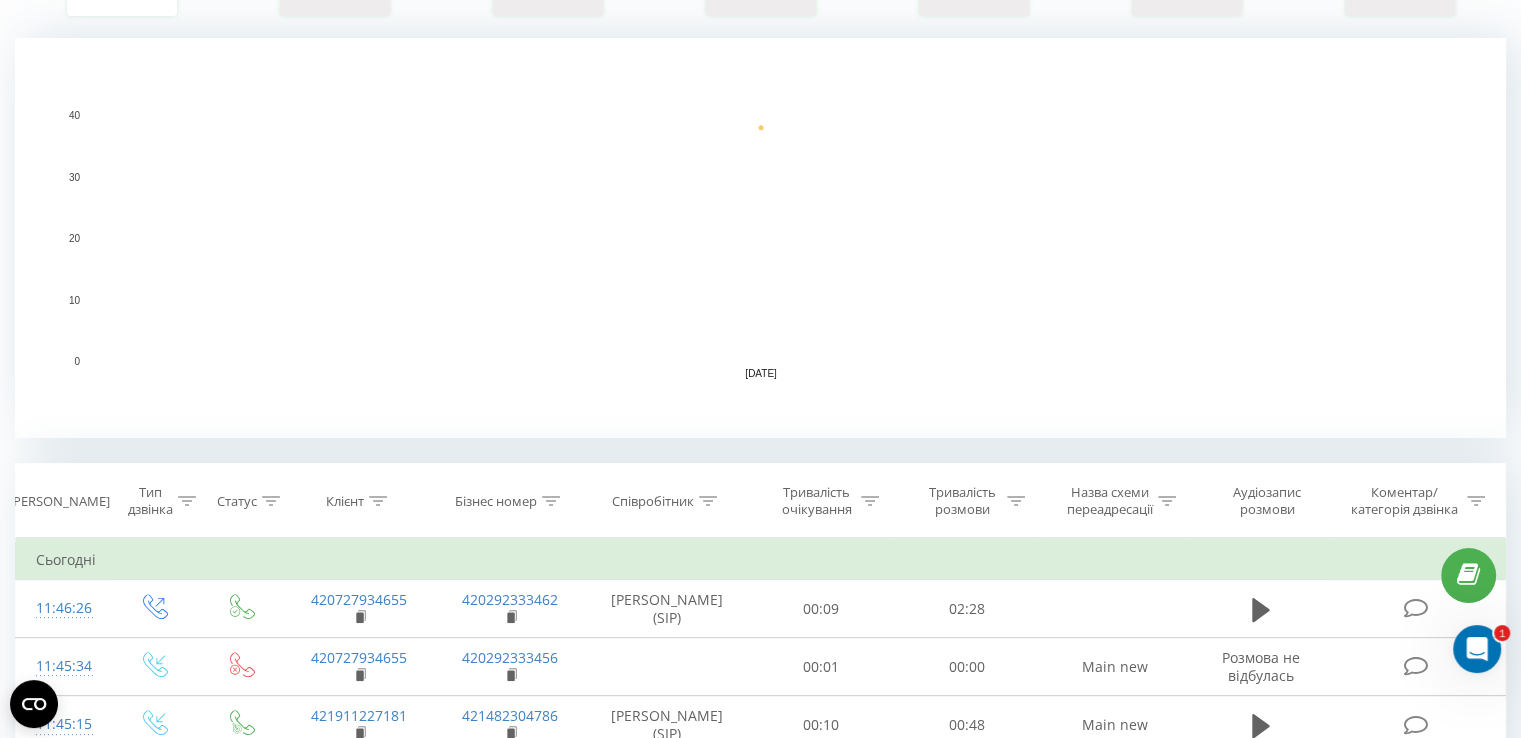 scroll, scrollTop: 500, scrollLeft: 0, axis: vertical 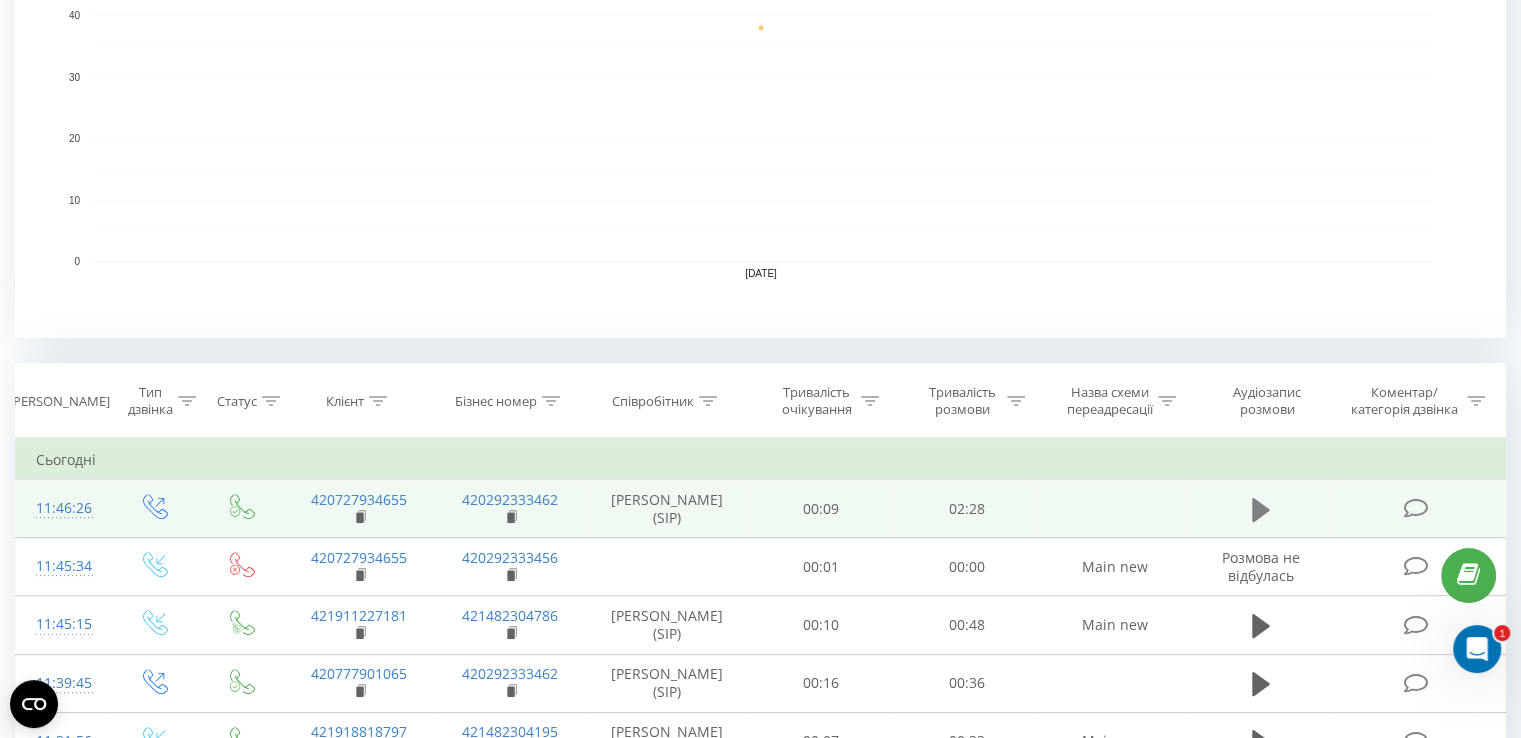 click 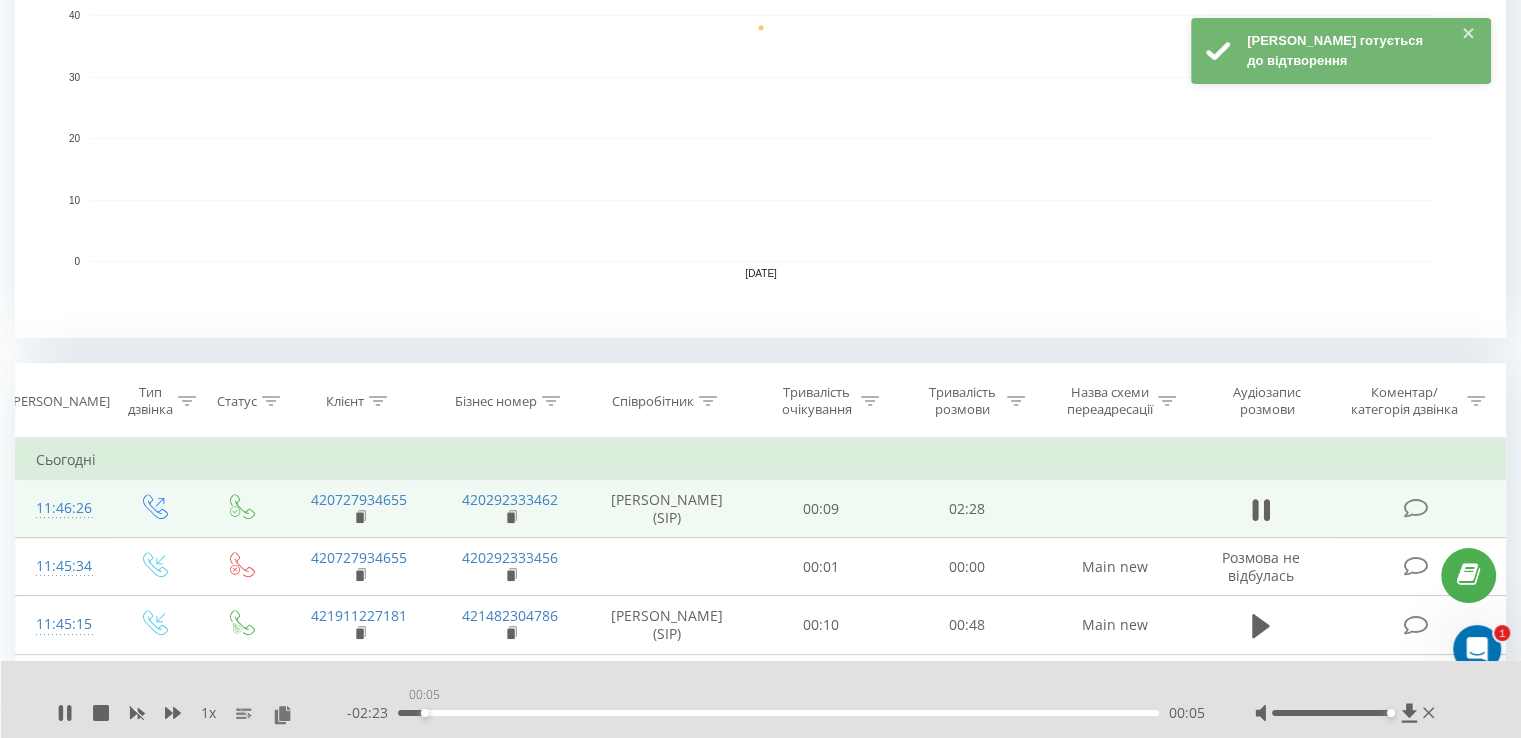 click on "00:05" at bounding box center (778, 713) 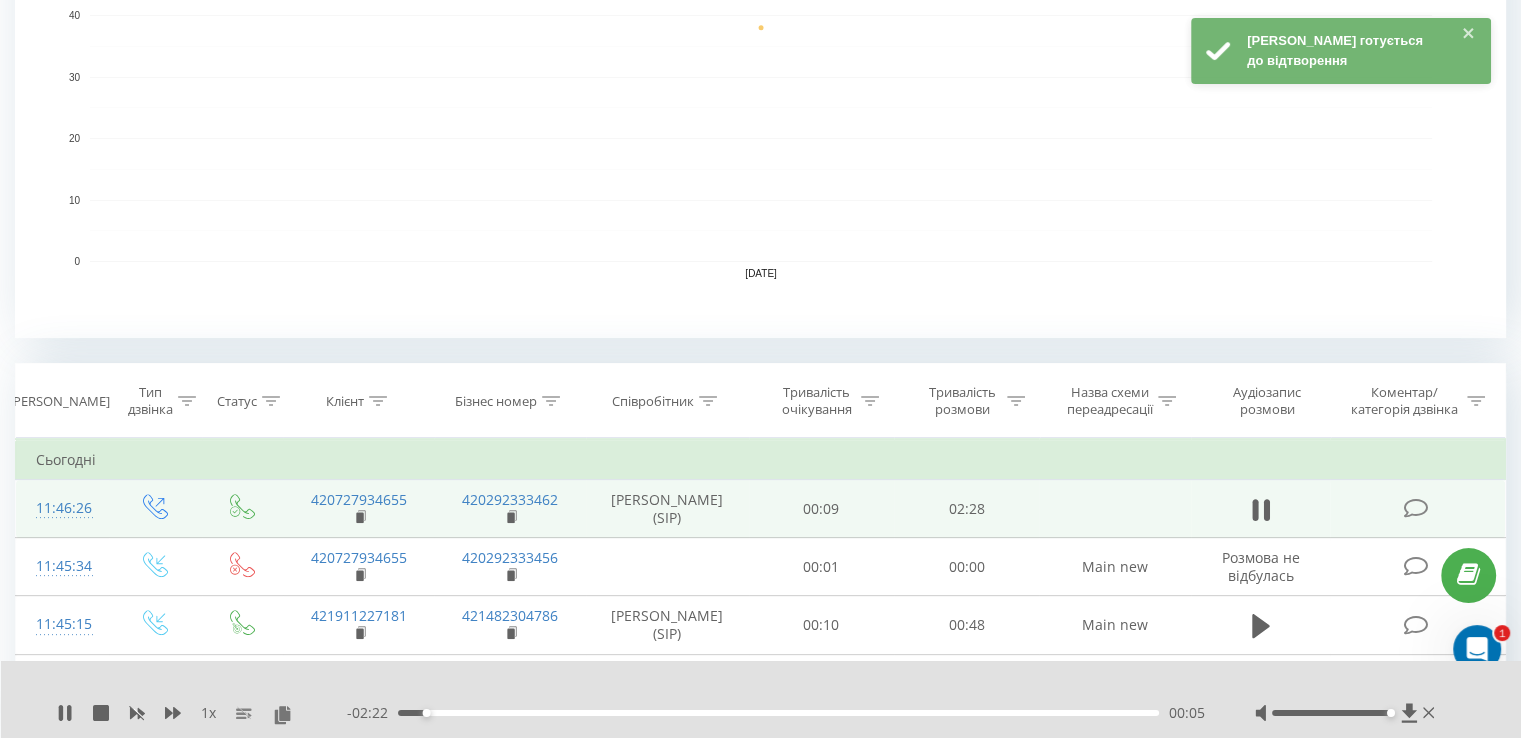 click on "00:05" at bounding box center (778, 713) 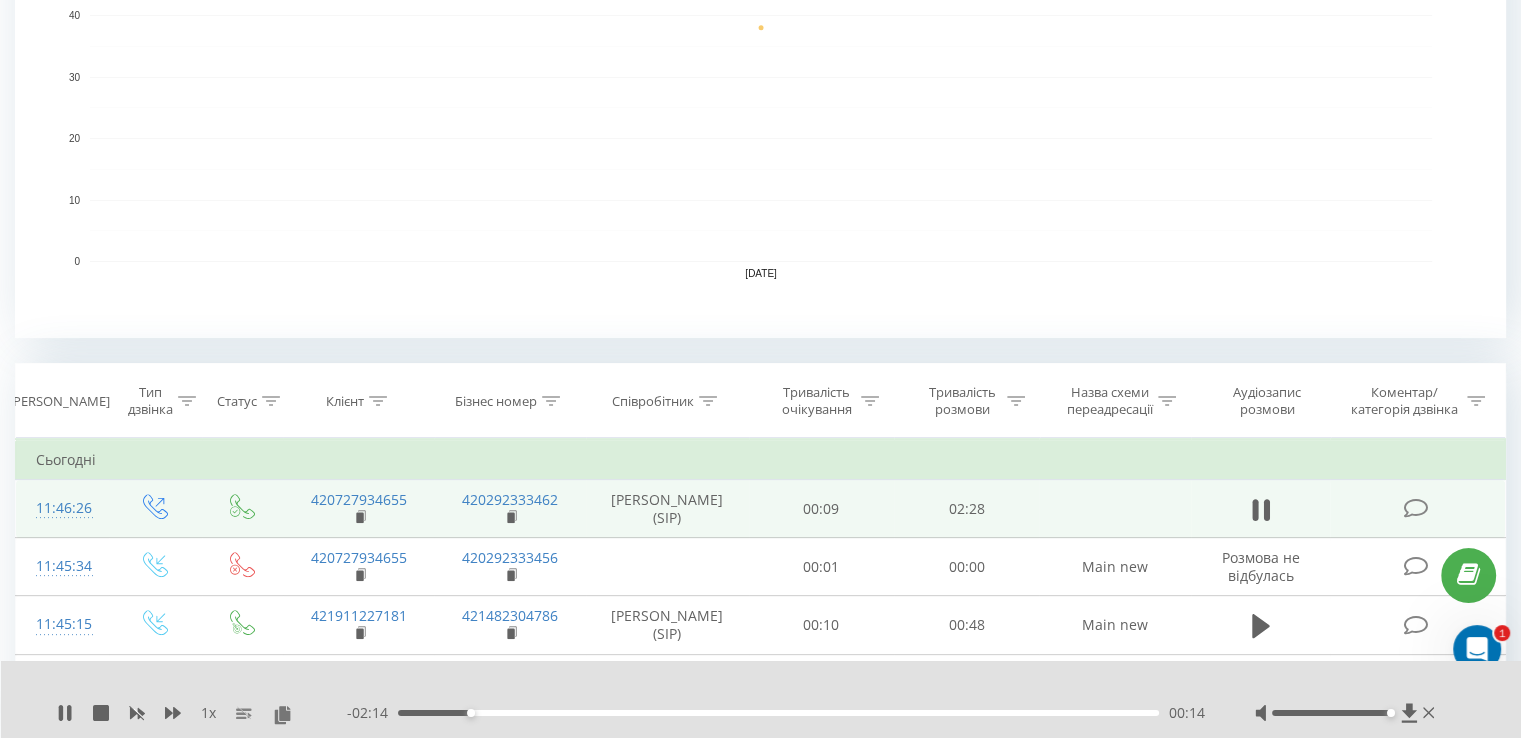 click on "00:14" at bounding box center (778, 713) 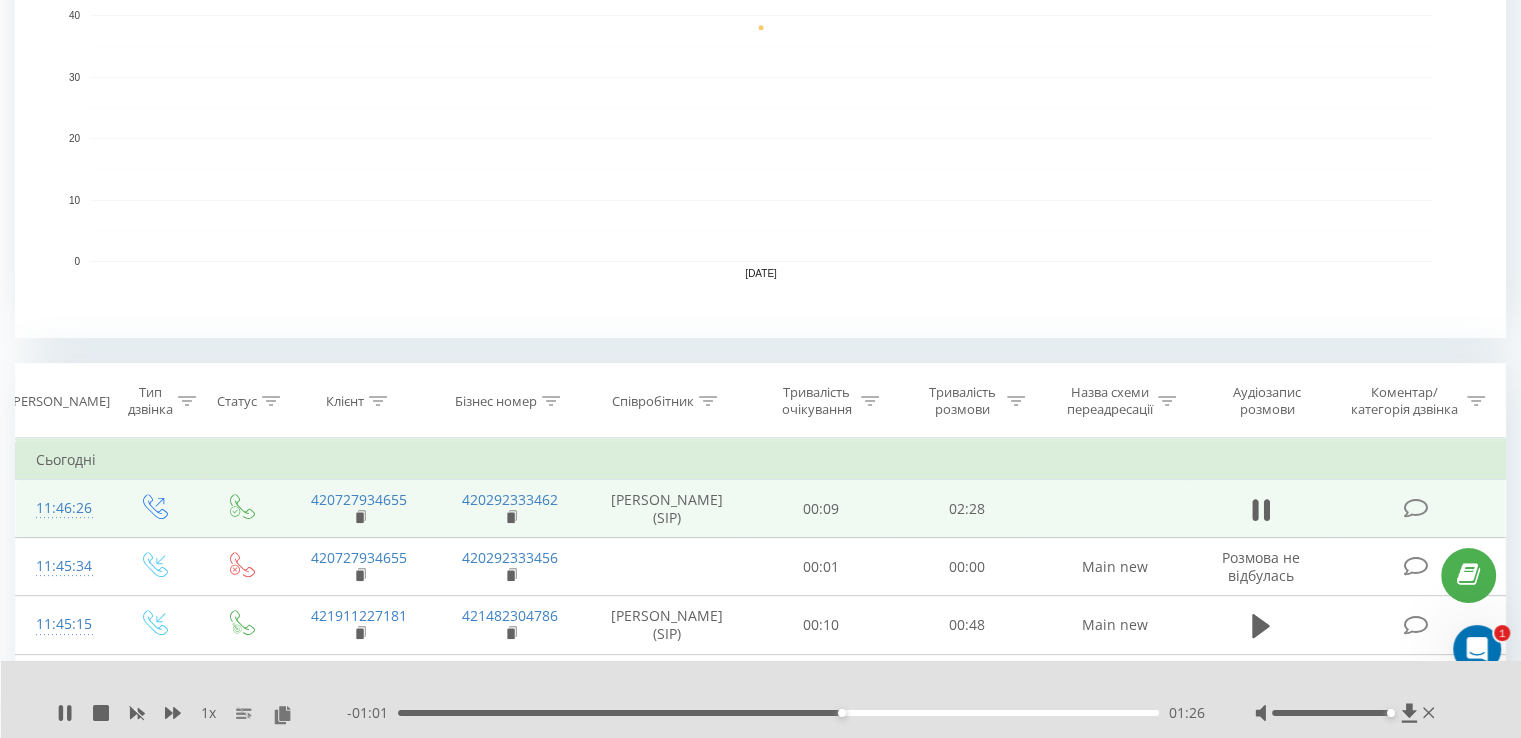 click on "01:26" at bounding box center [778, 713] 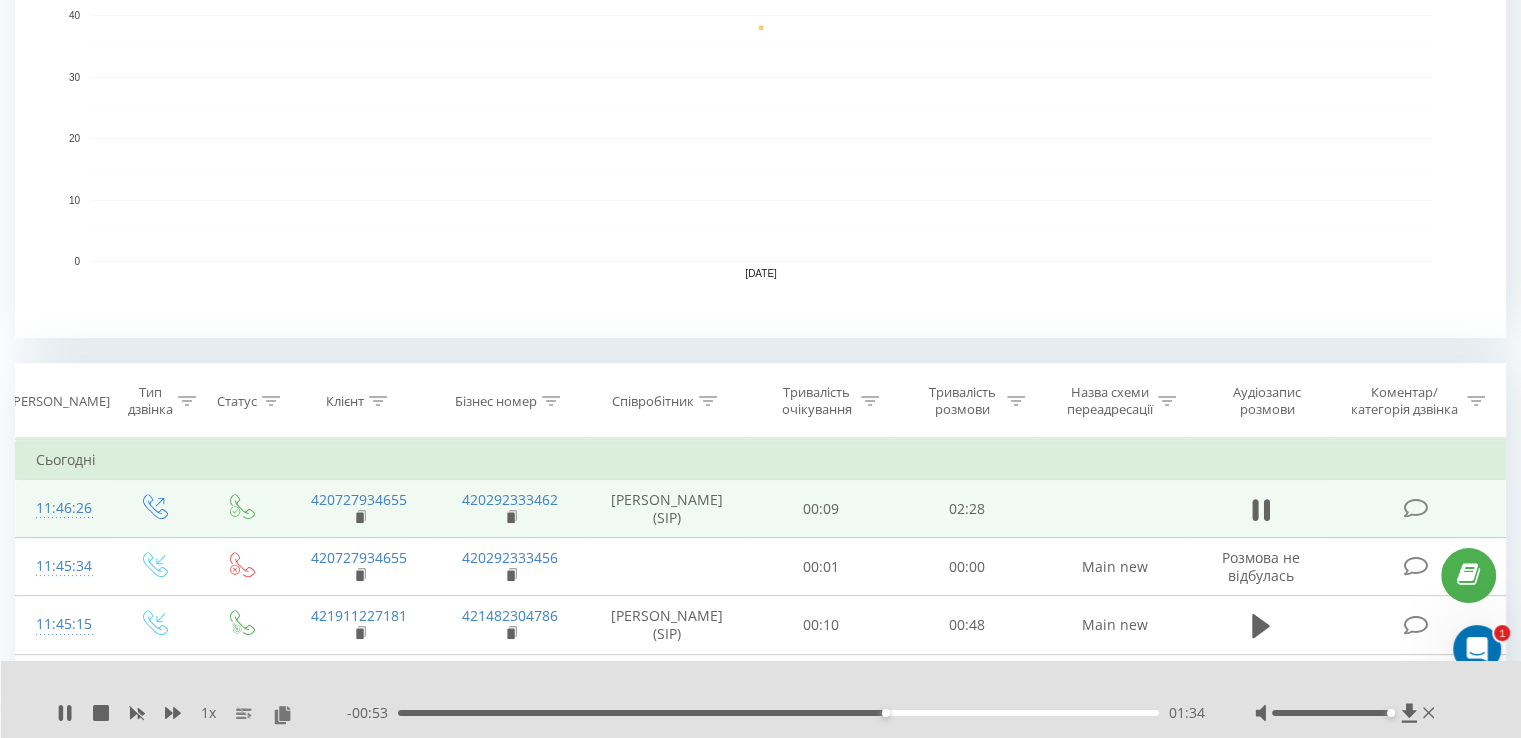 click on "01:34" at bounding box center [778, 713] 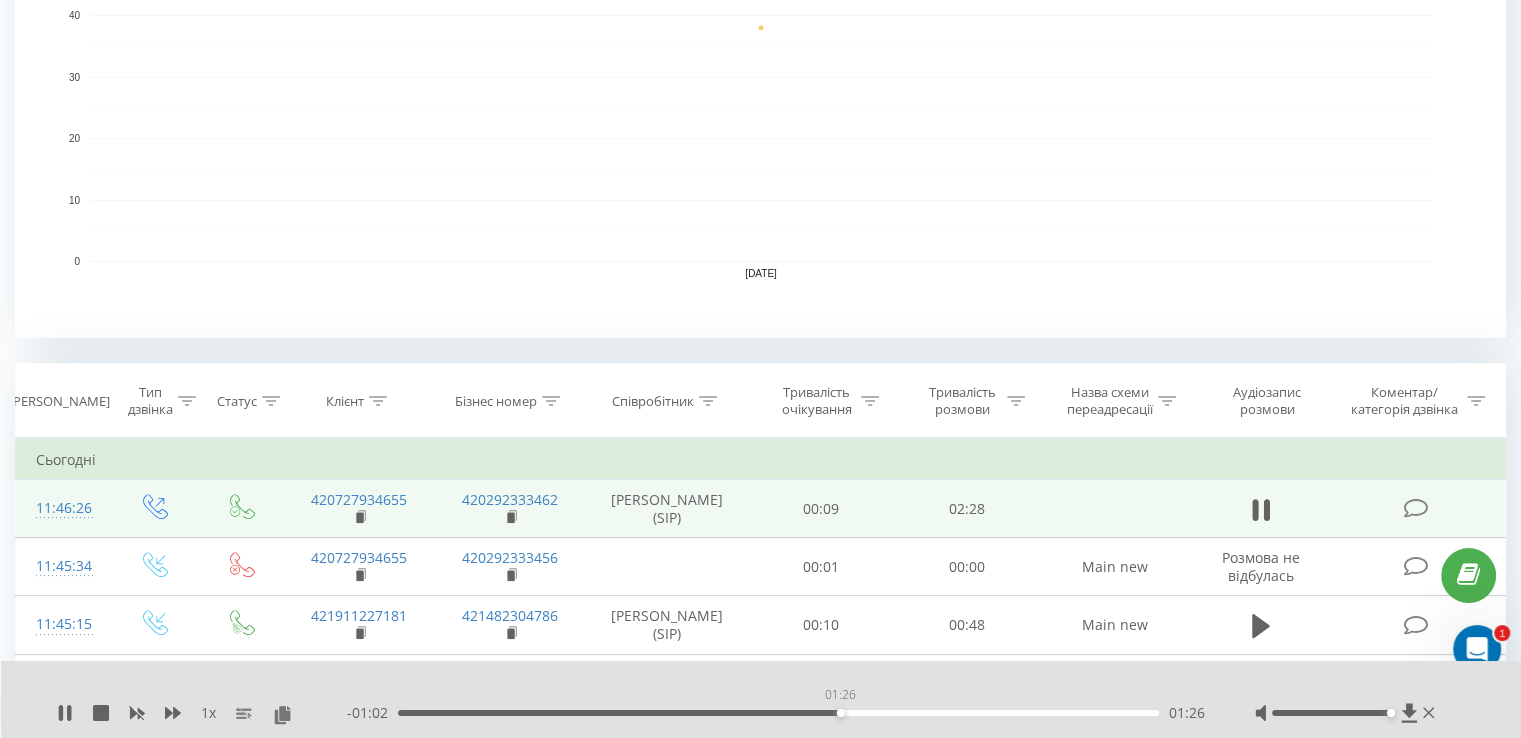 click on "01:26" at bounding box center (778, 713) 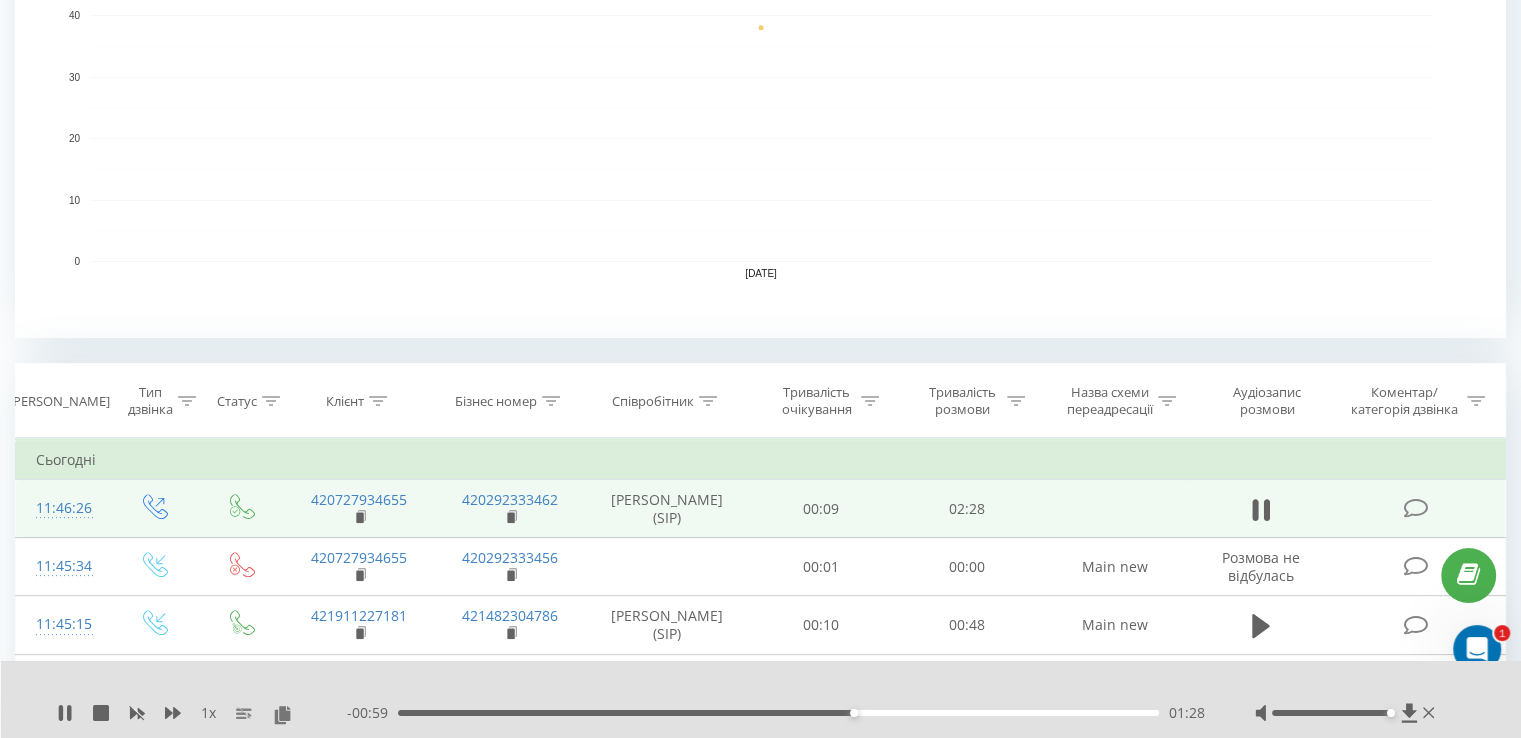 click on "01:28" at bounding box center (778, 713) 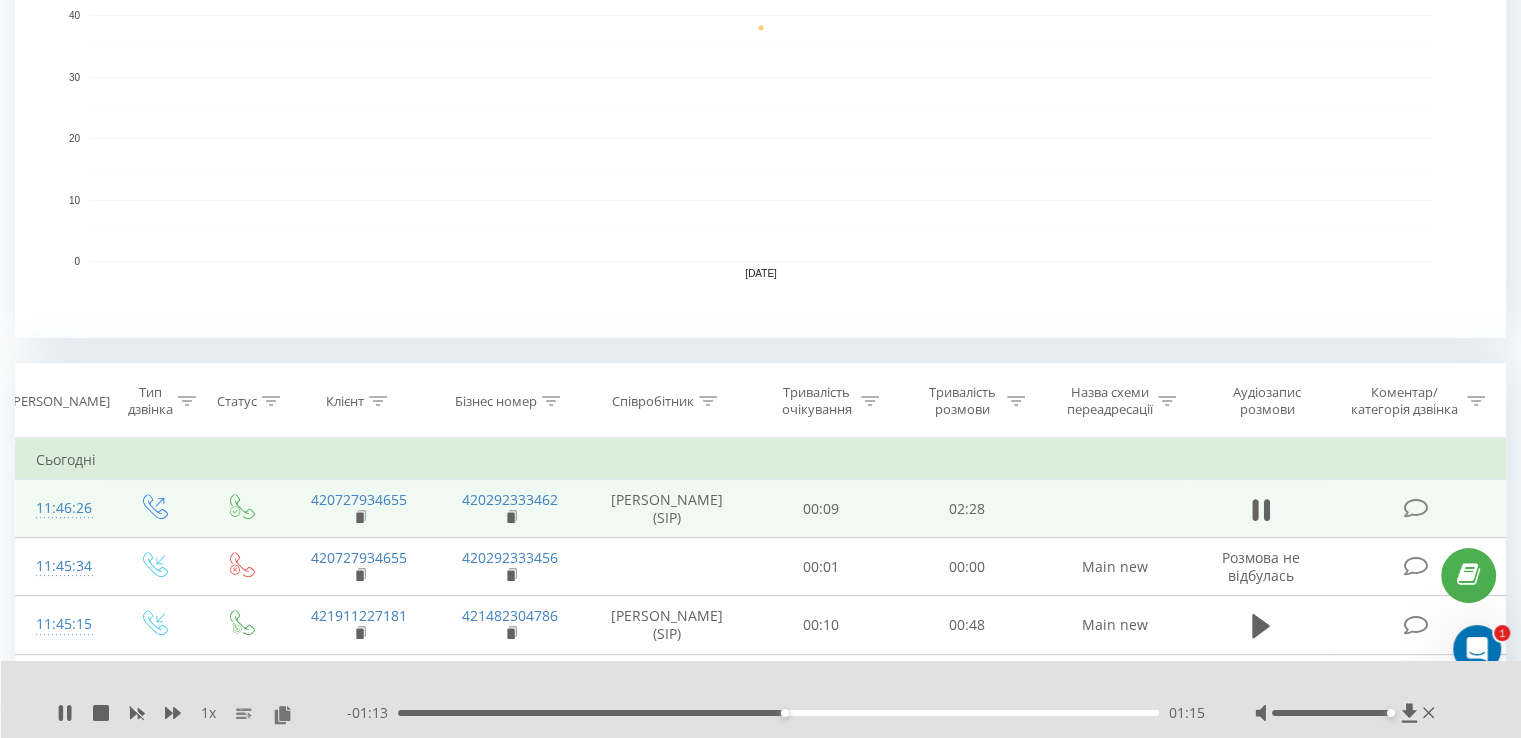 click on "01:15" at bounding box center [778, 713] 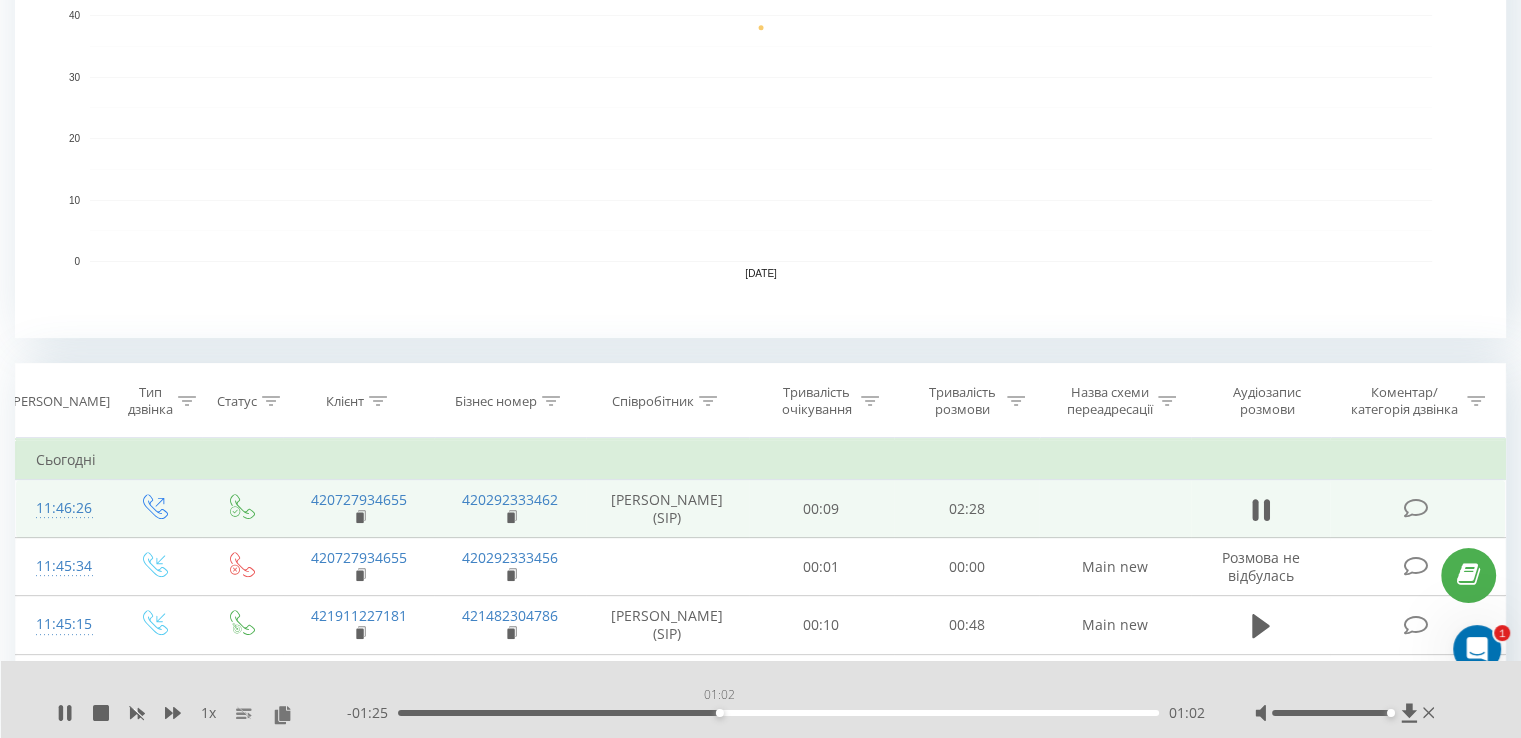 click on "01:02" at bounding box center (778, 713) 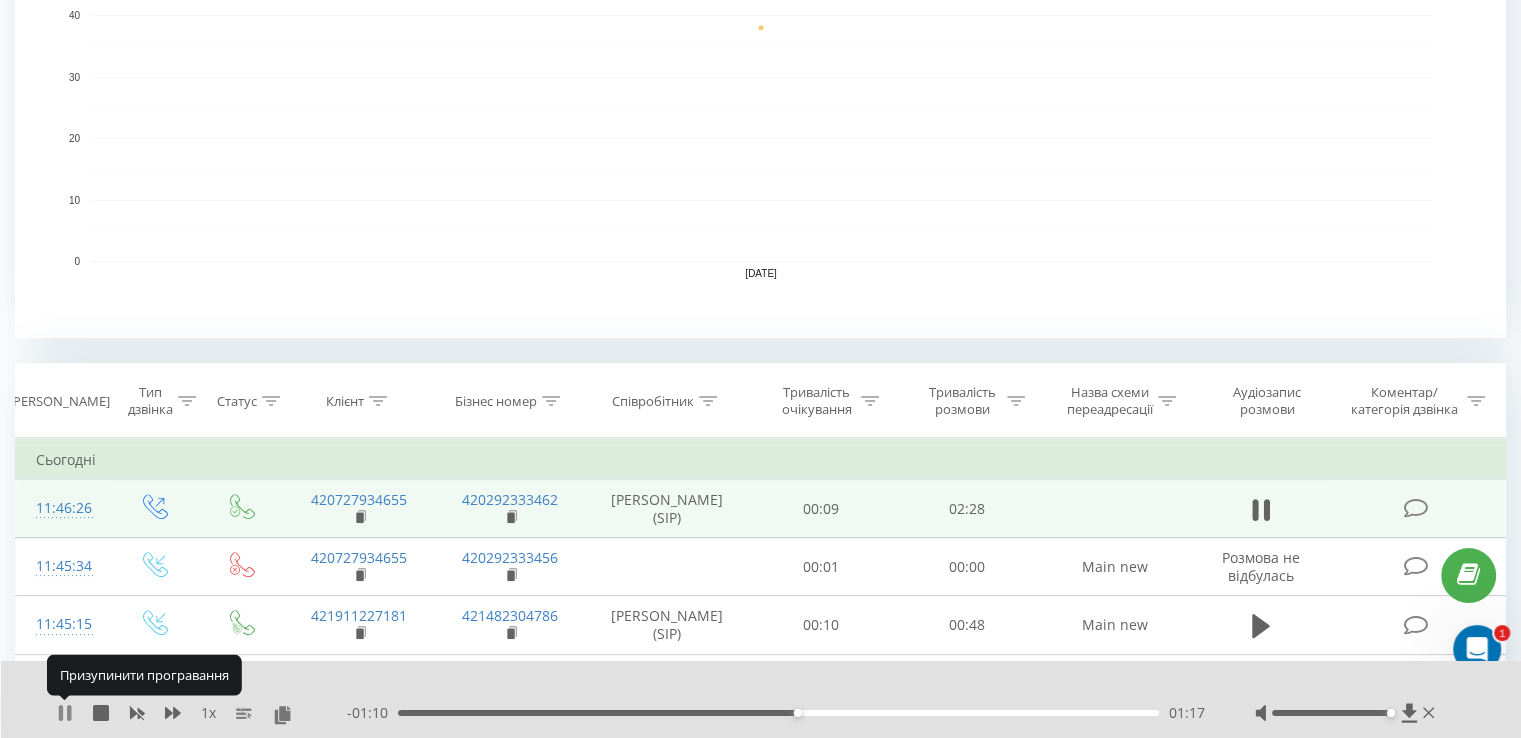 click 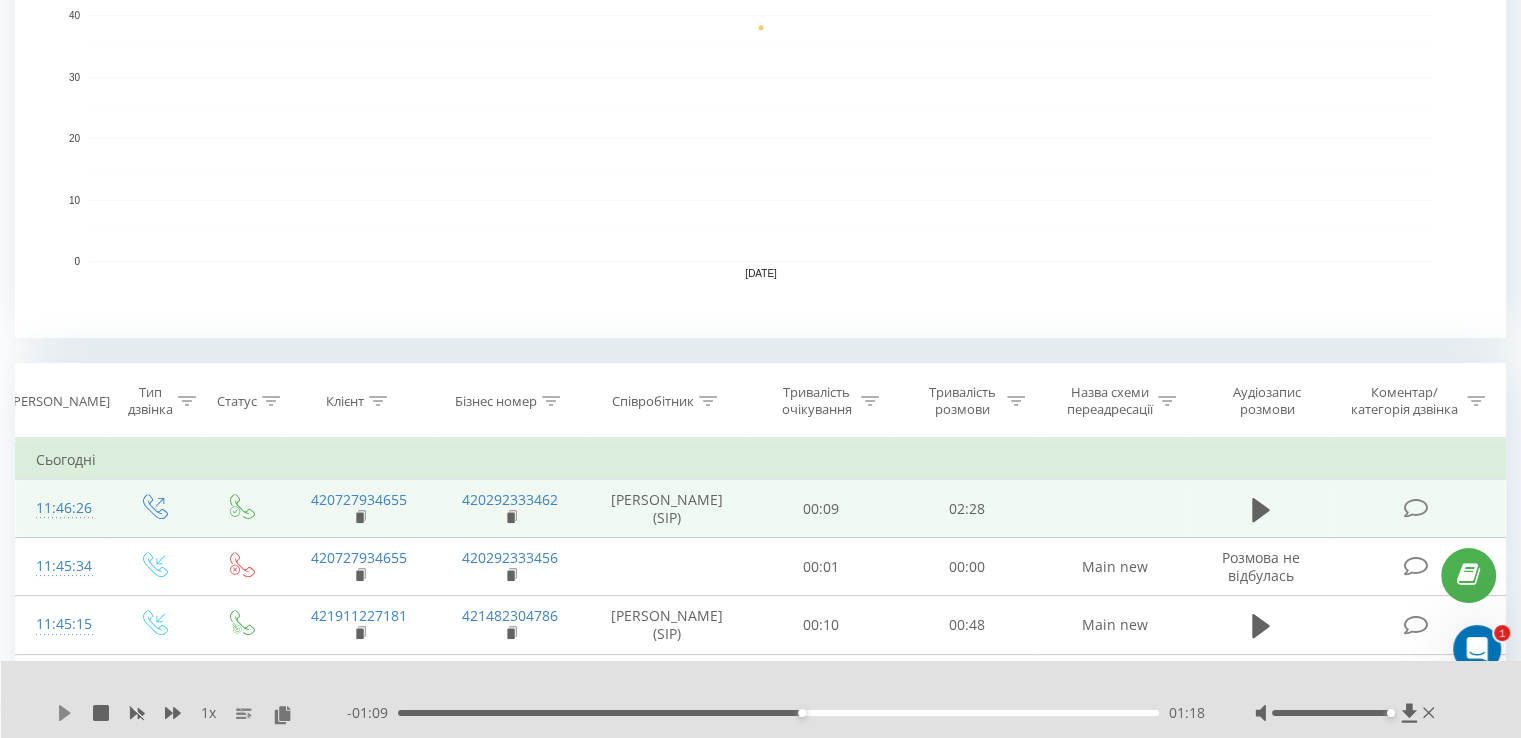 click 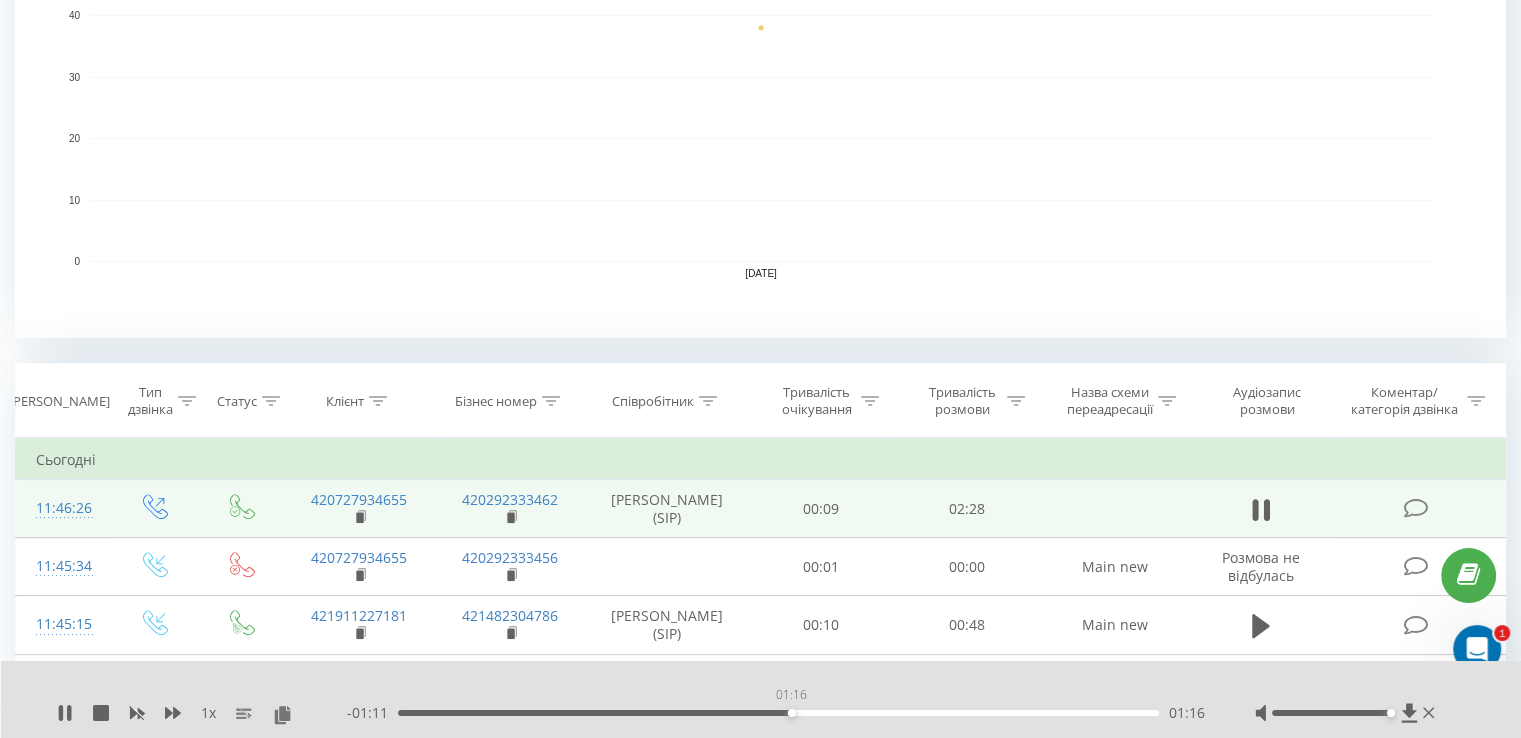 click on "01:16" at bounding box center (778, 713) 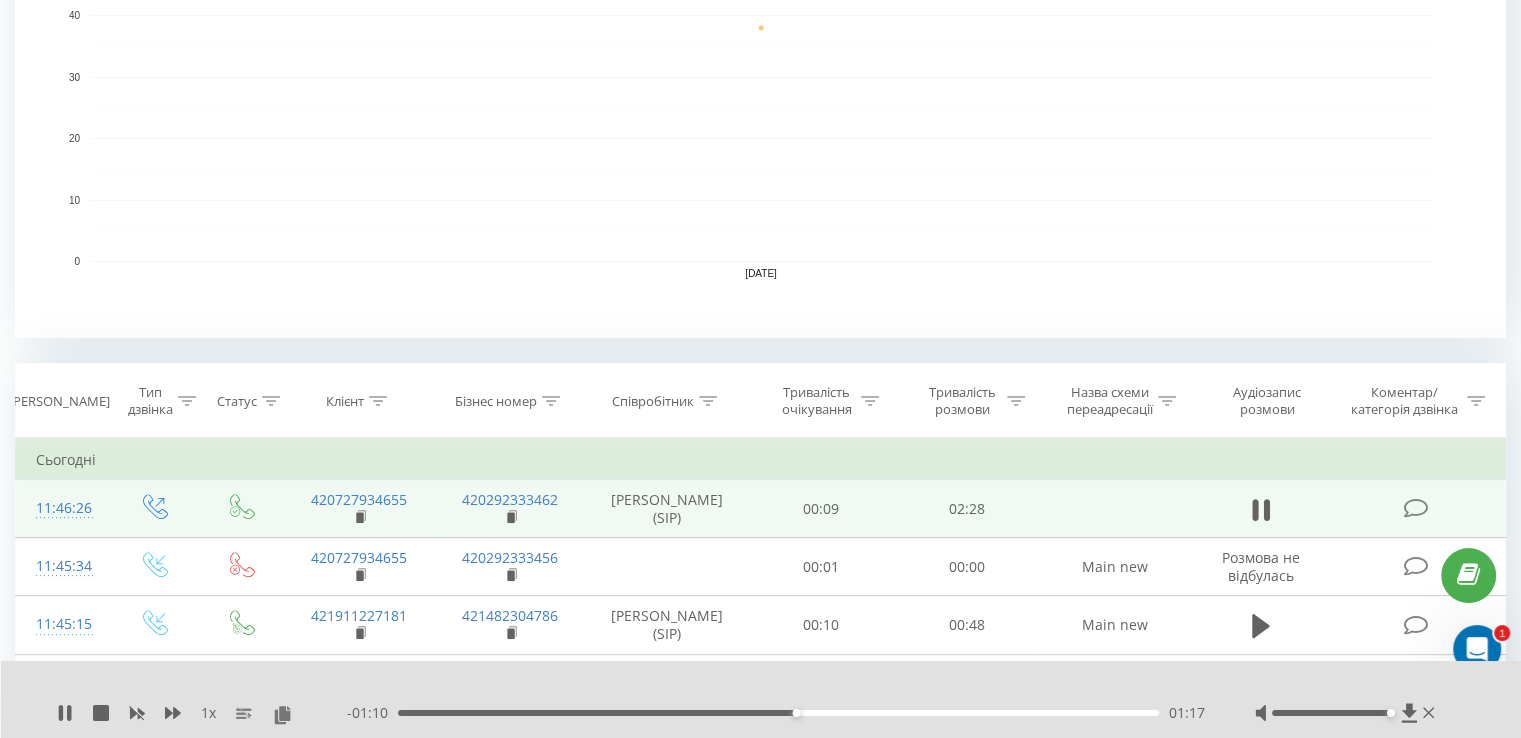click on "- 01:10 01:17   01:17" at bounding box center (776, 713) 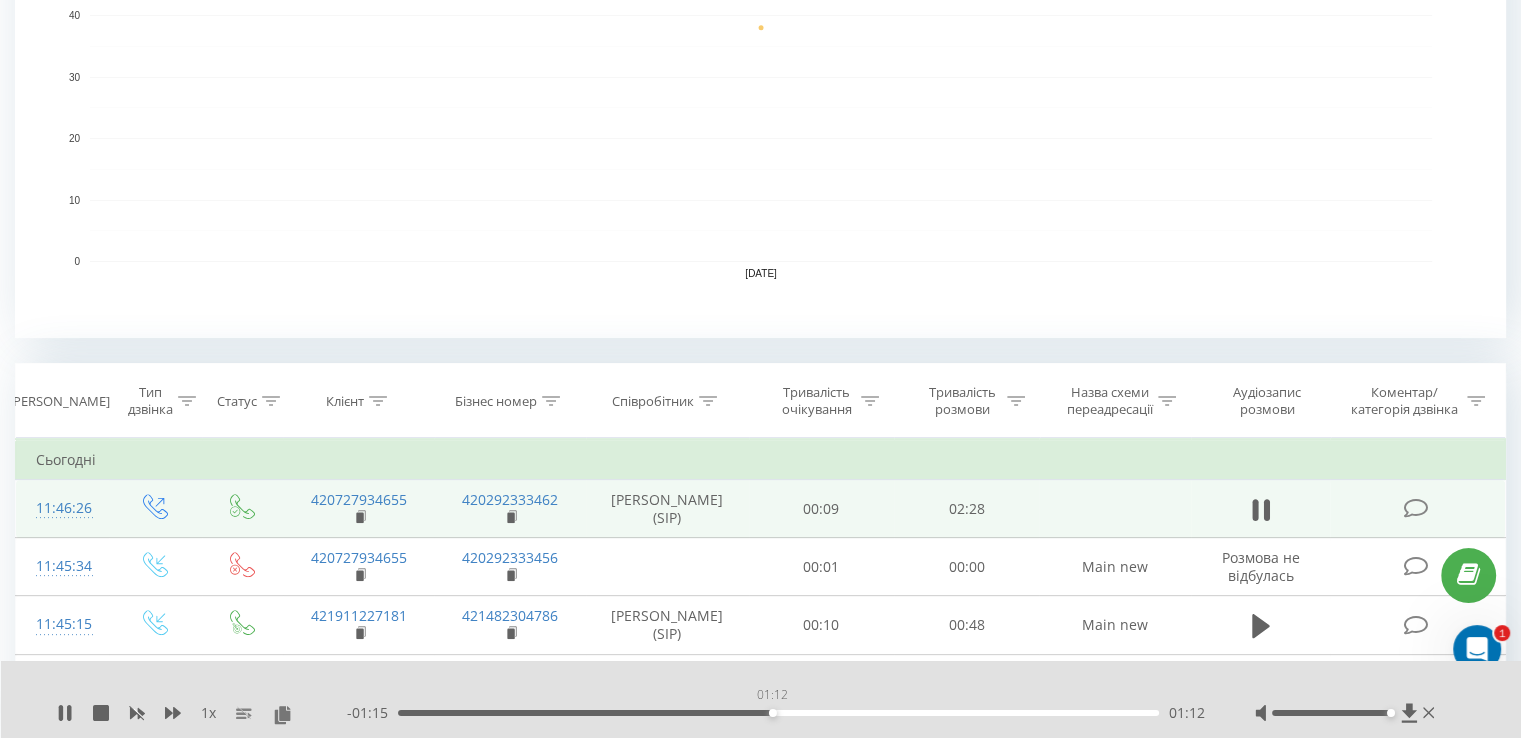 click on "01:12" at bounding box center [778, 713] 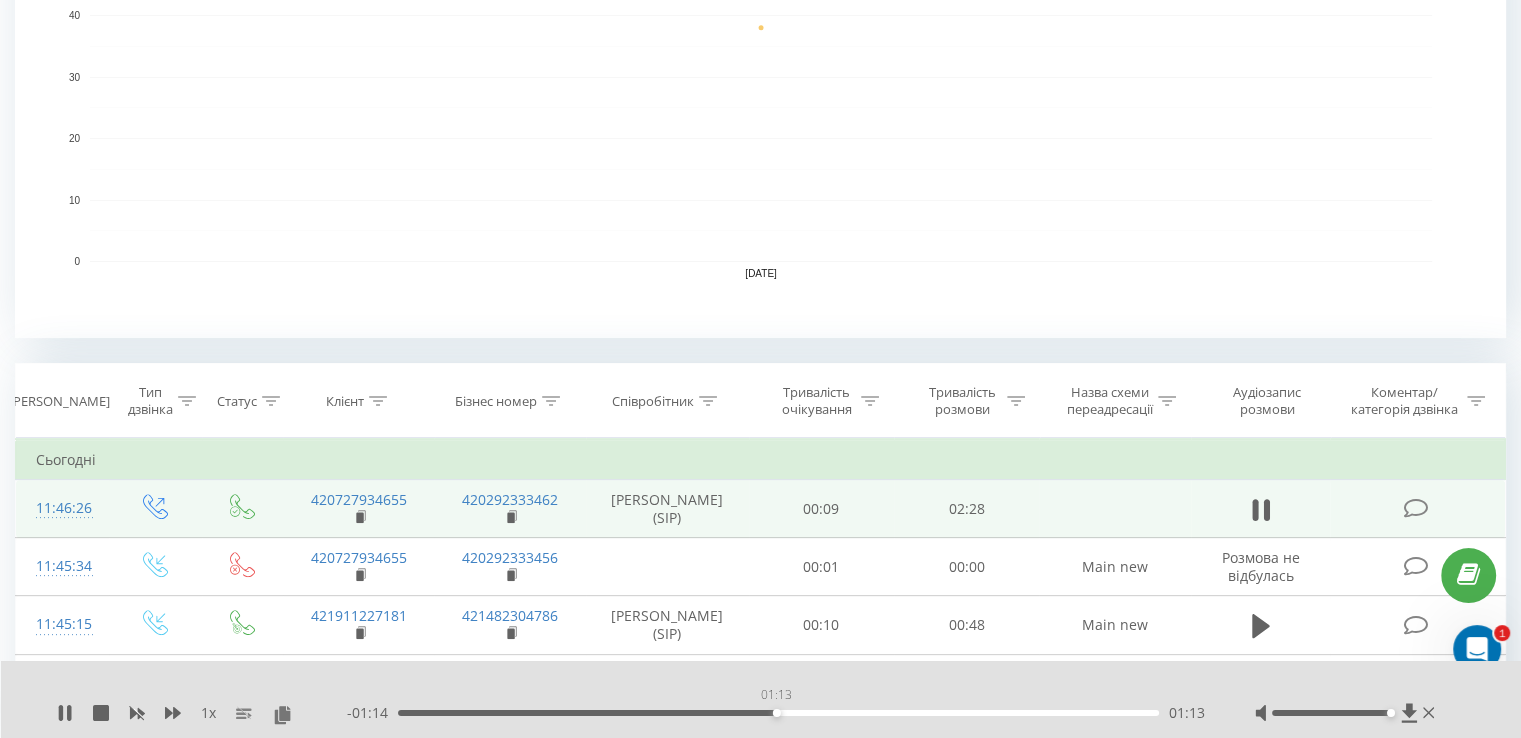 click on "01:13" at bounding box center [778, 713] 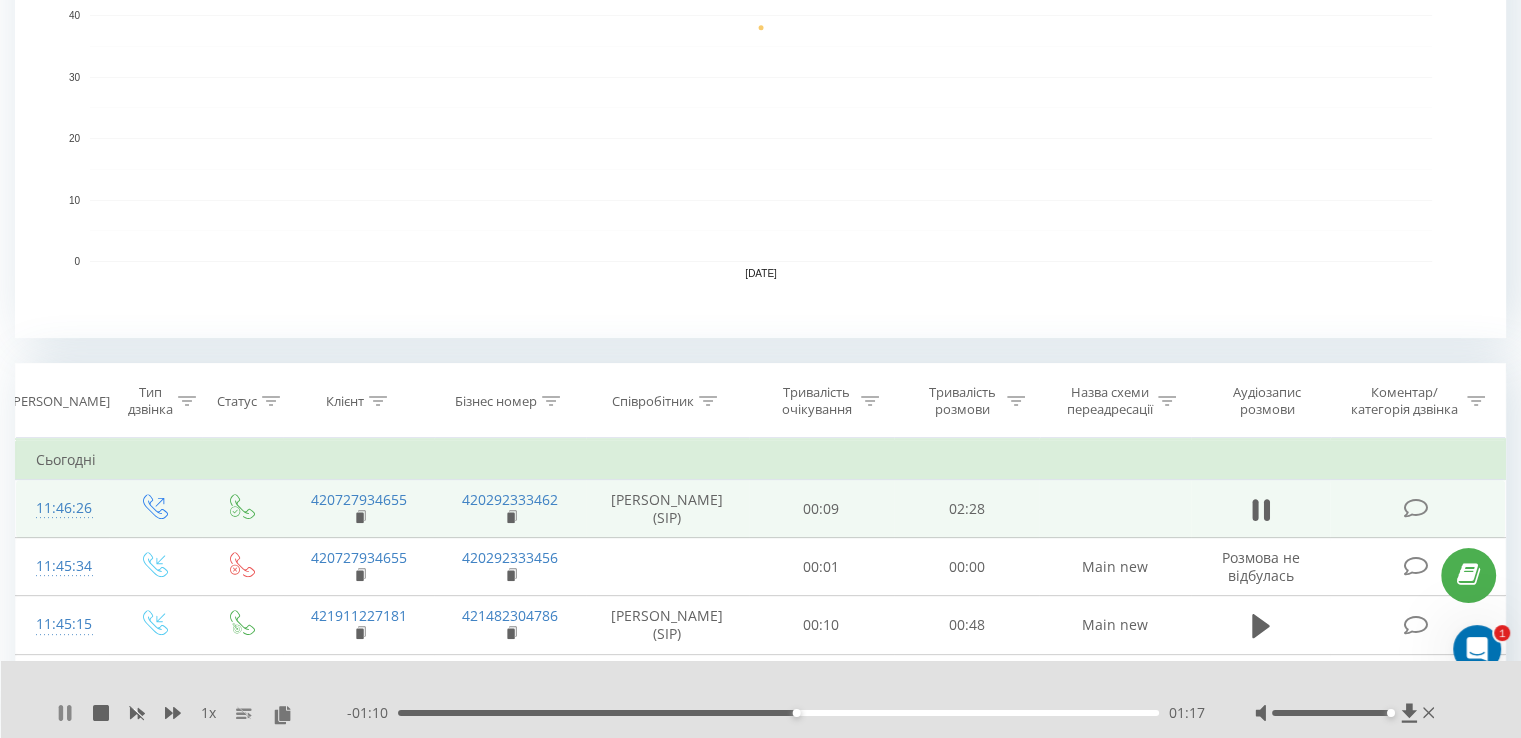 click 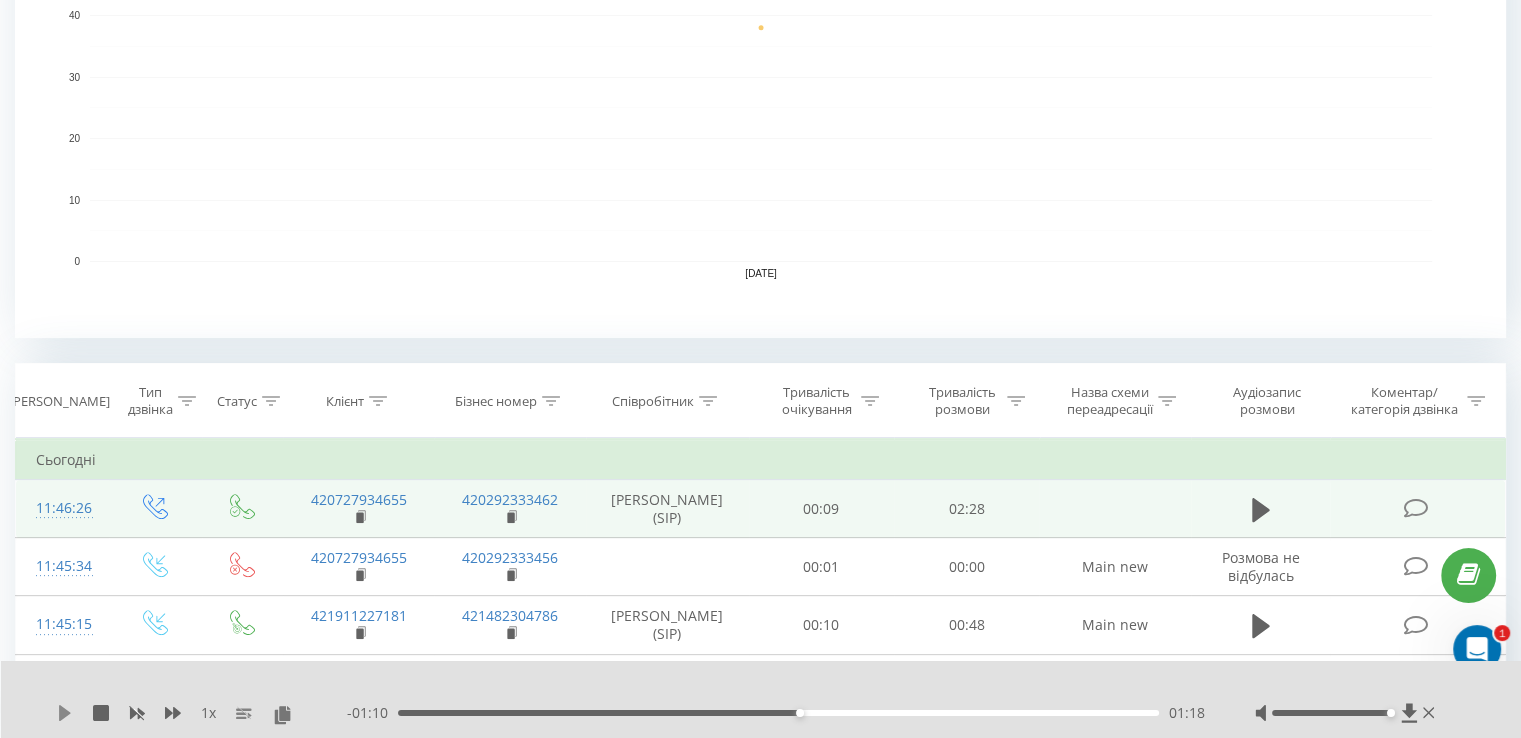 click 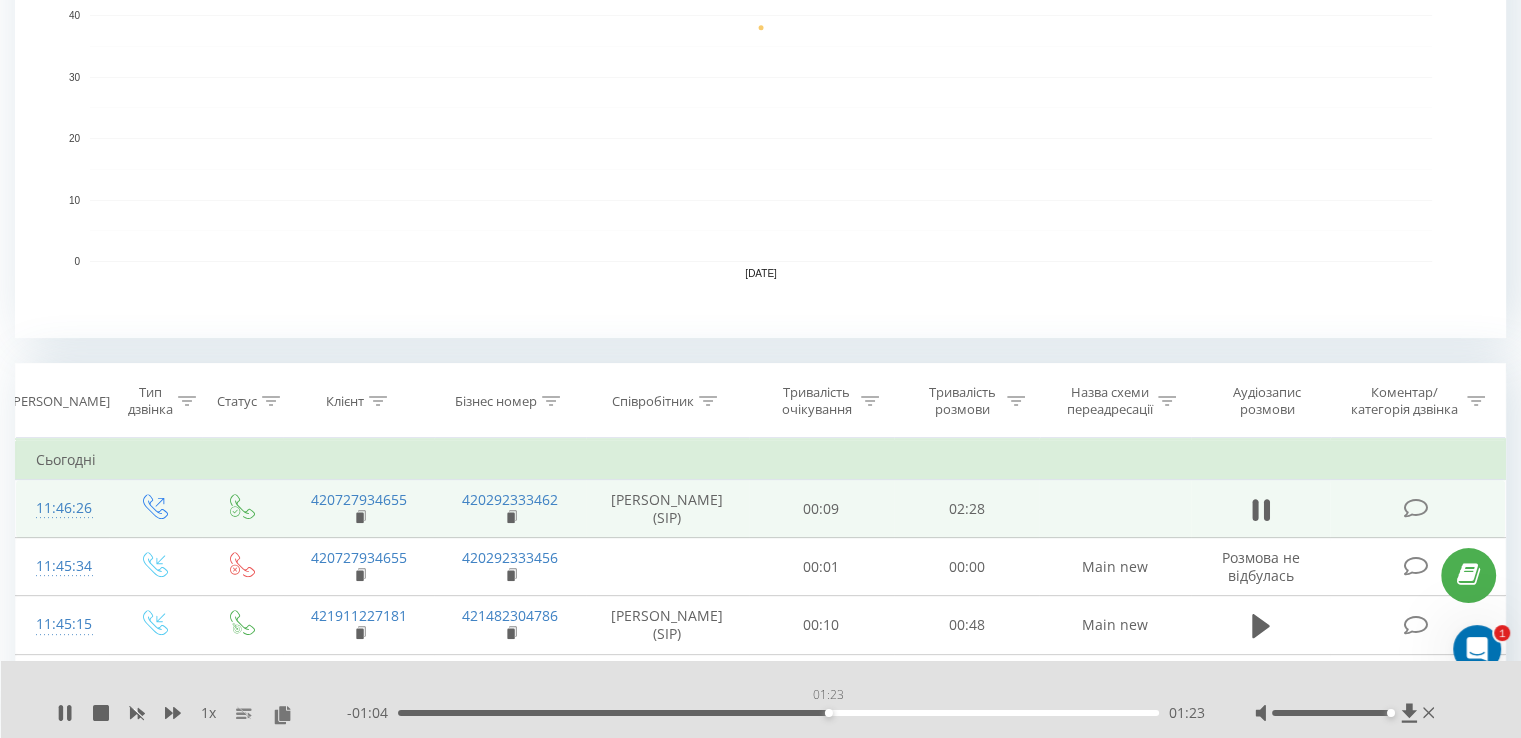 click on "01:23" at bounding box center (778, 713) 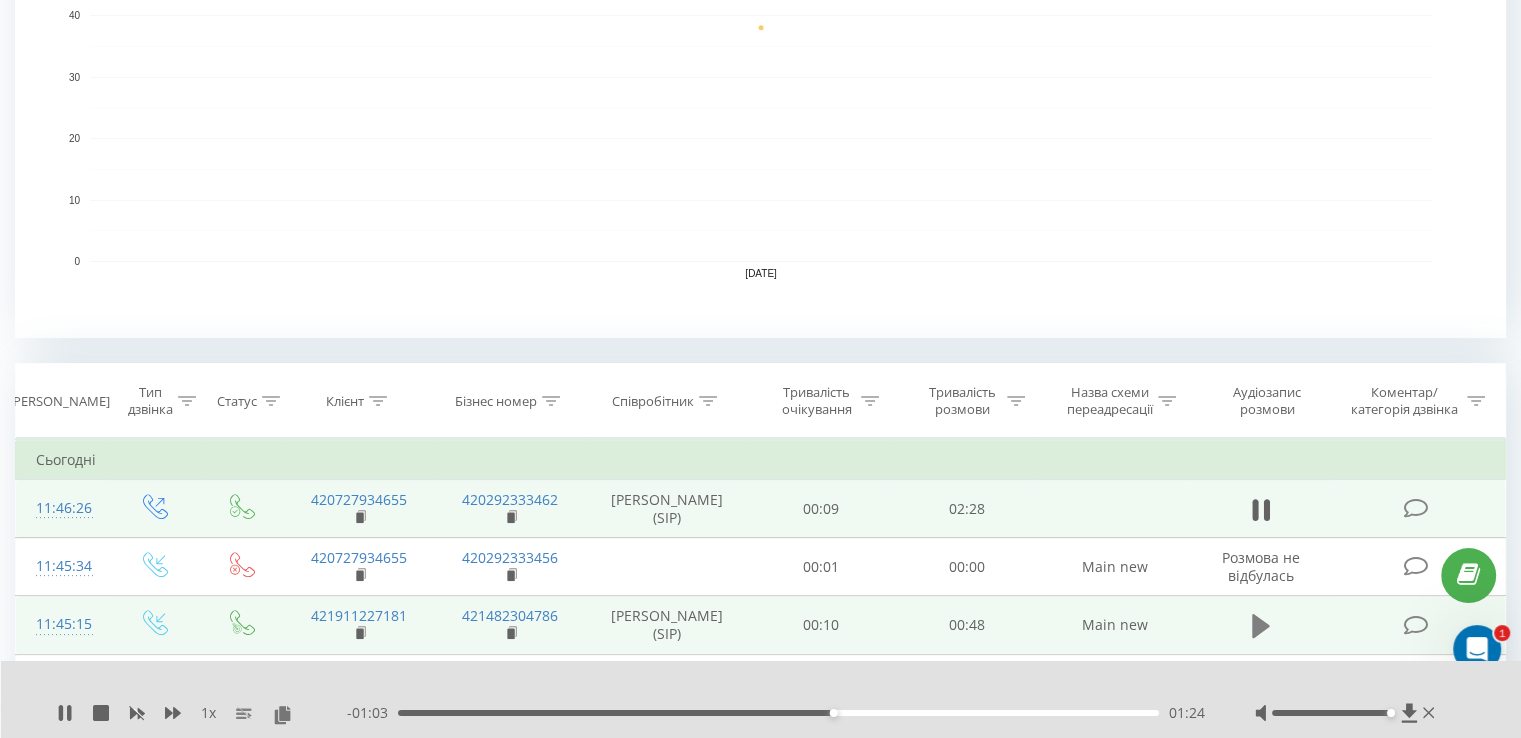 click at bounding box center [1261, 626] 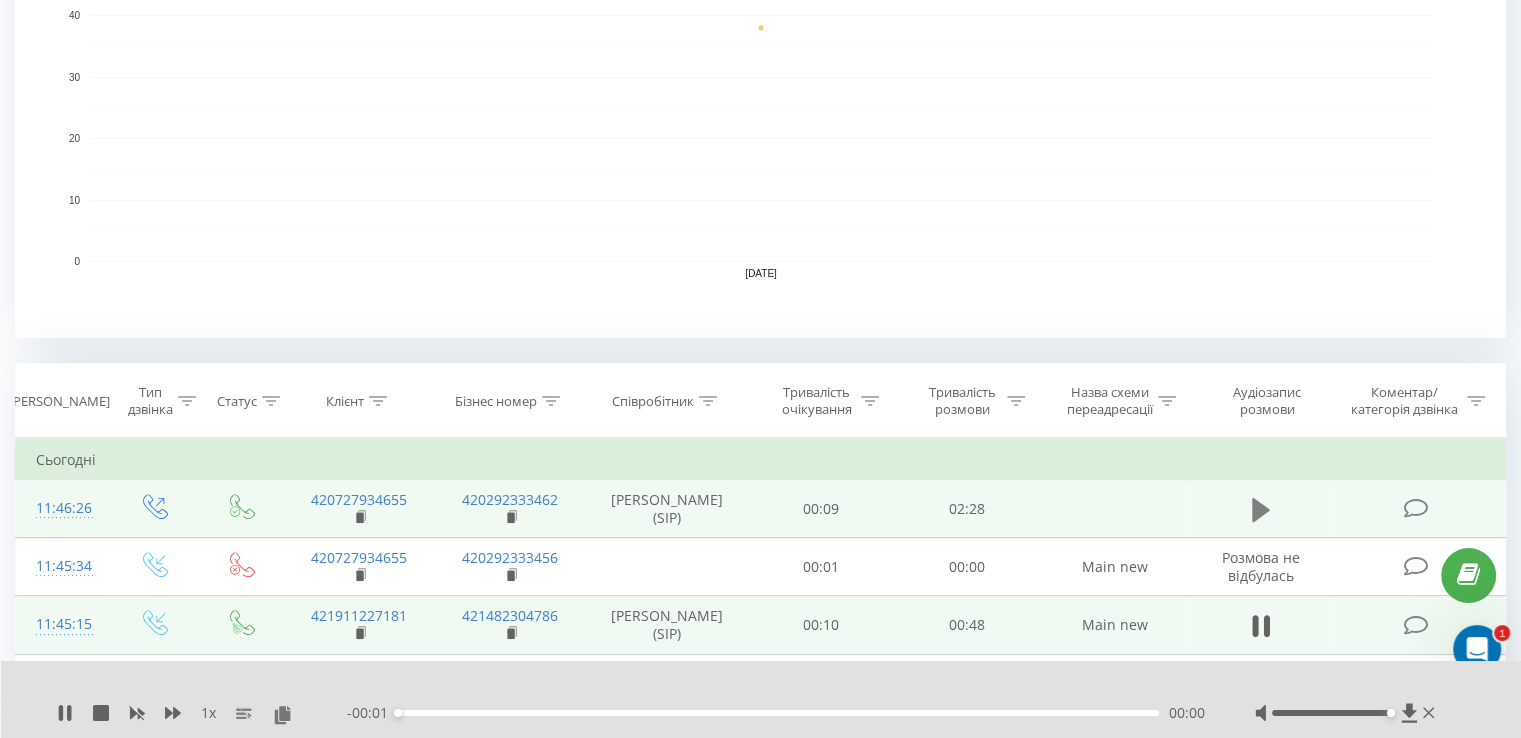 click 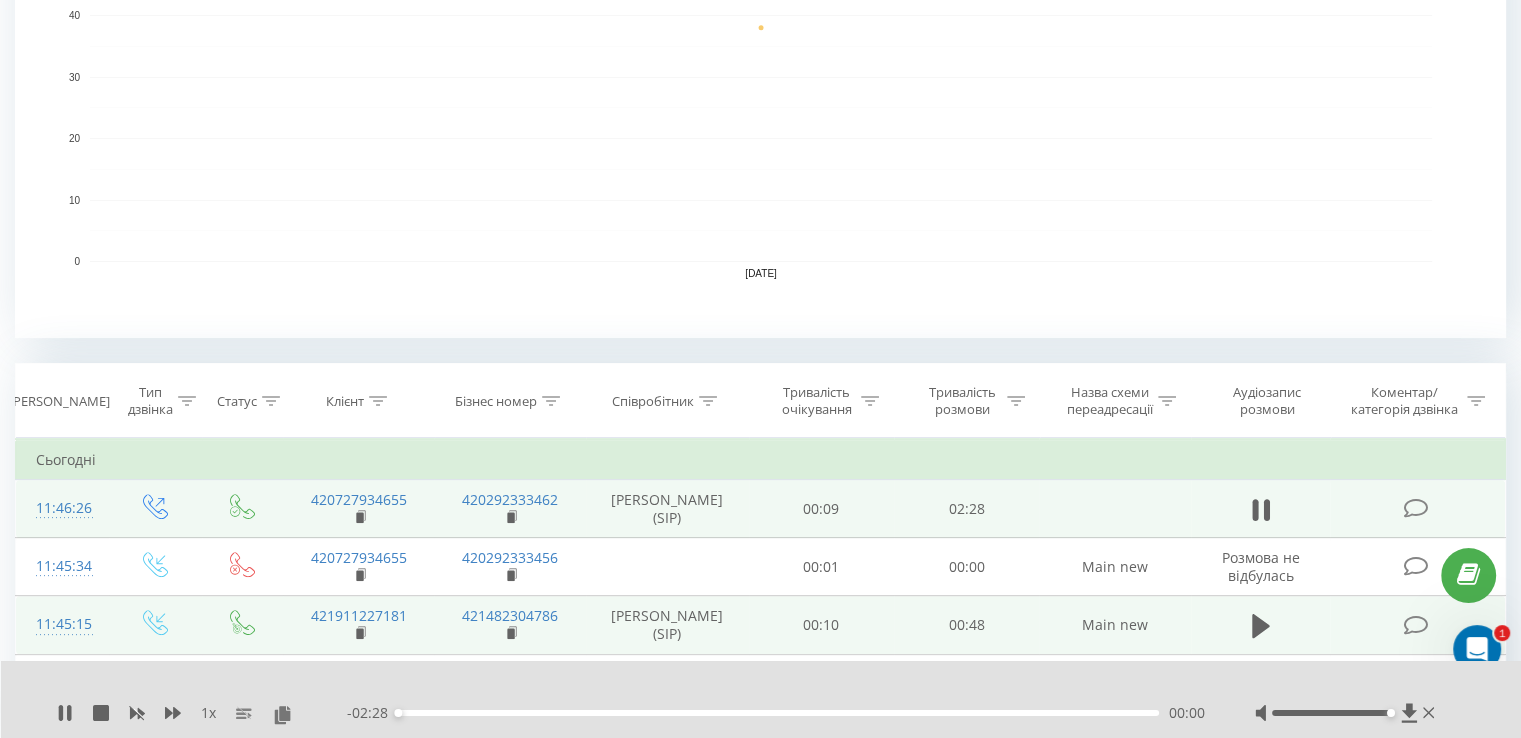 click on "00:00" at bounding box center (778, 713) 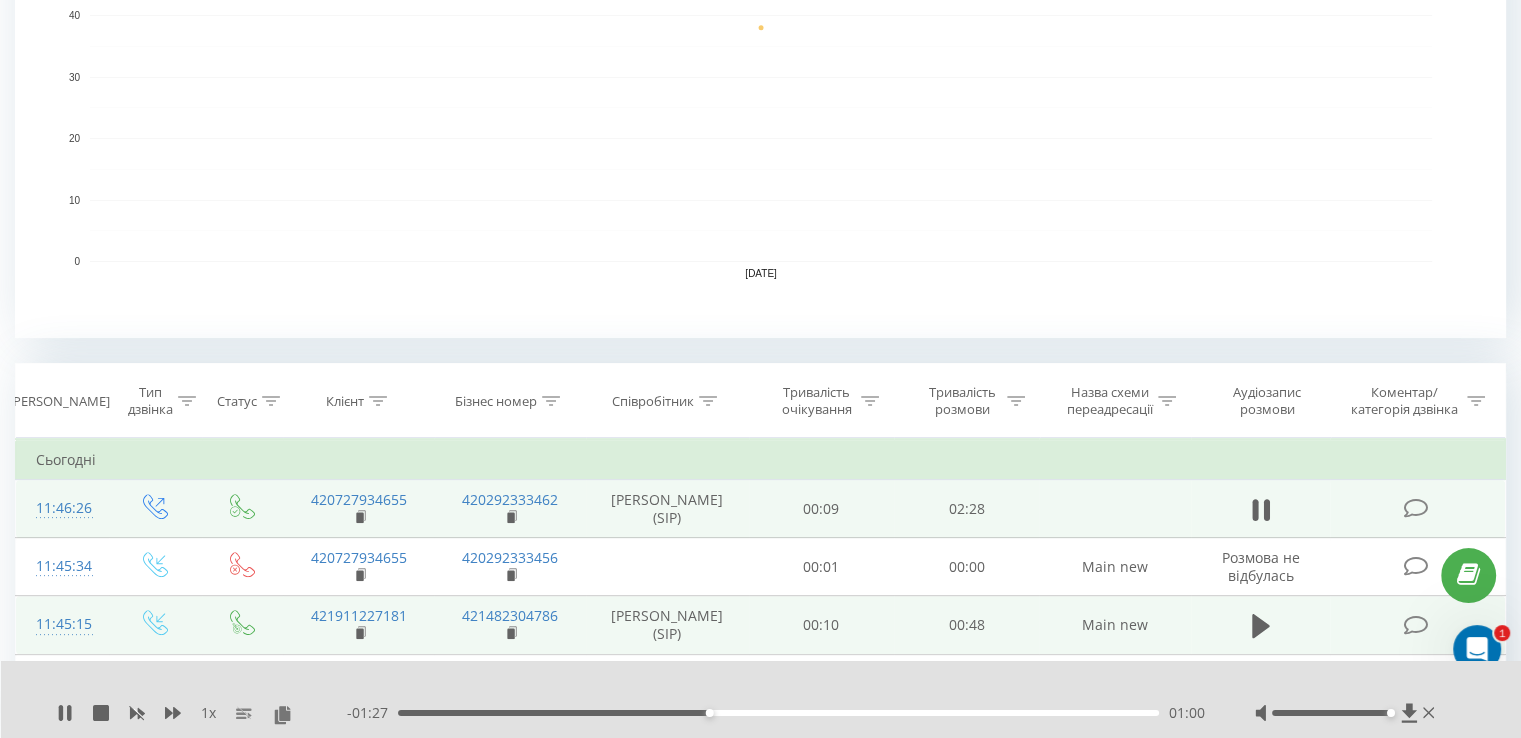 click on "01:00" at bounding box center (778, 713) 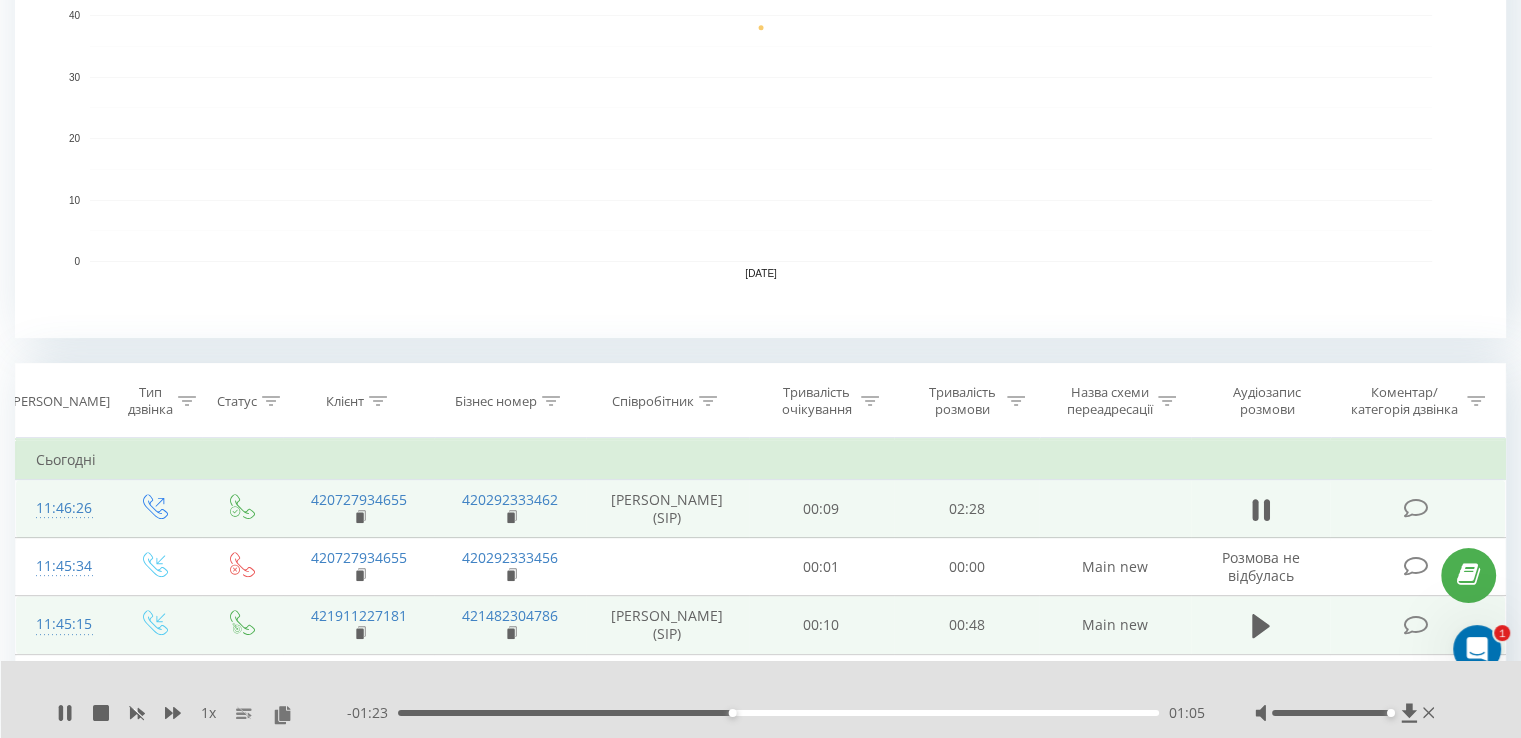 click on "01:05" at bounding box center [778, 713] 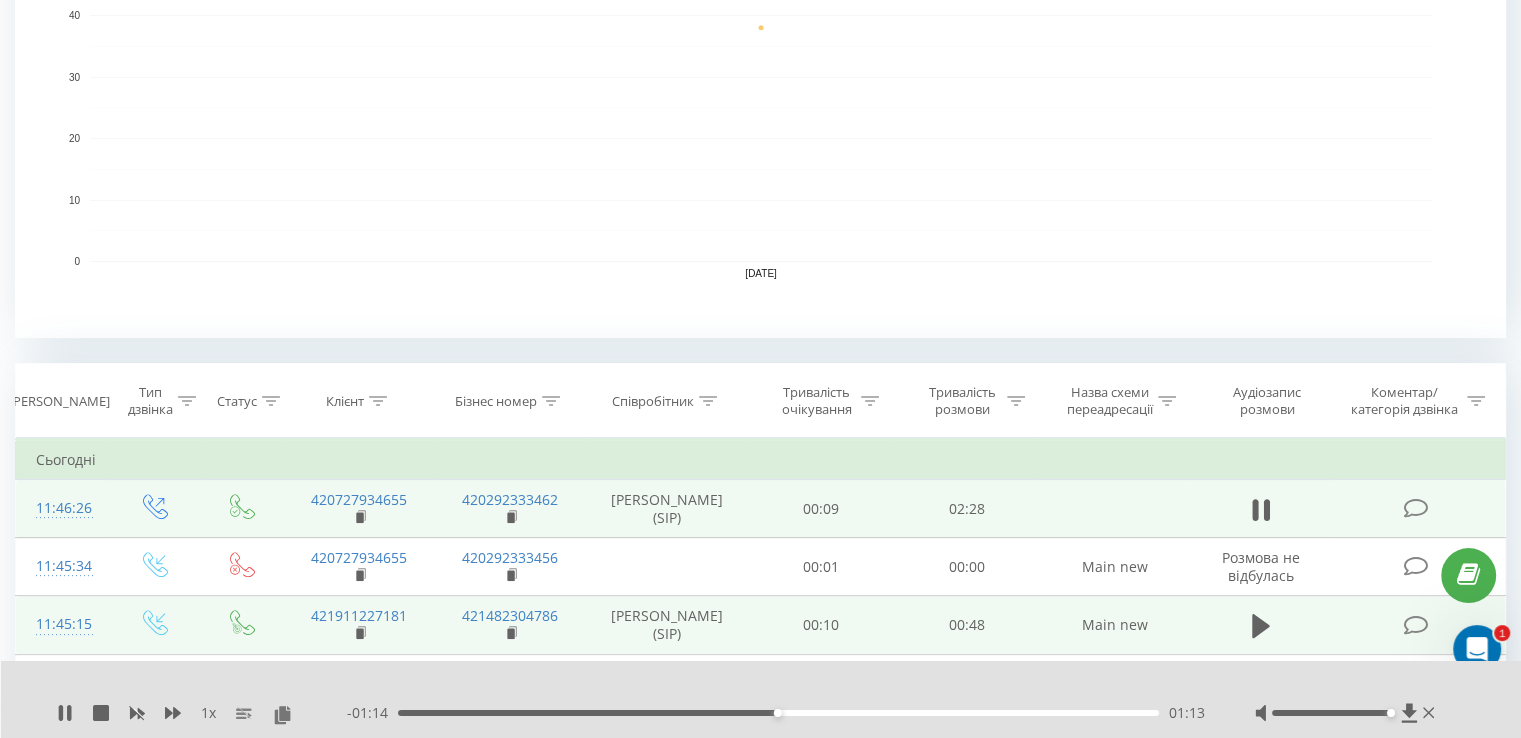 click on "01:13" at bounding box center (778, 713) 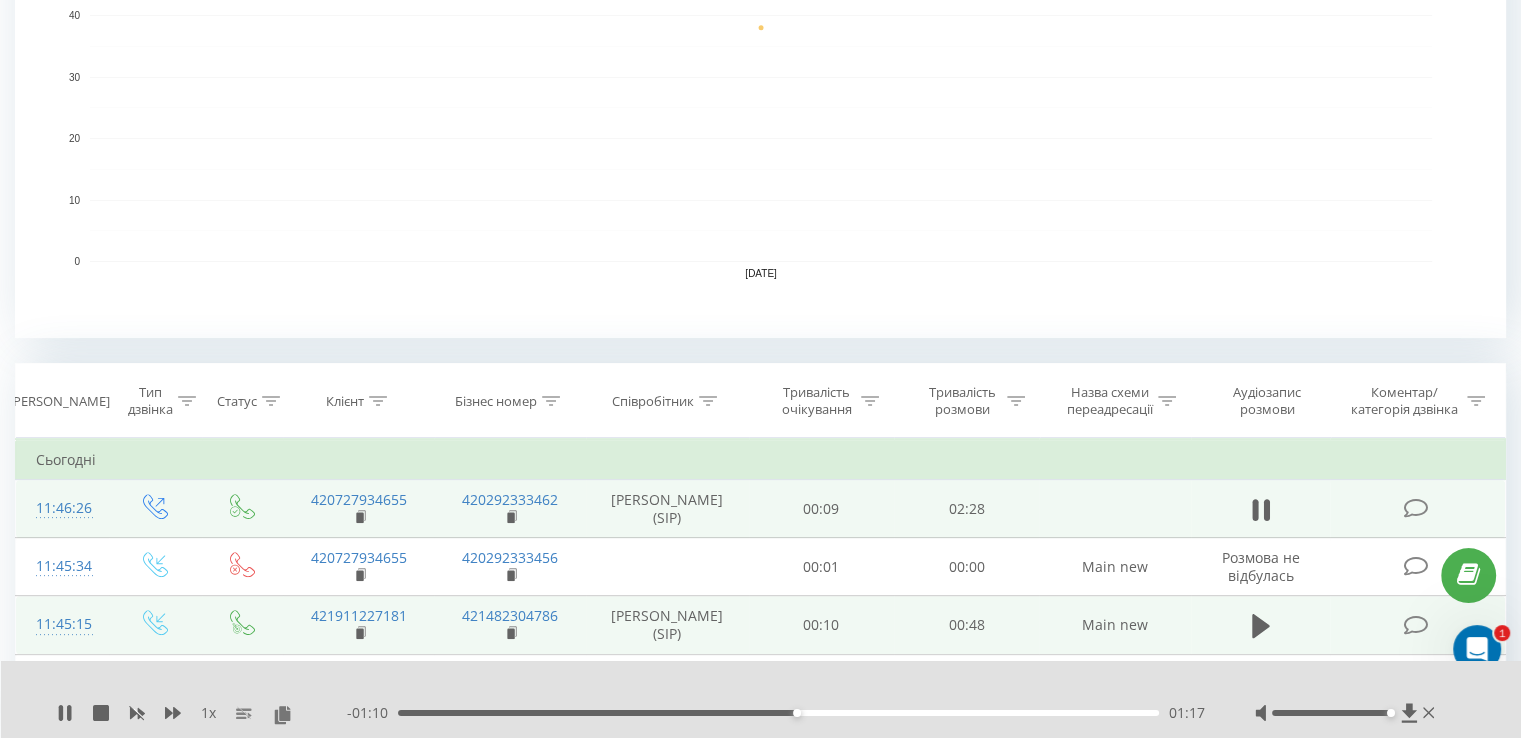 click on "- 01:10 01:17   01:17" at bounding box center (776, 713) 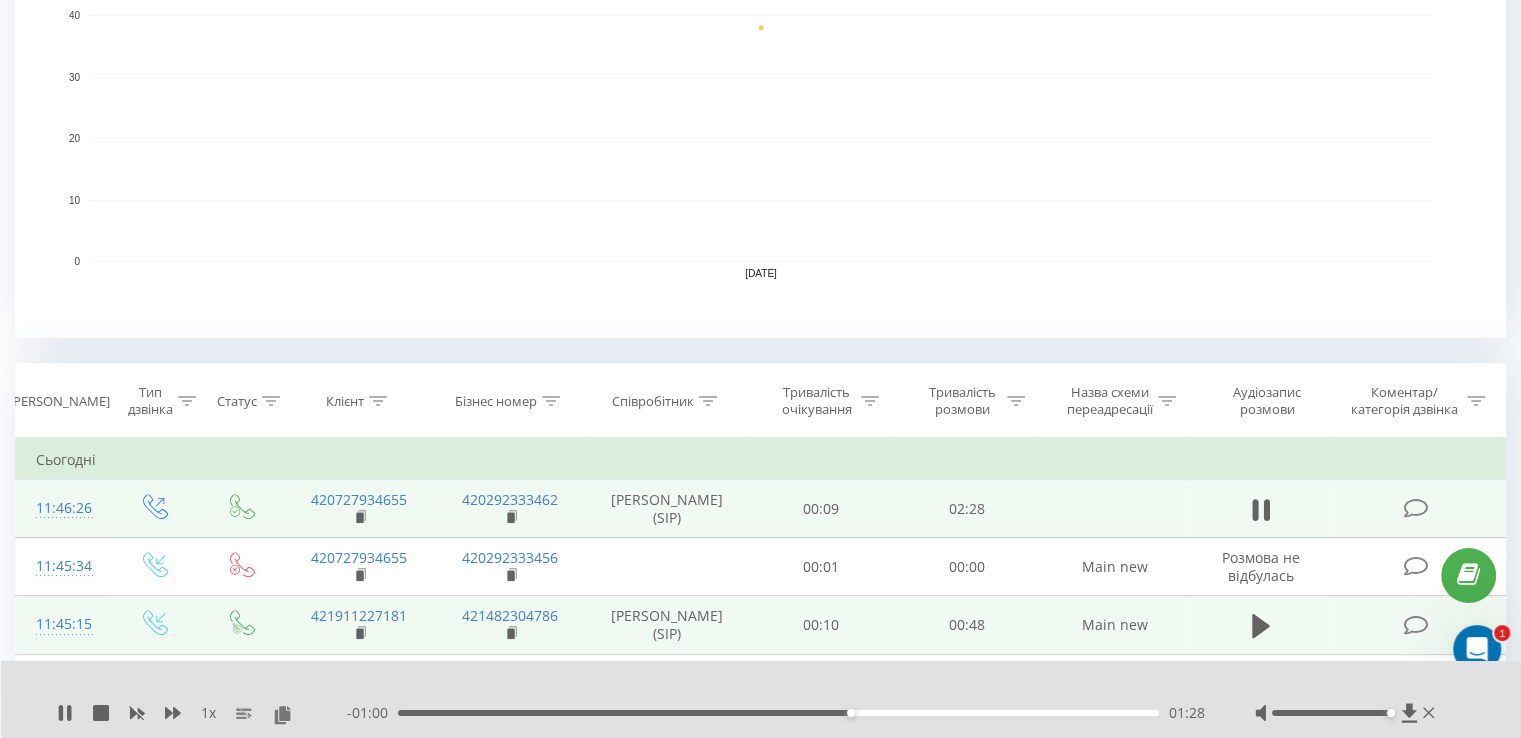 click on "01:28" at bounding box center (778, 713) 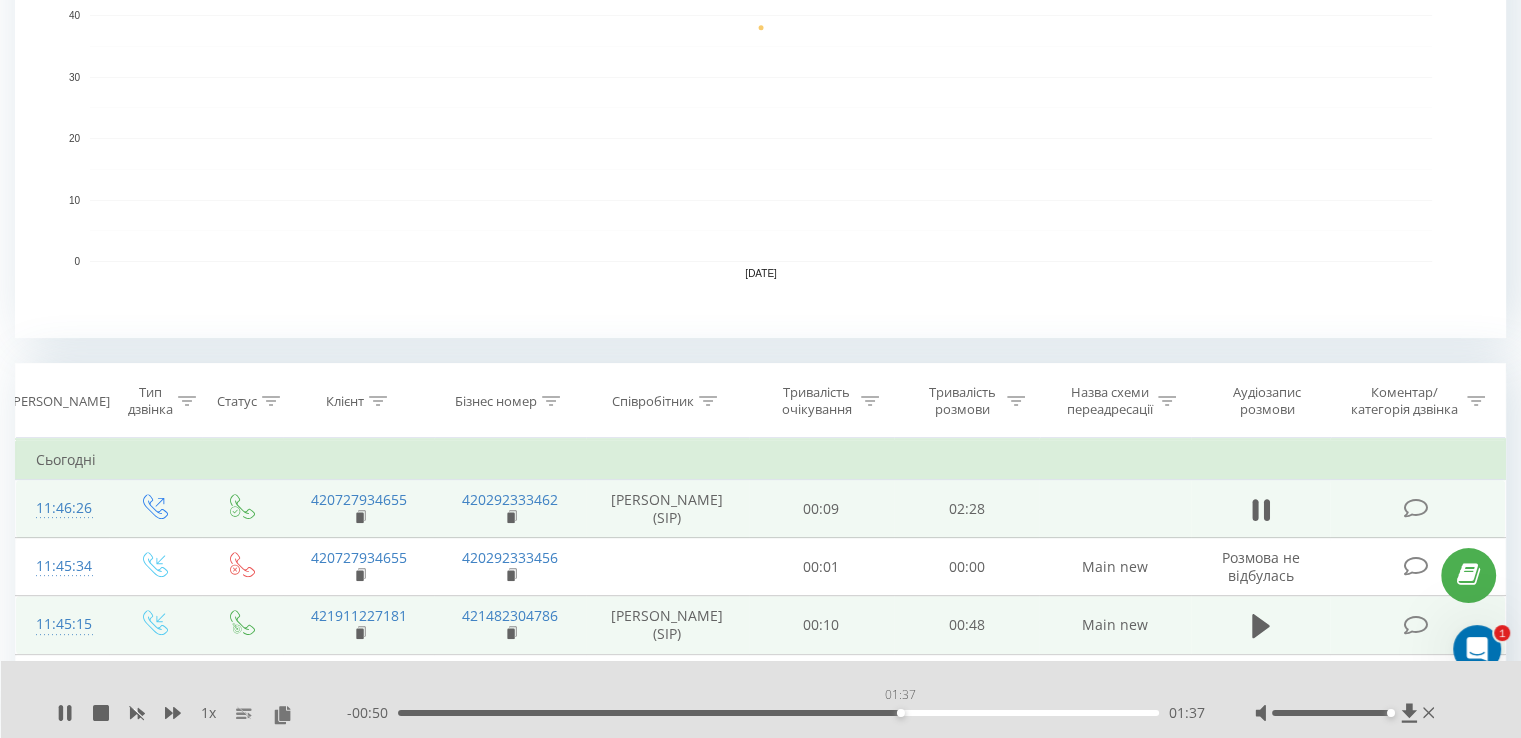 click on "01:37" at bounding box center [778, 713] 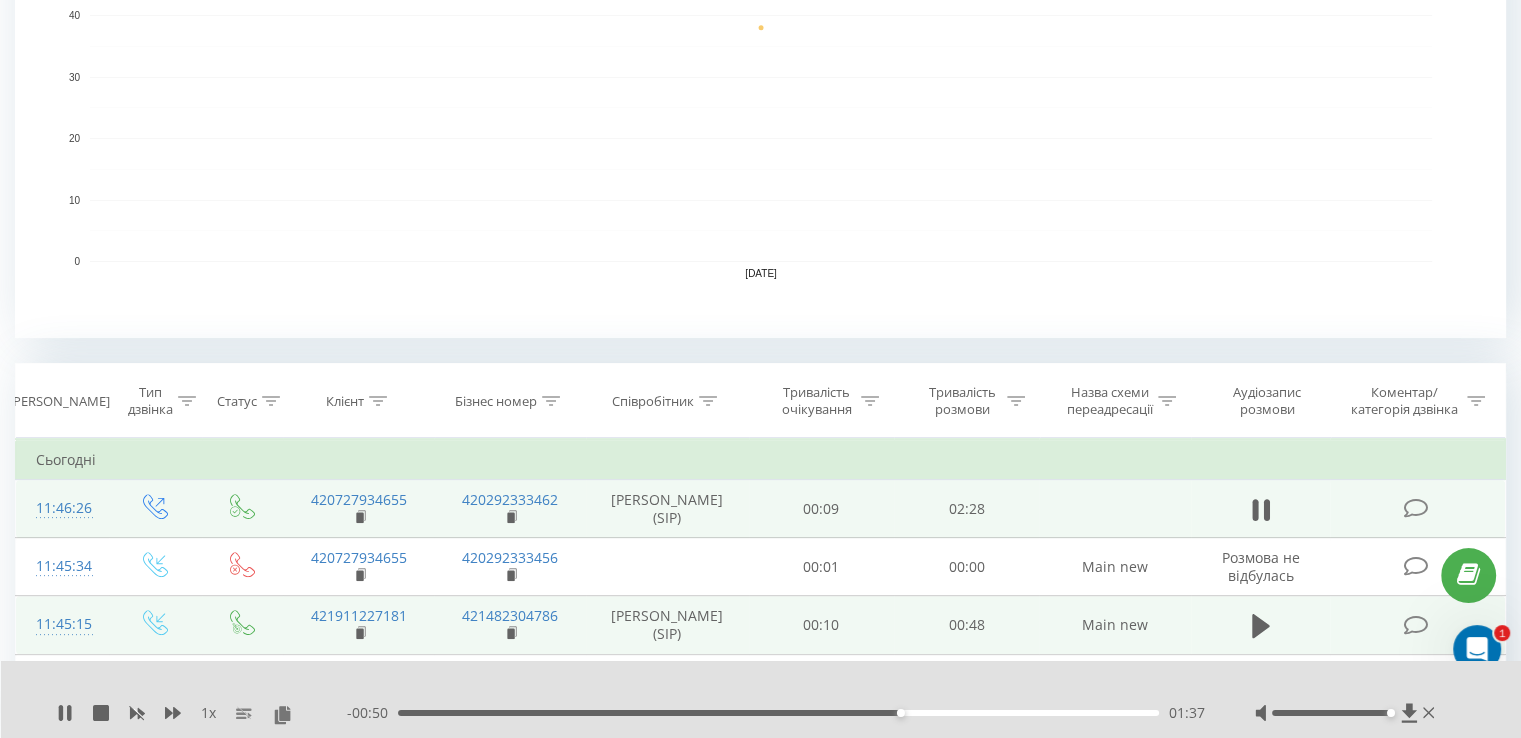 click on "01:37" at bounding box center (778, 713) 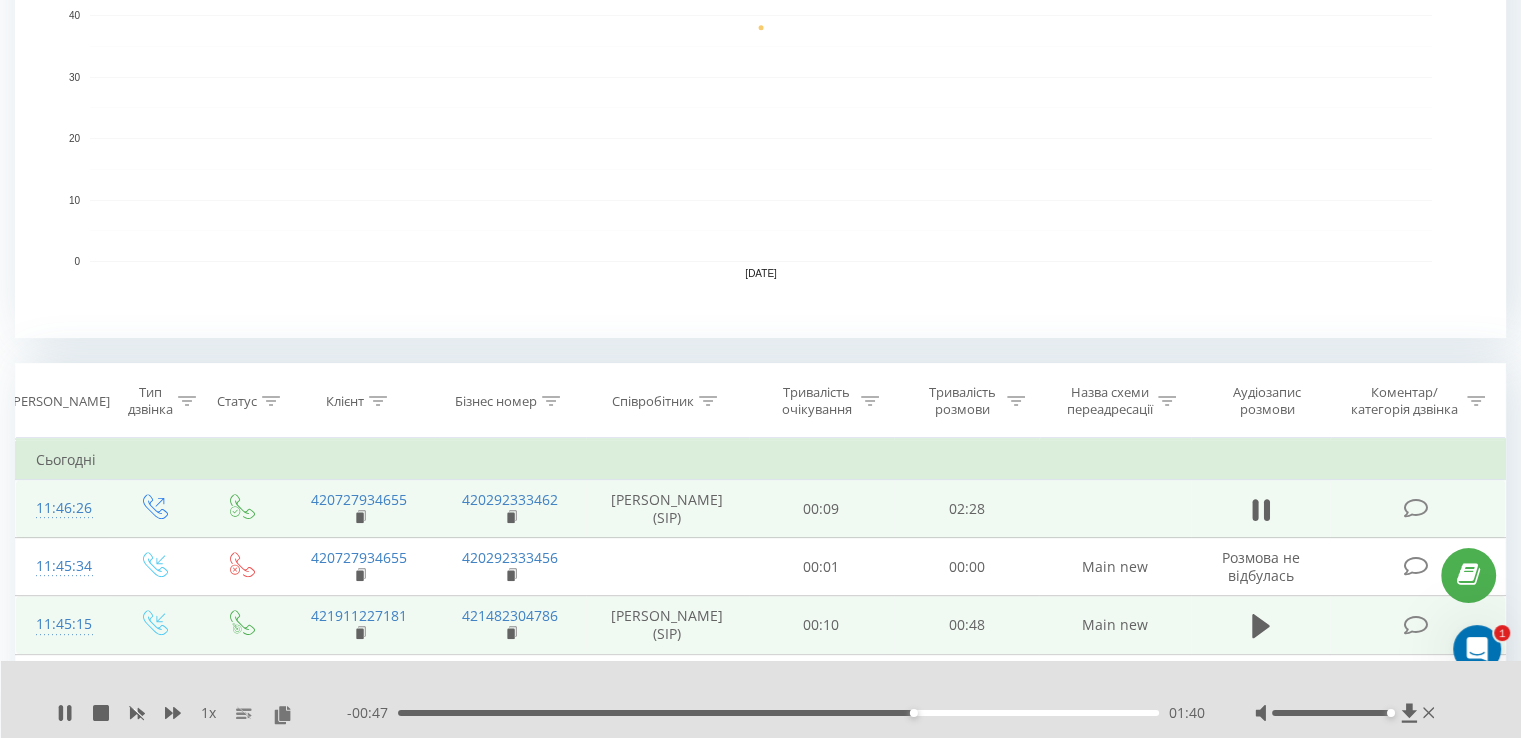 click on "01:40" at bounding box center [778, 713] 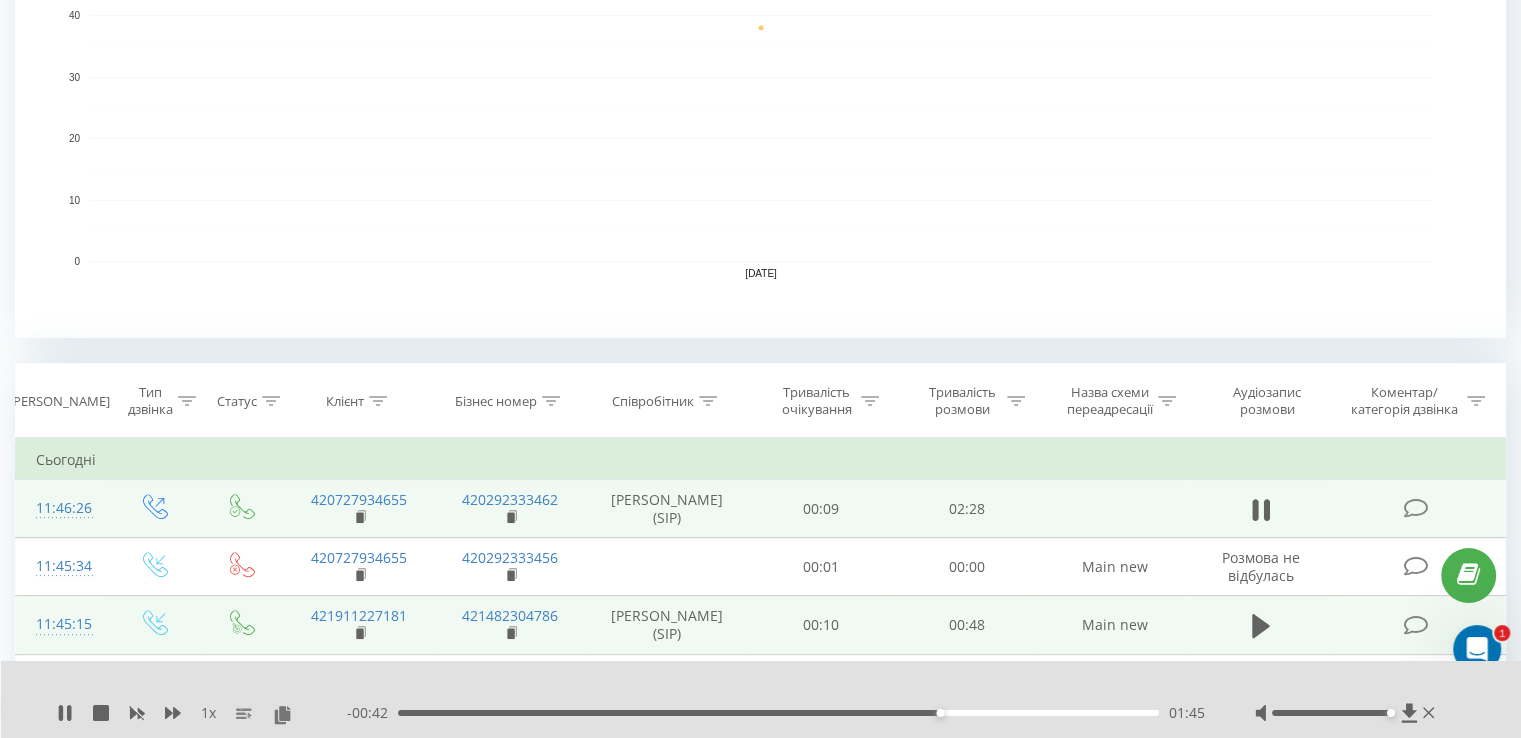 click on "01:45" at bounding box center (778, 713) 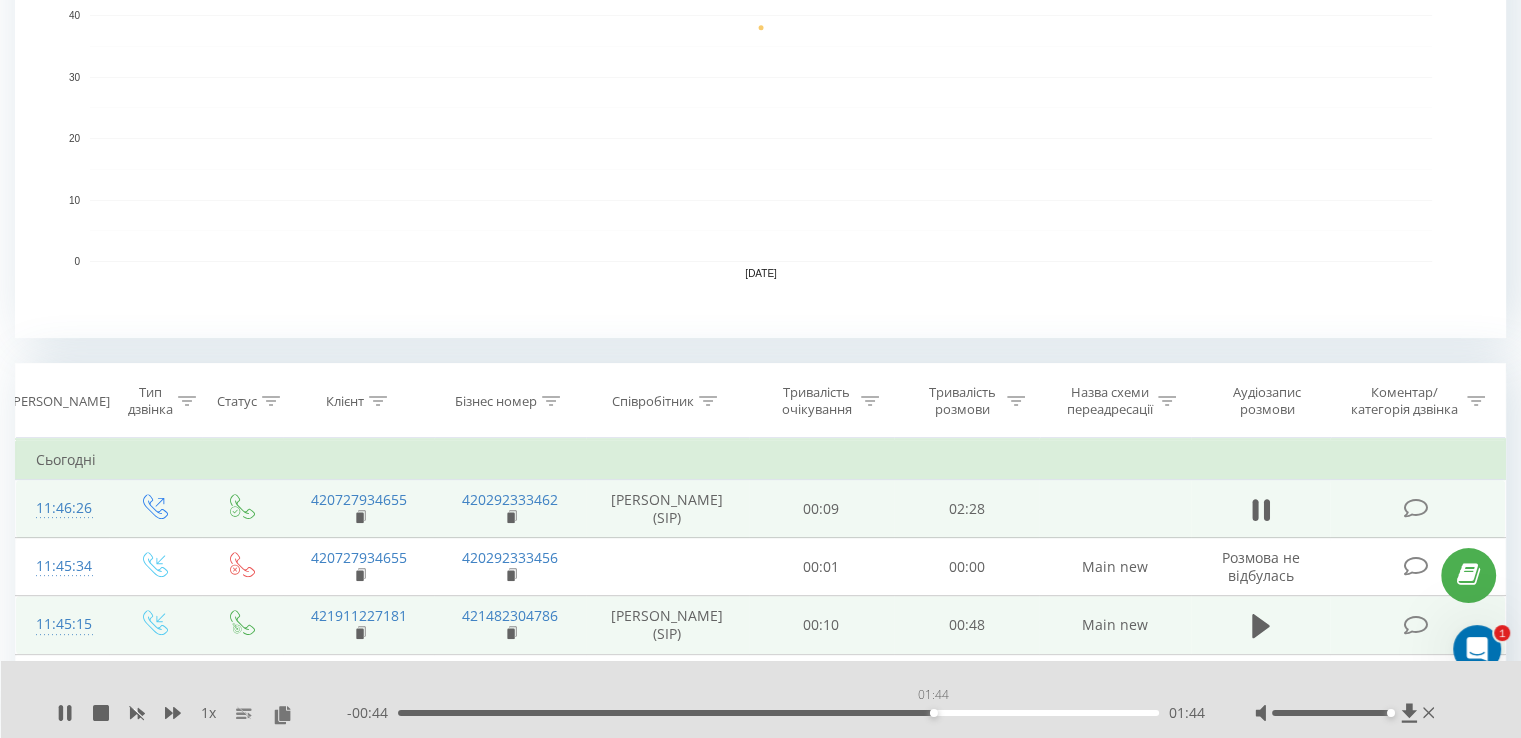 click on "01:44" at bounding box center (778, 713) 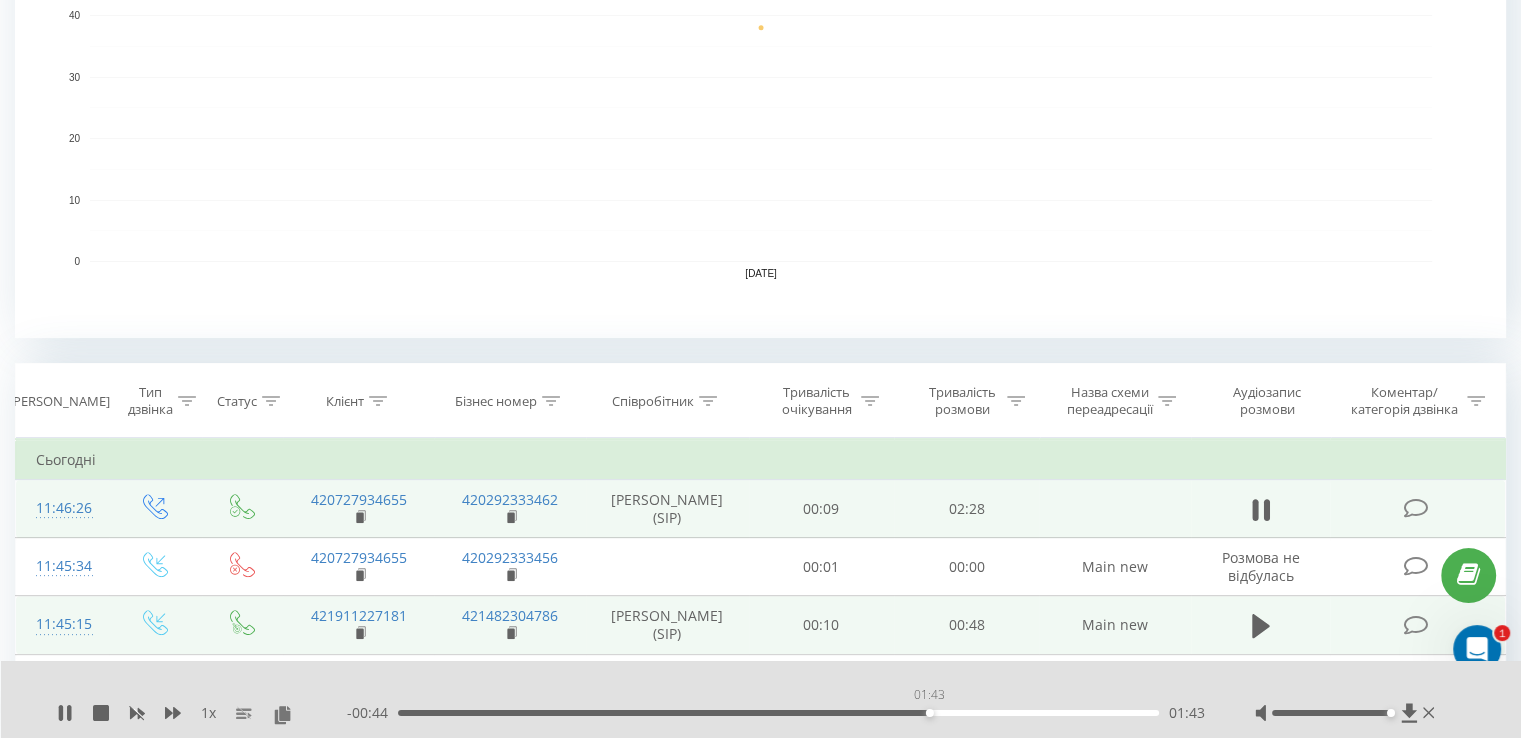 click on "01:43" at bounding box center (778, 713) 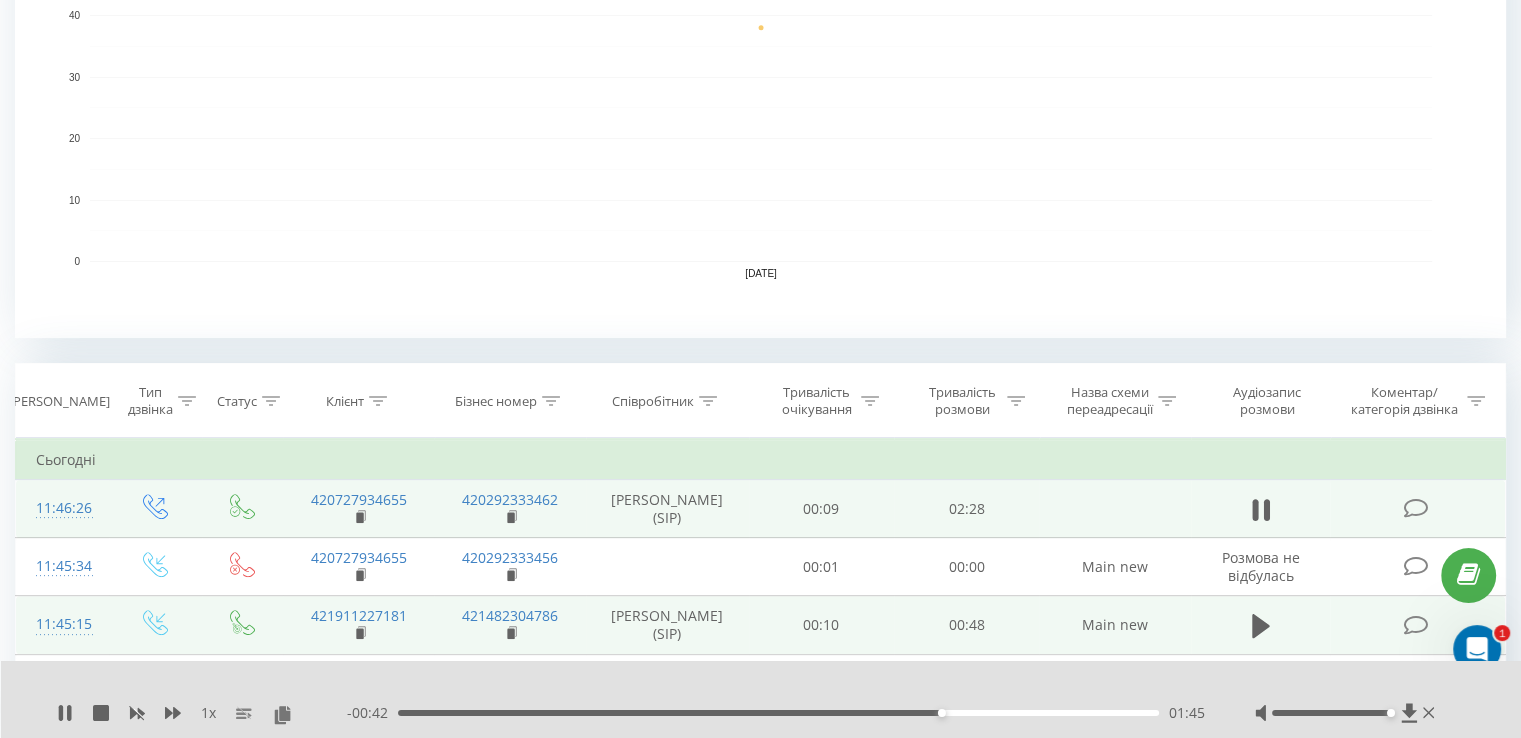click on "01:45" at bounding box center [778, 713] 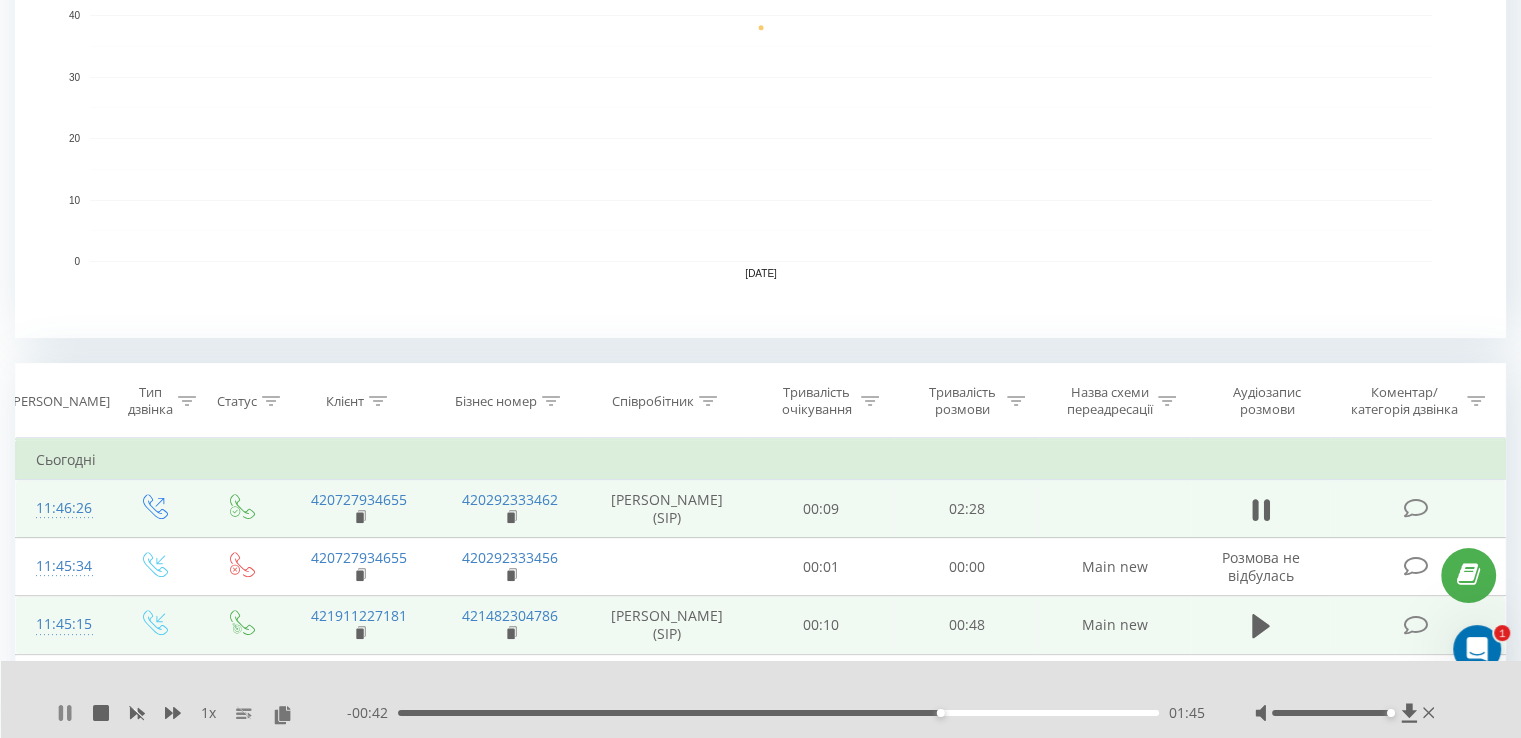 click 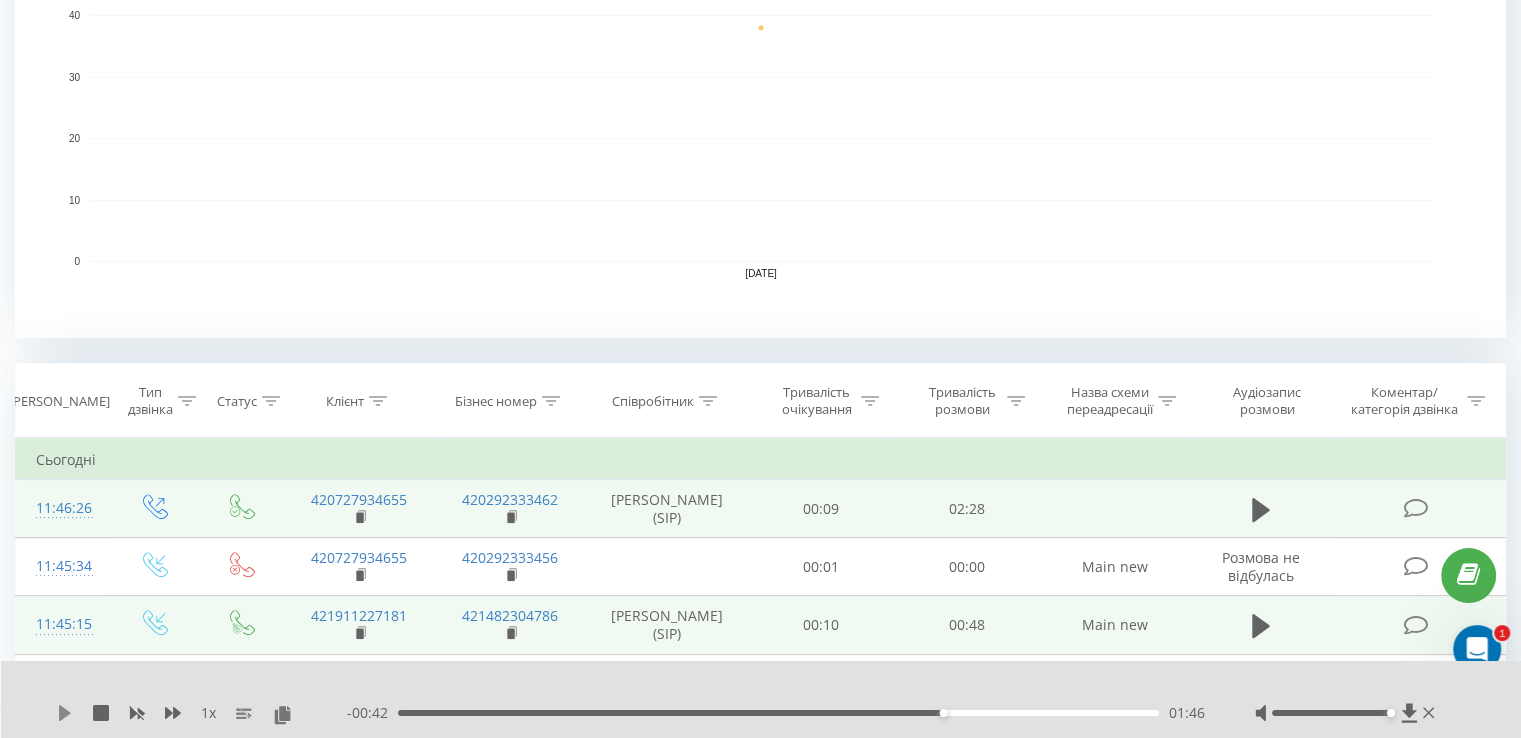click 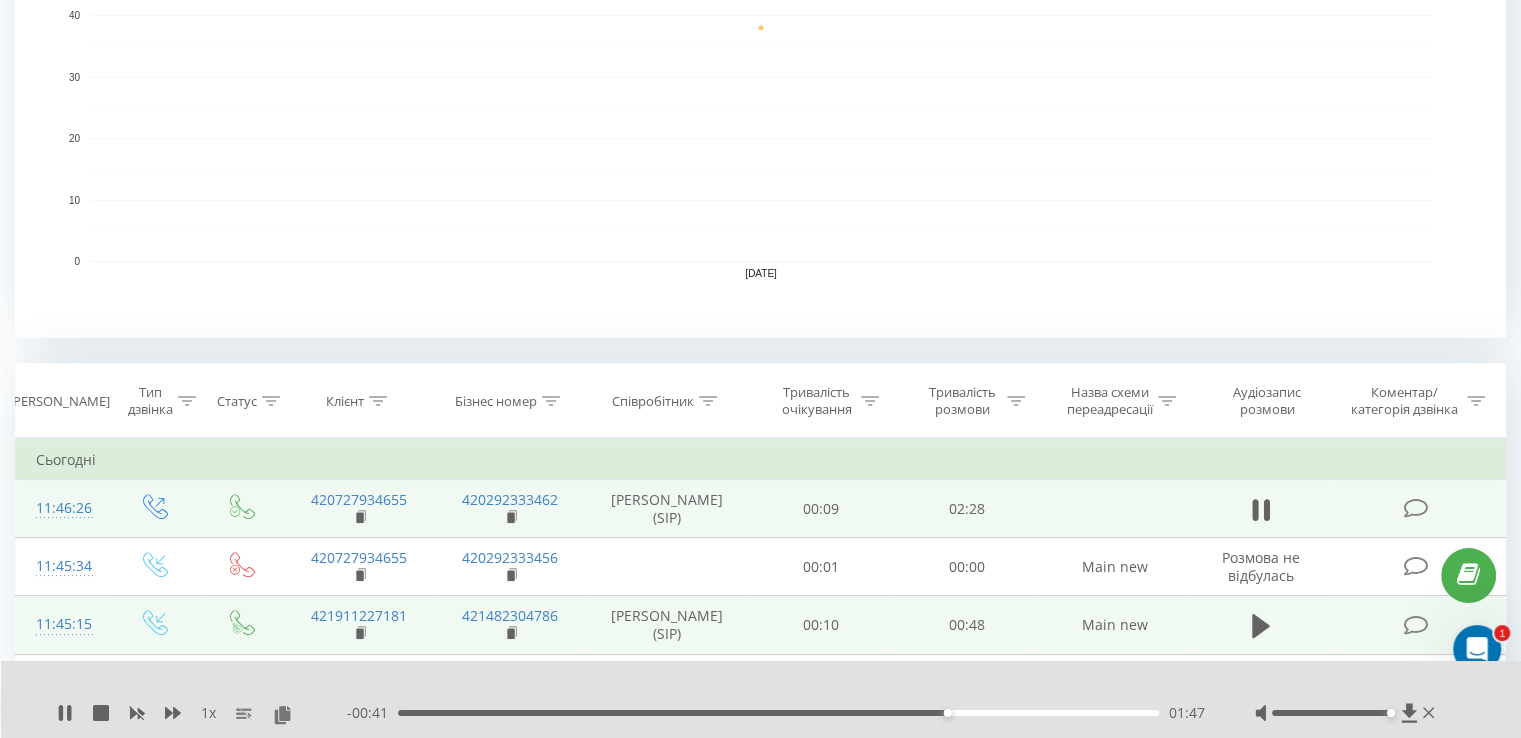 click on "01:47" at bounding box center [778, 713] 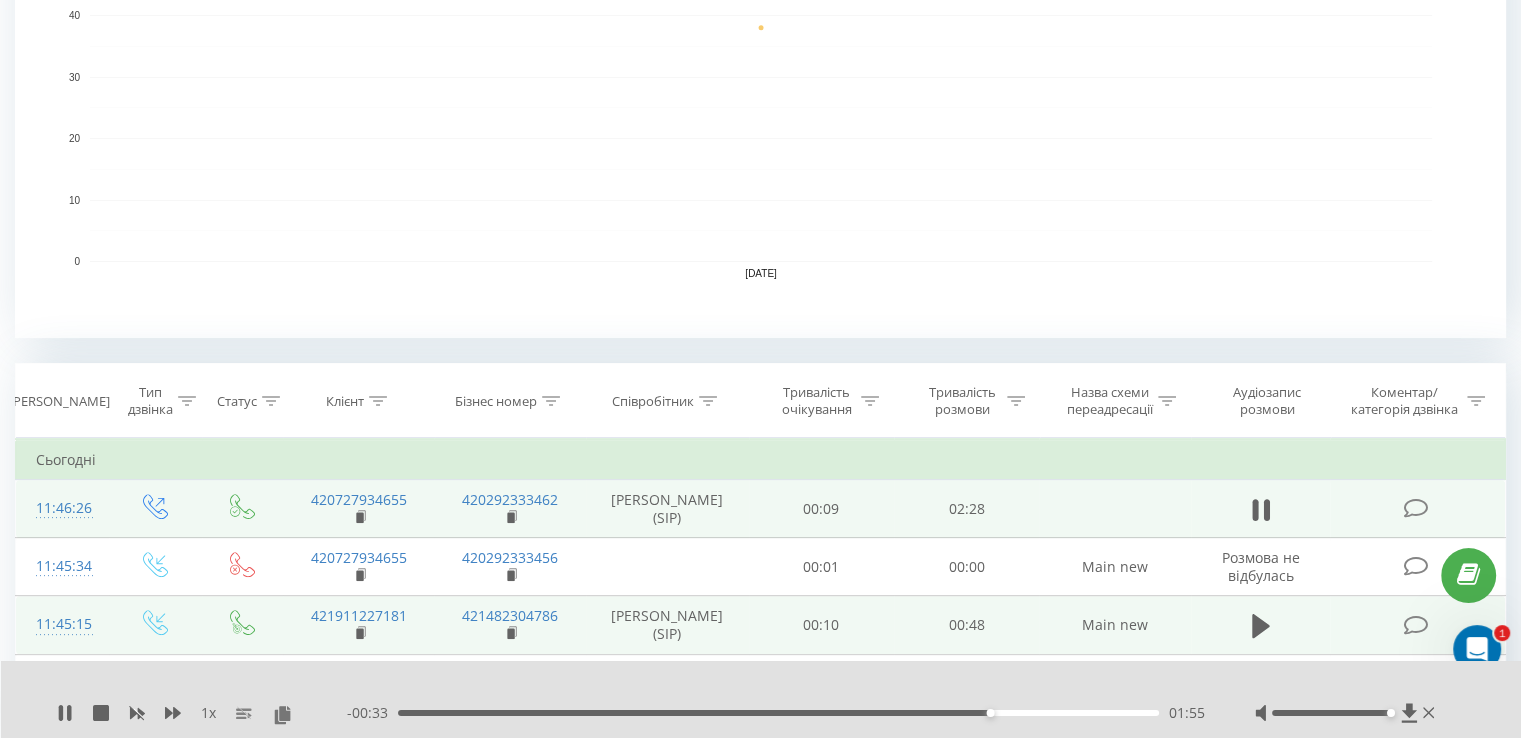 click on "01:55" at bounding box center (778, 713) 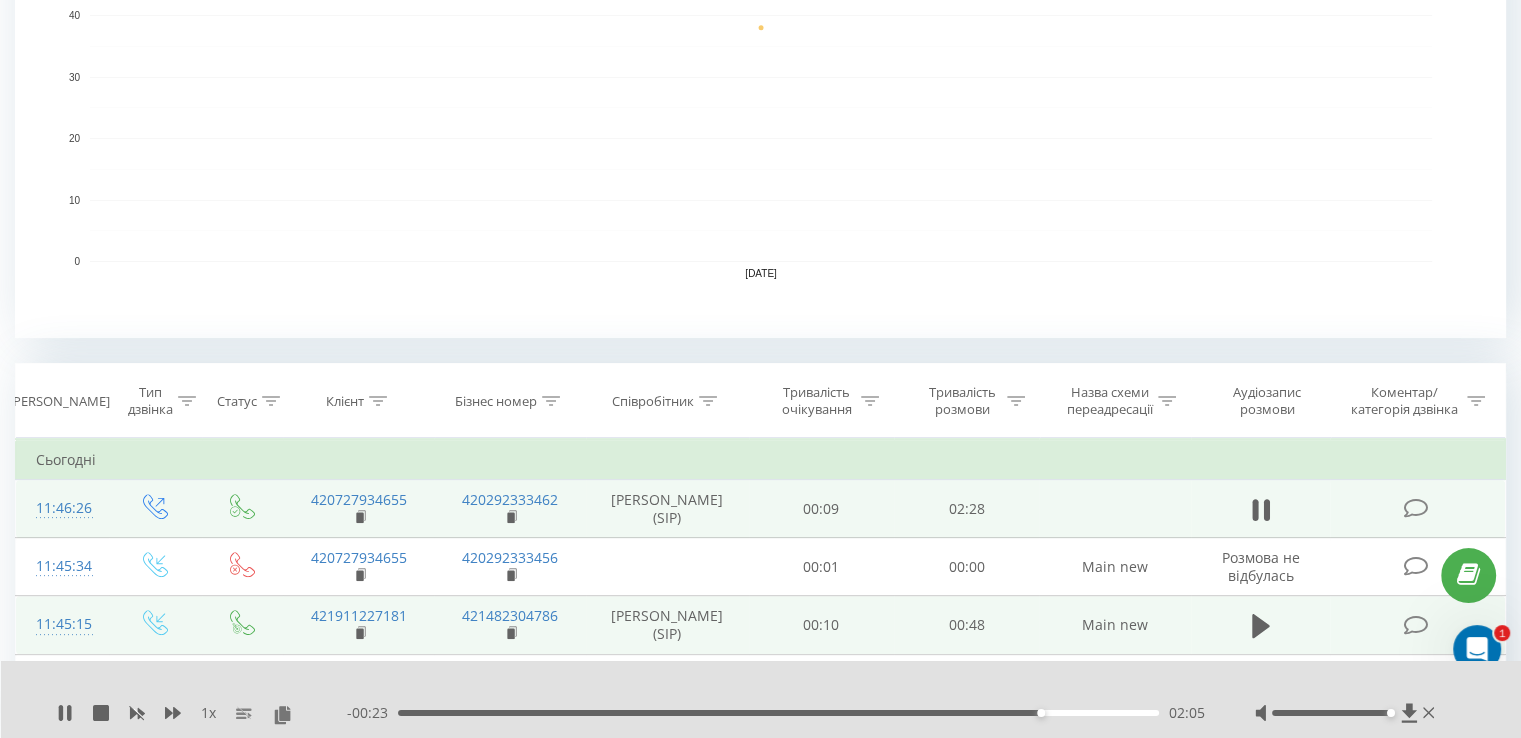 click on "02:05" at bounding box center (778, 713) 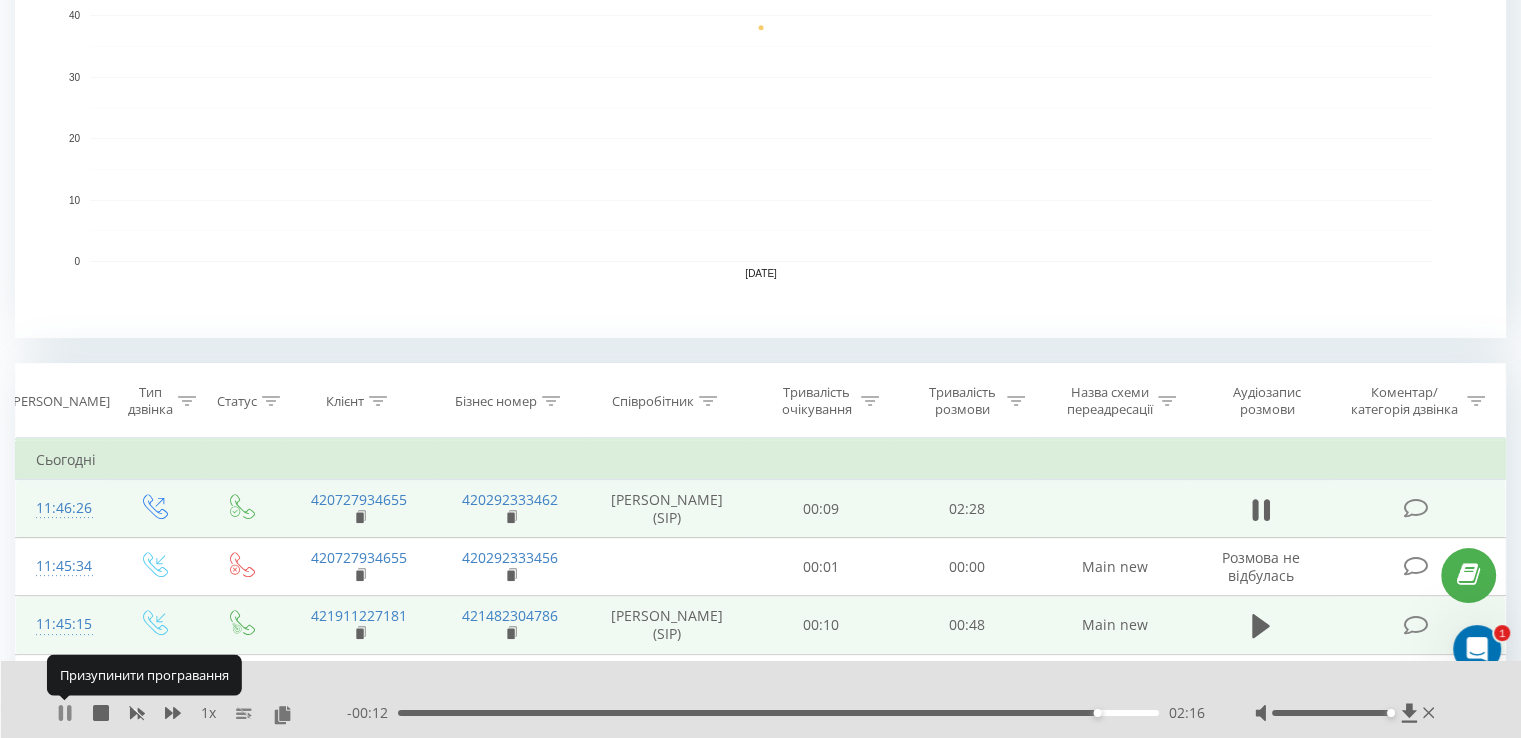click 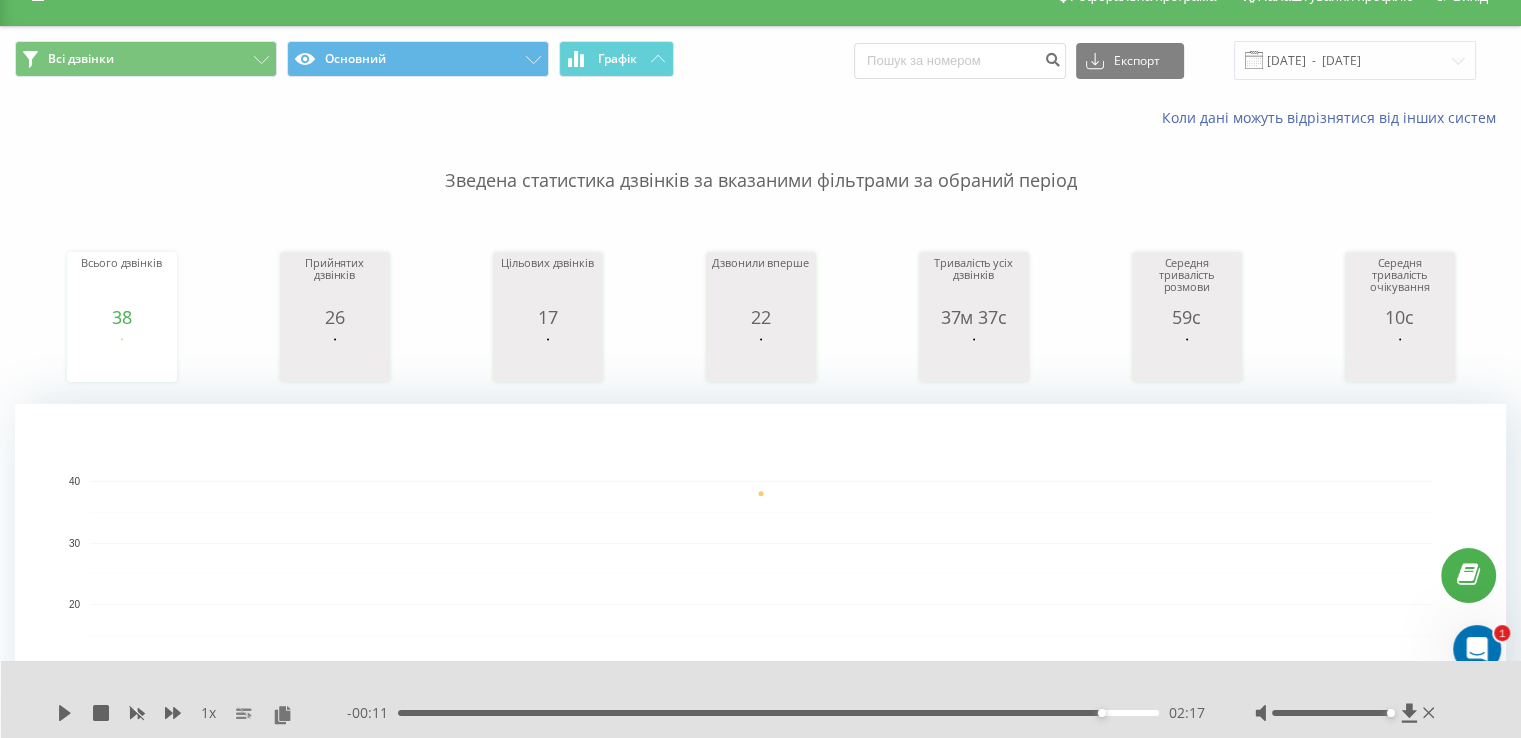 scroll, scrollTop: 0, scrollLeft: 0, axis: both 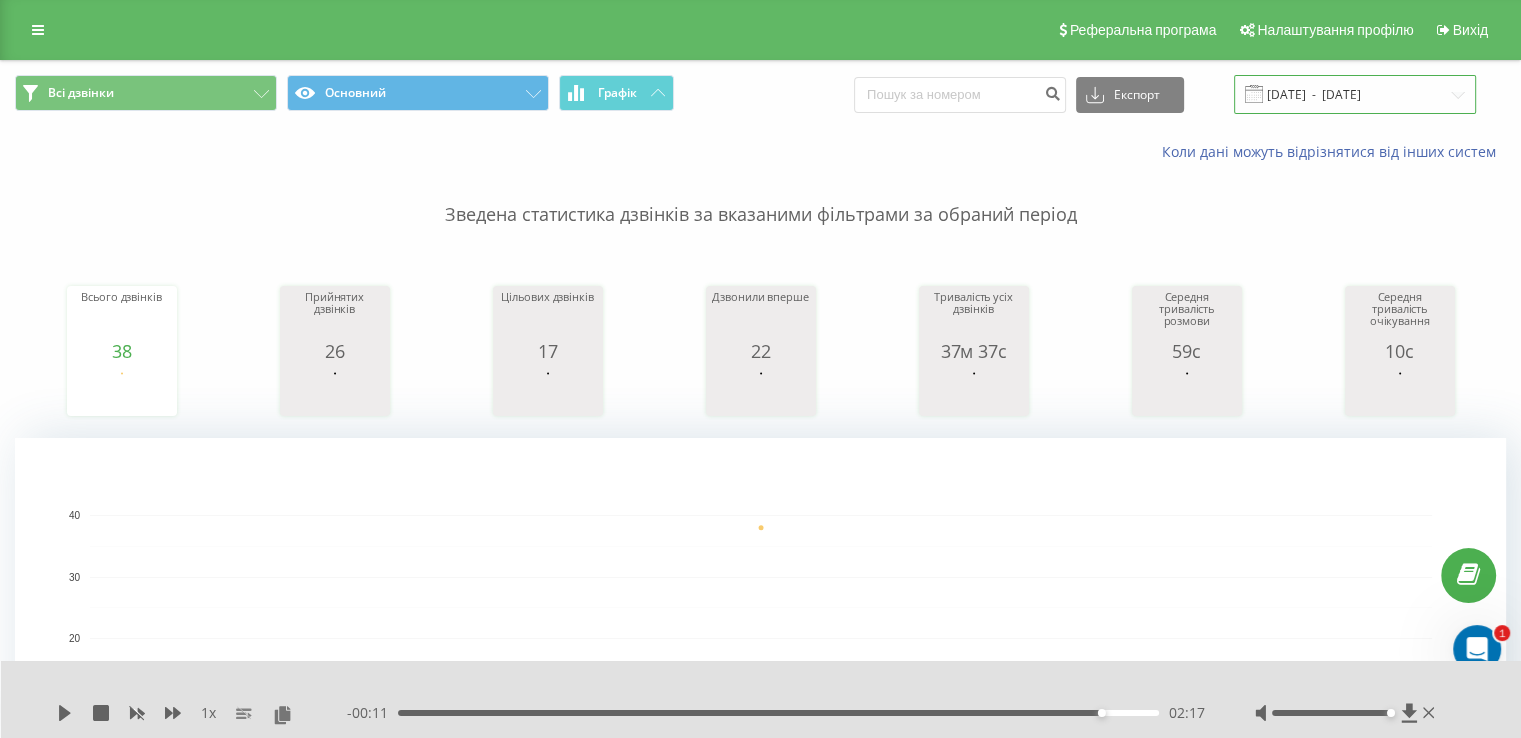 click on "[DATE]  -  [DATE]" at bounding box center [1355, 94] 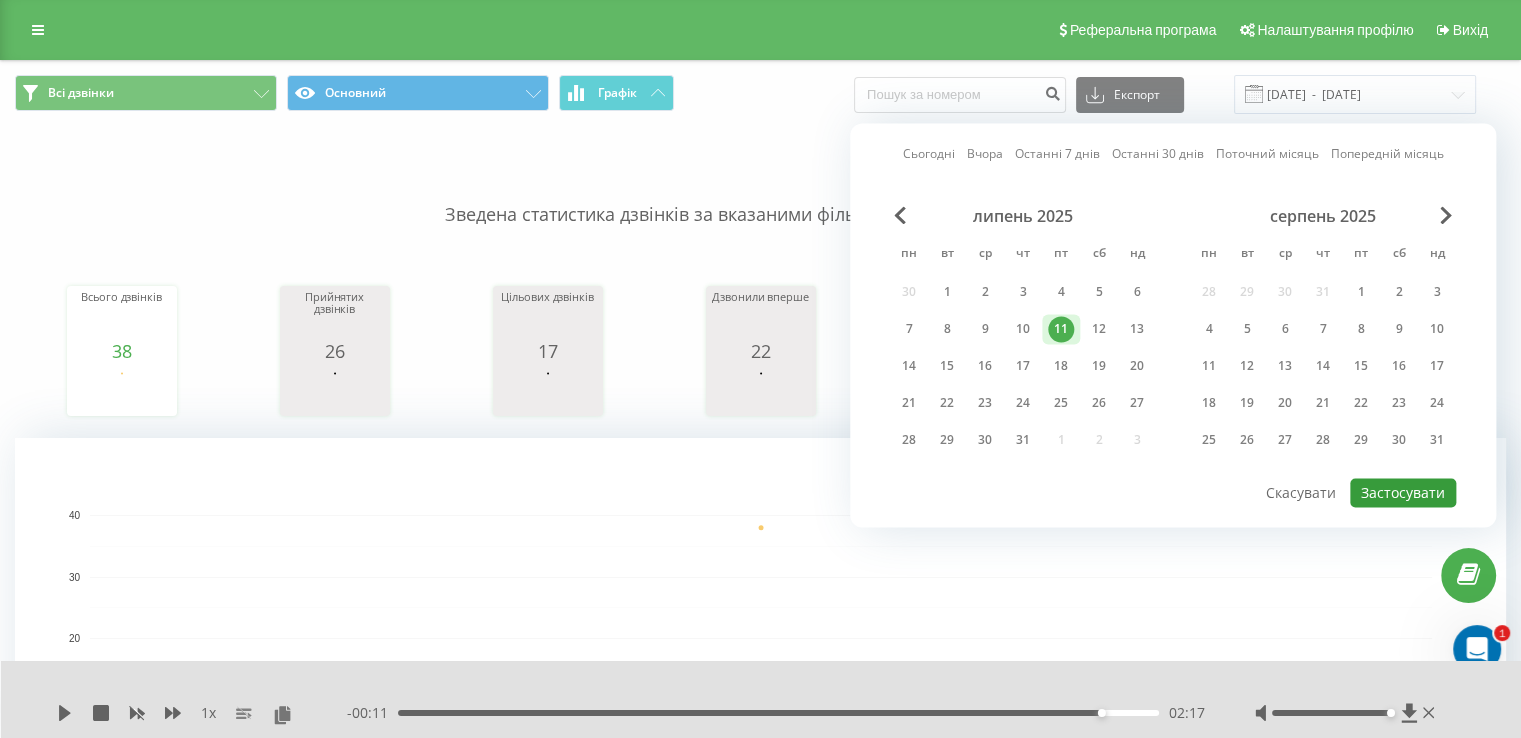 click on "Застосувати" at bounding box center [1403, 492] 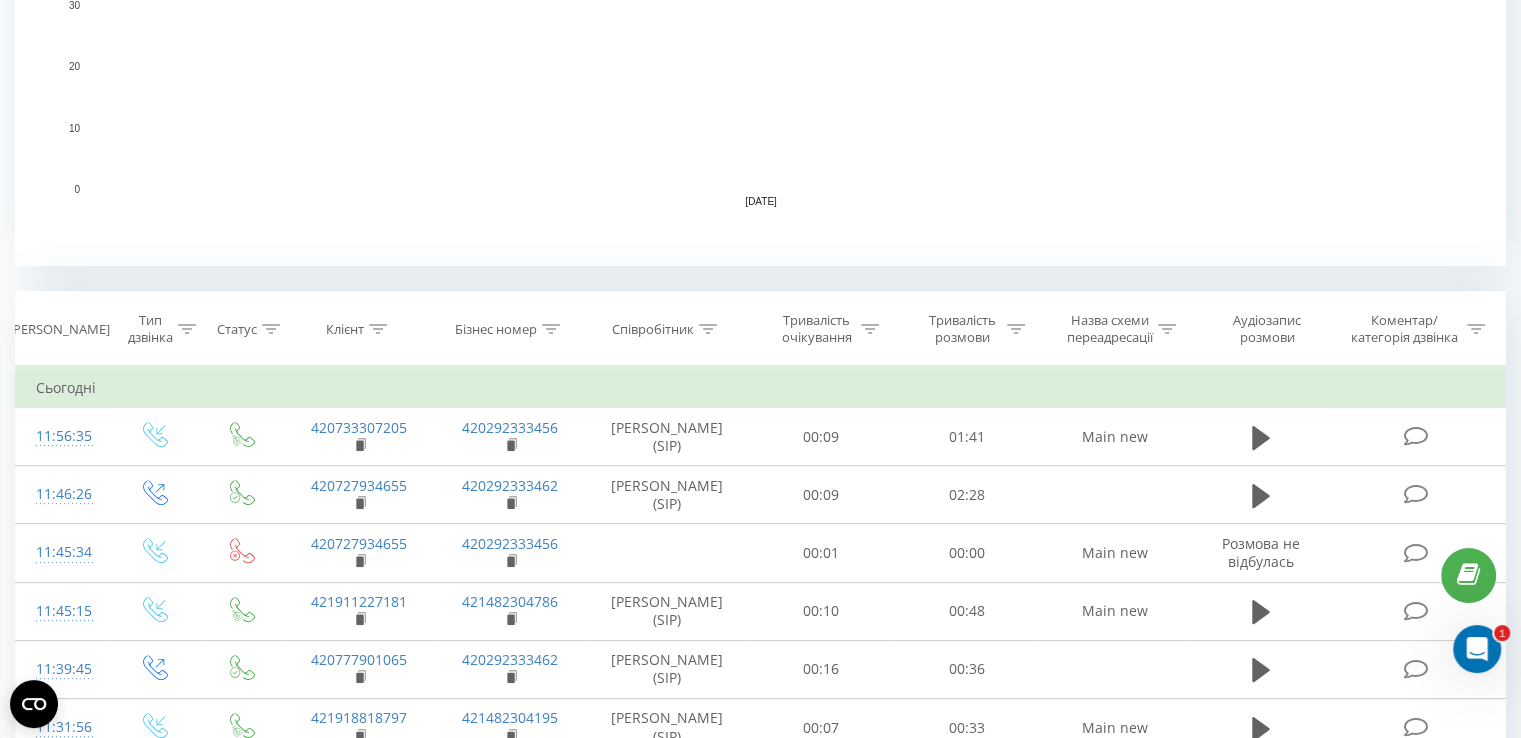 scroll, scrollTop: 600, scrollLeft: 0, axis: vertical 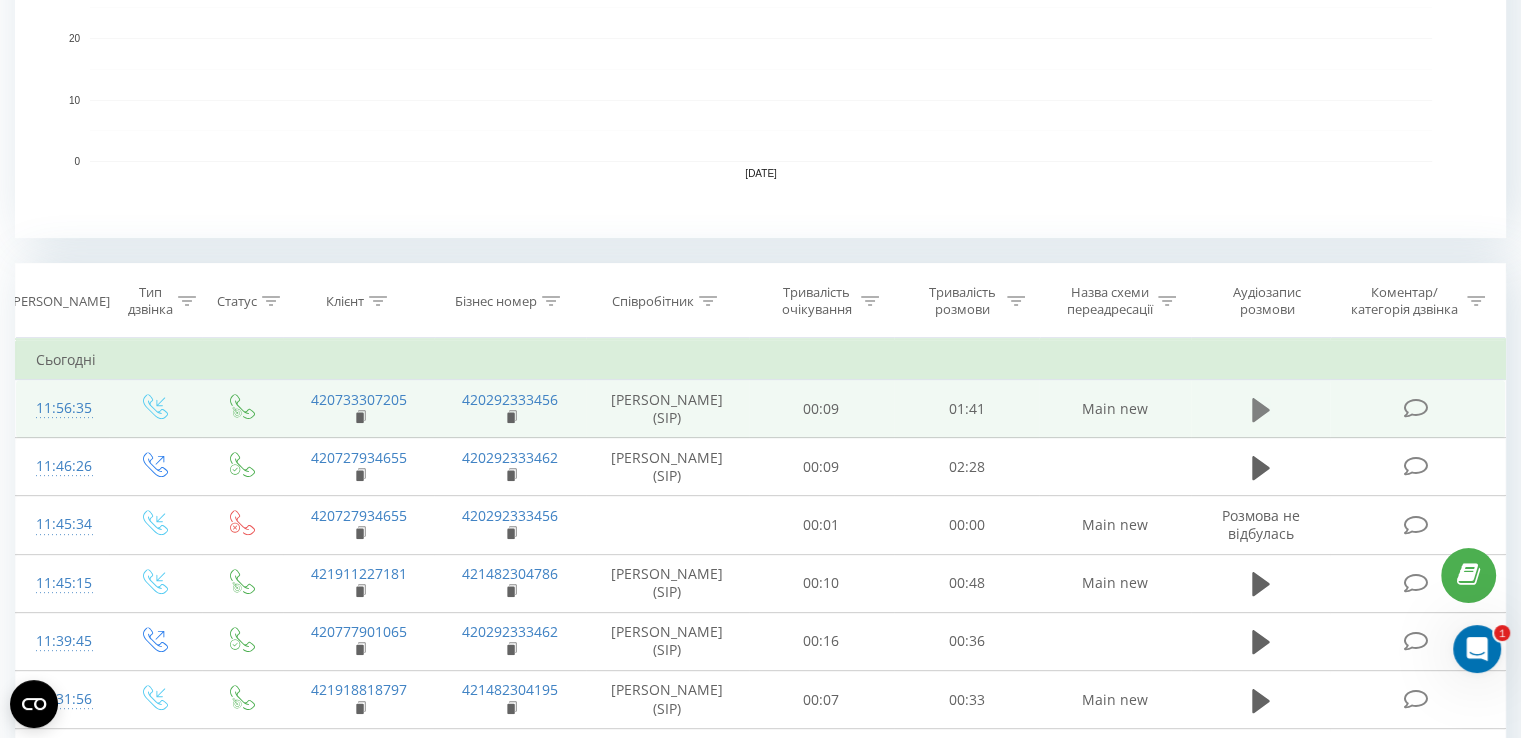 click 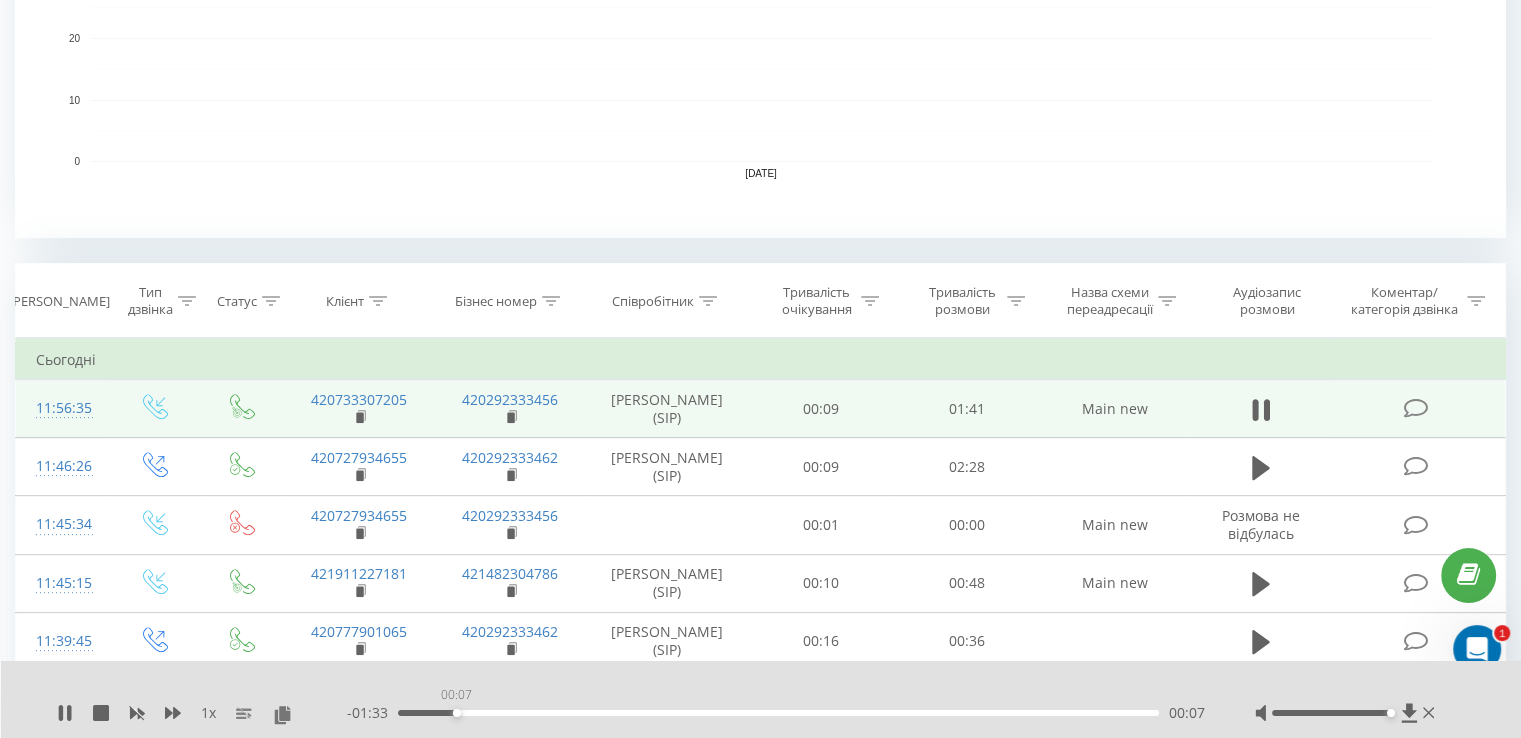 click on "00:07" at bounding box center [778, 713] 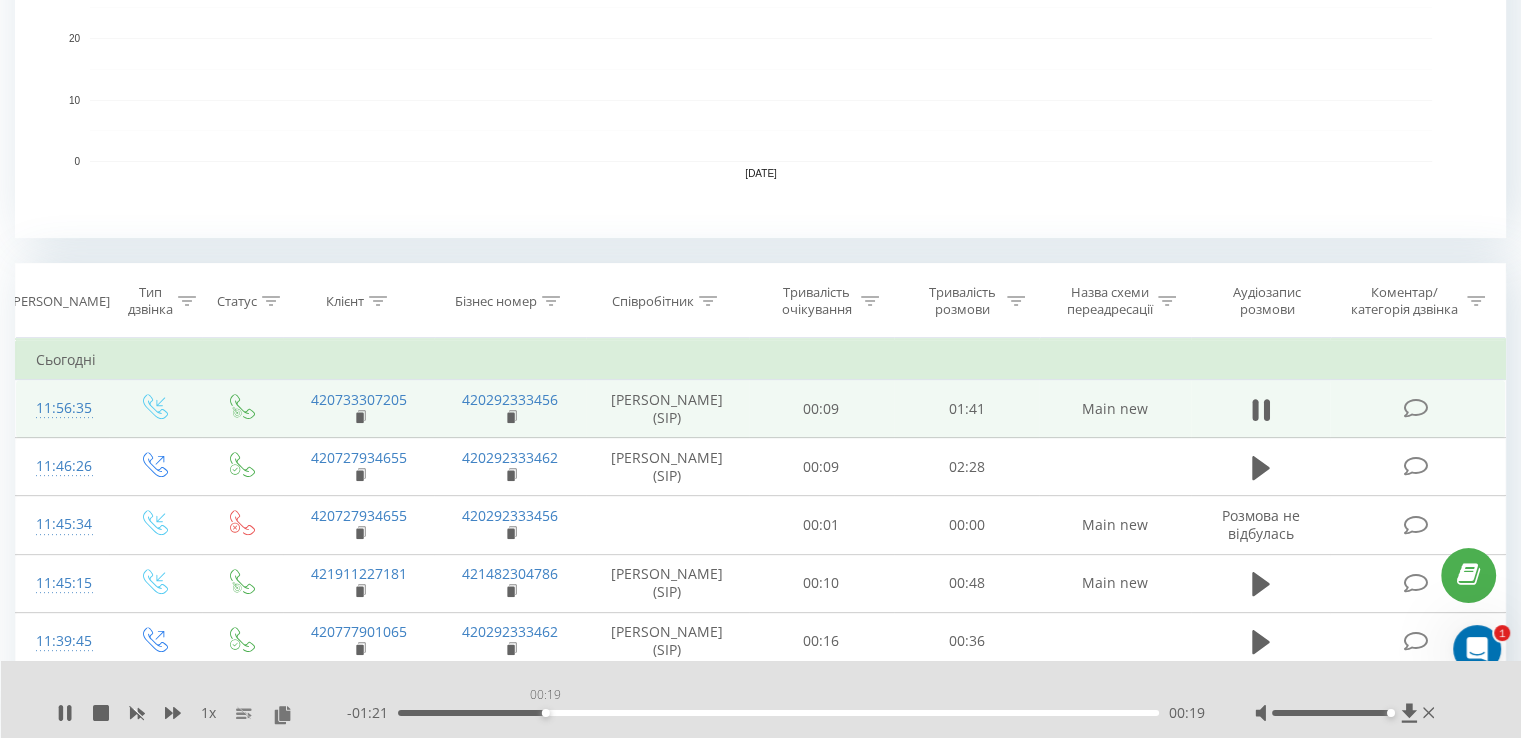 click on "00:19" at bounding box center [778, 713] 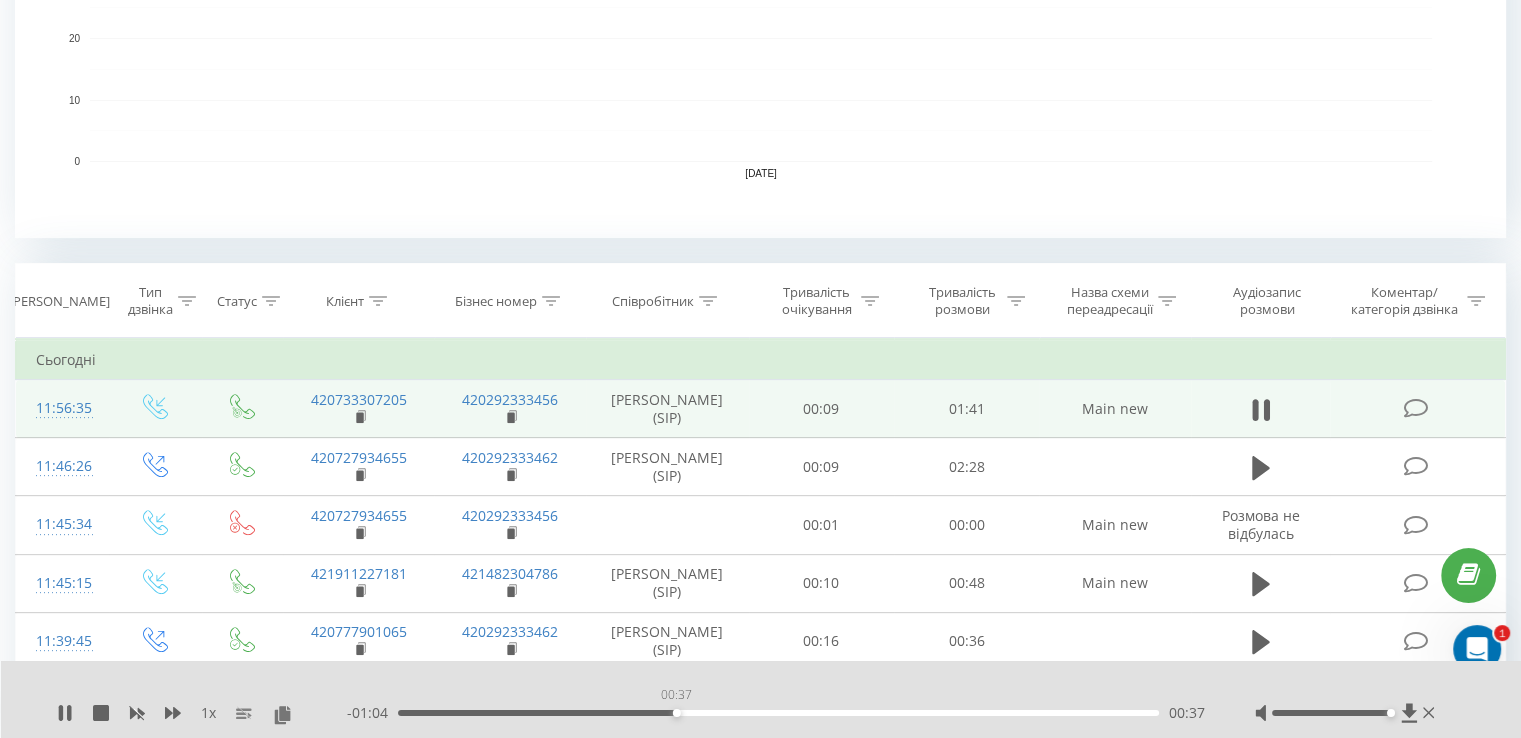 click on "00:37" at bounding box center (778, 713) 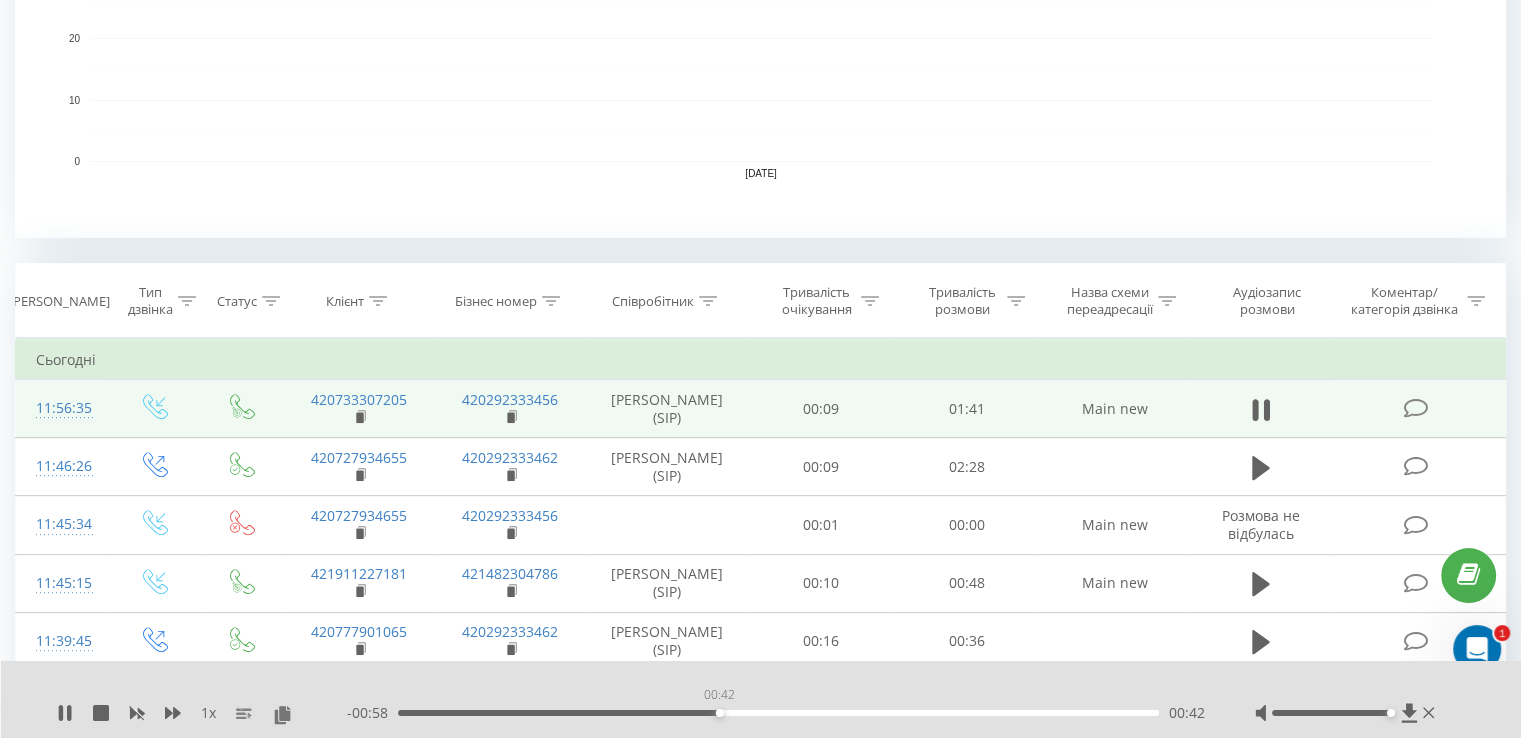 click on "00:42" at bounding box center (778, 713) 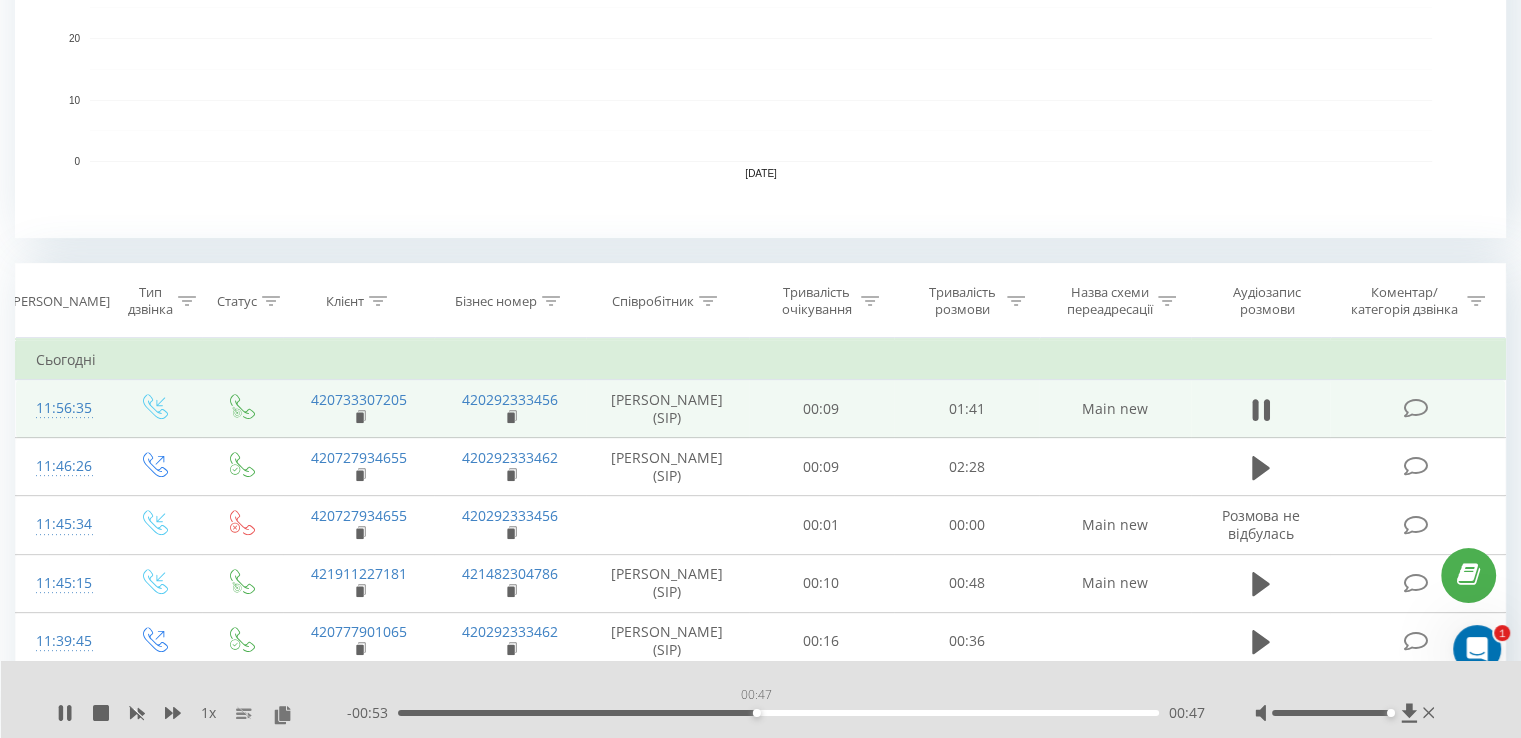 click on "00:47" at bounding box center (778, 713) 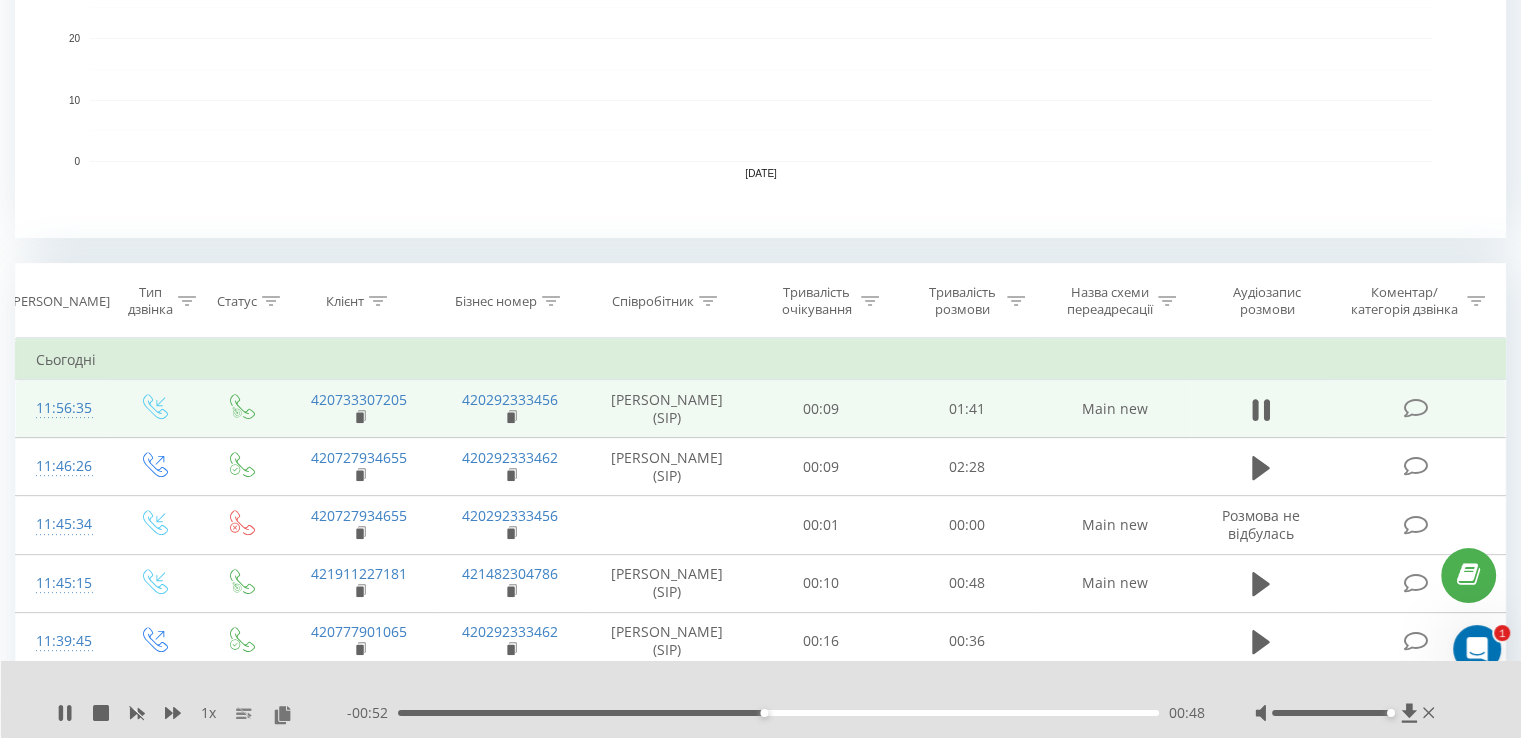 click on "00:48" at bounding box center (778, 713) 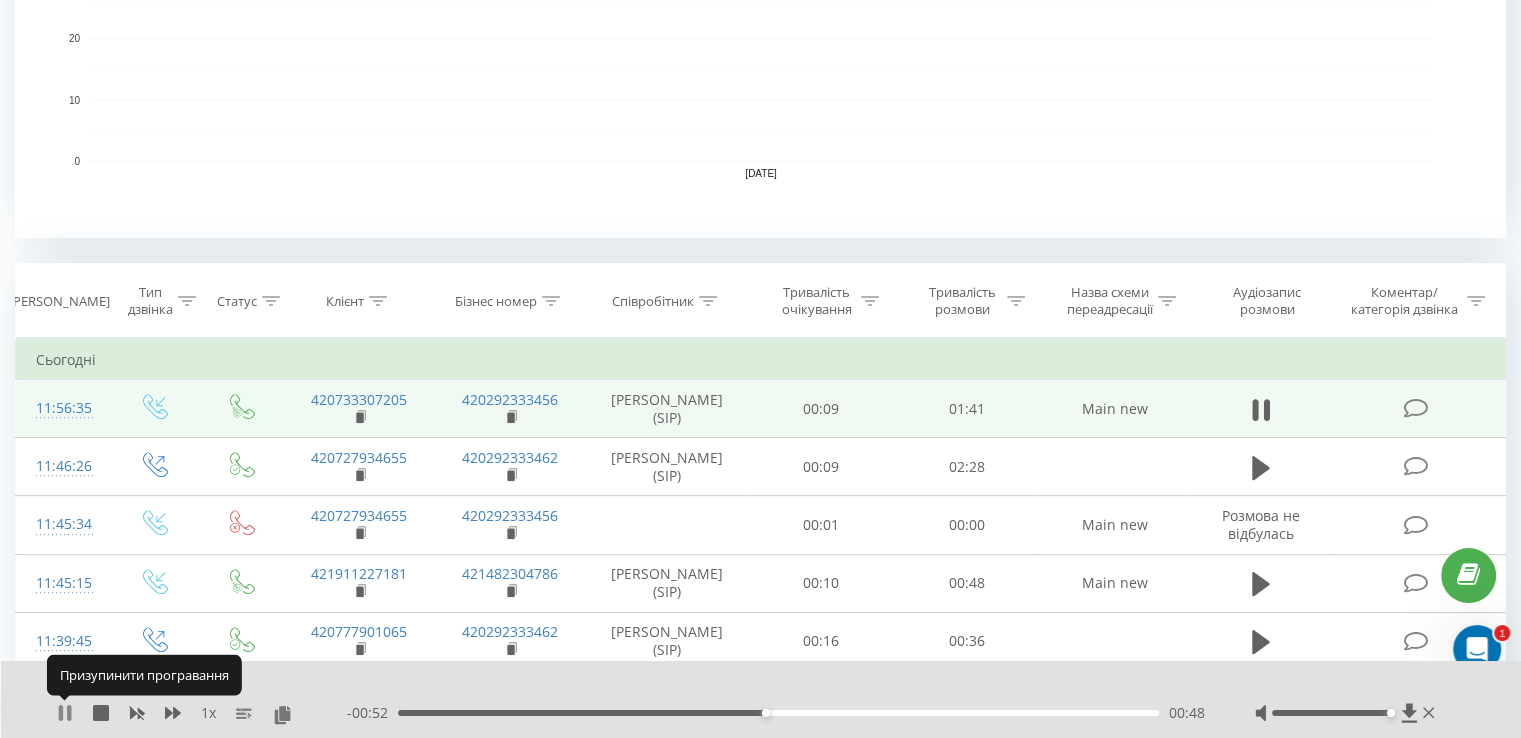click 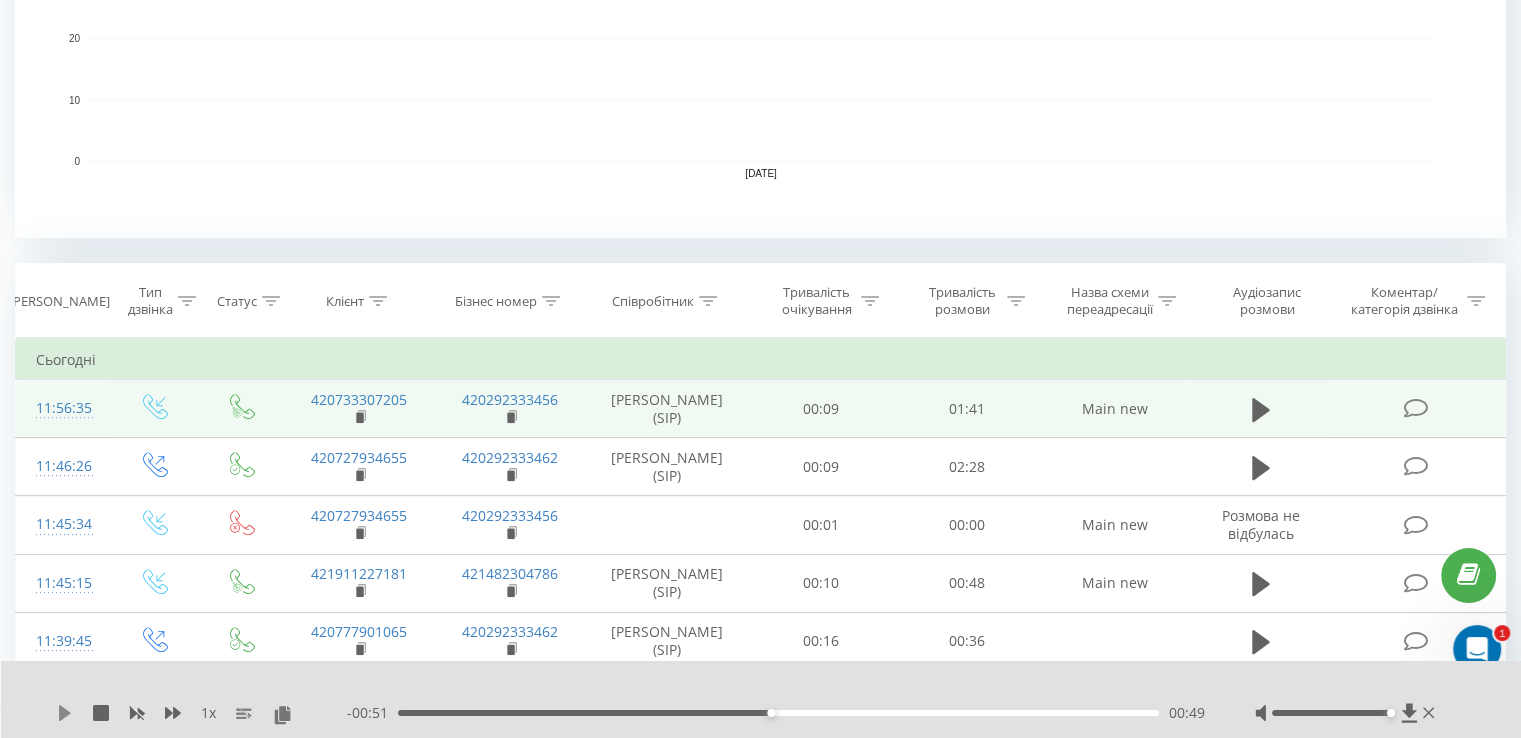 click 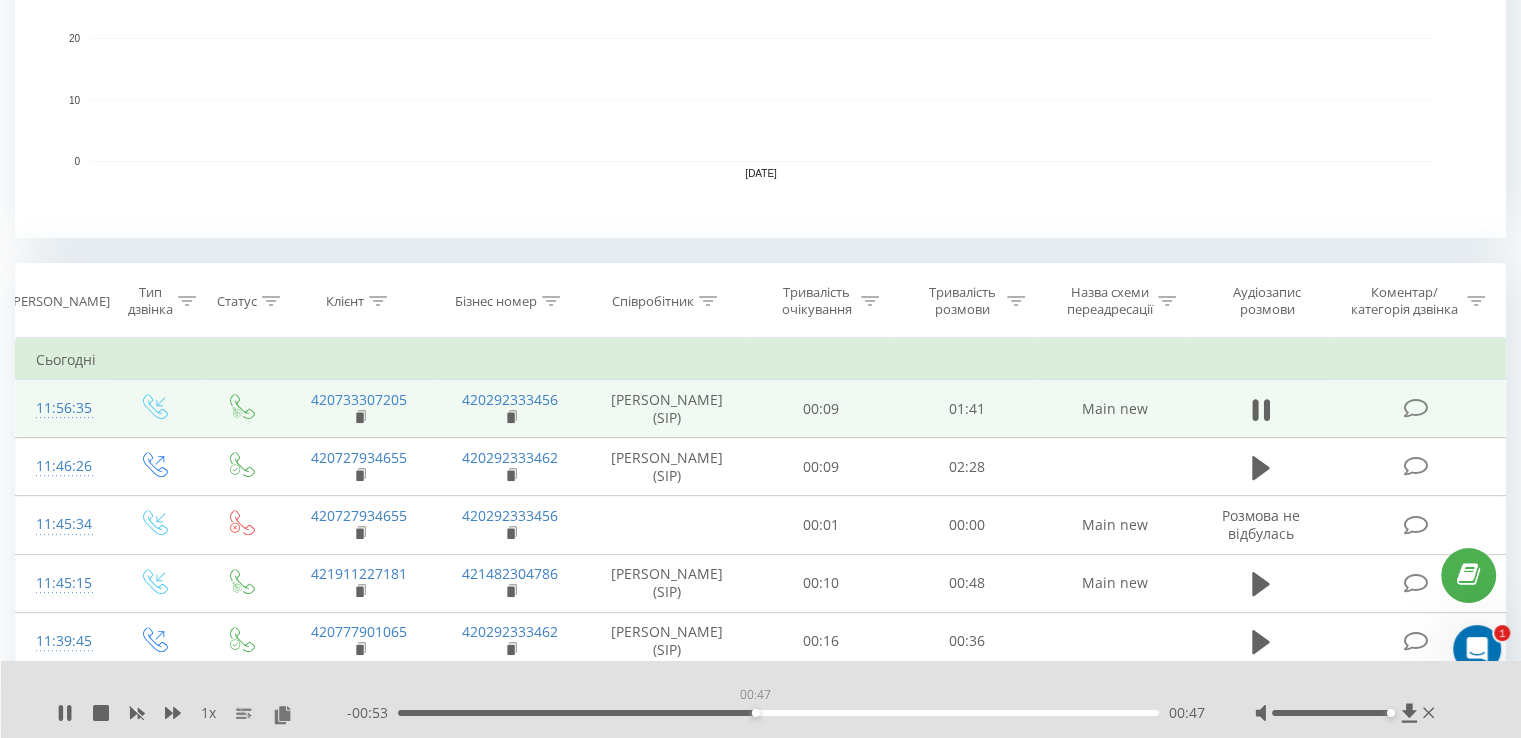 click on "00:47" at bounding box center [778, 713] 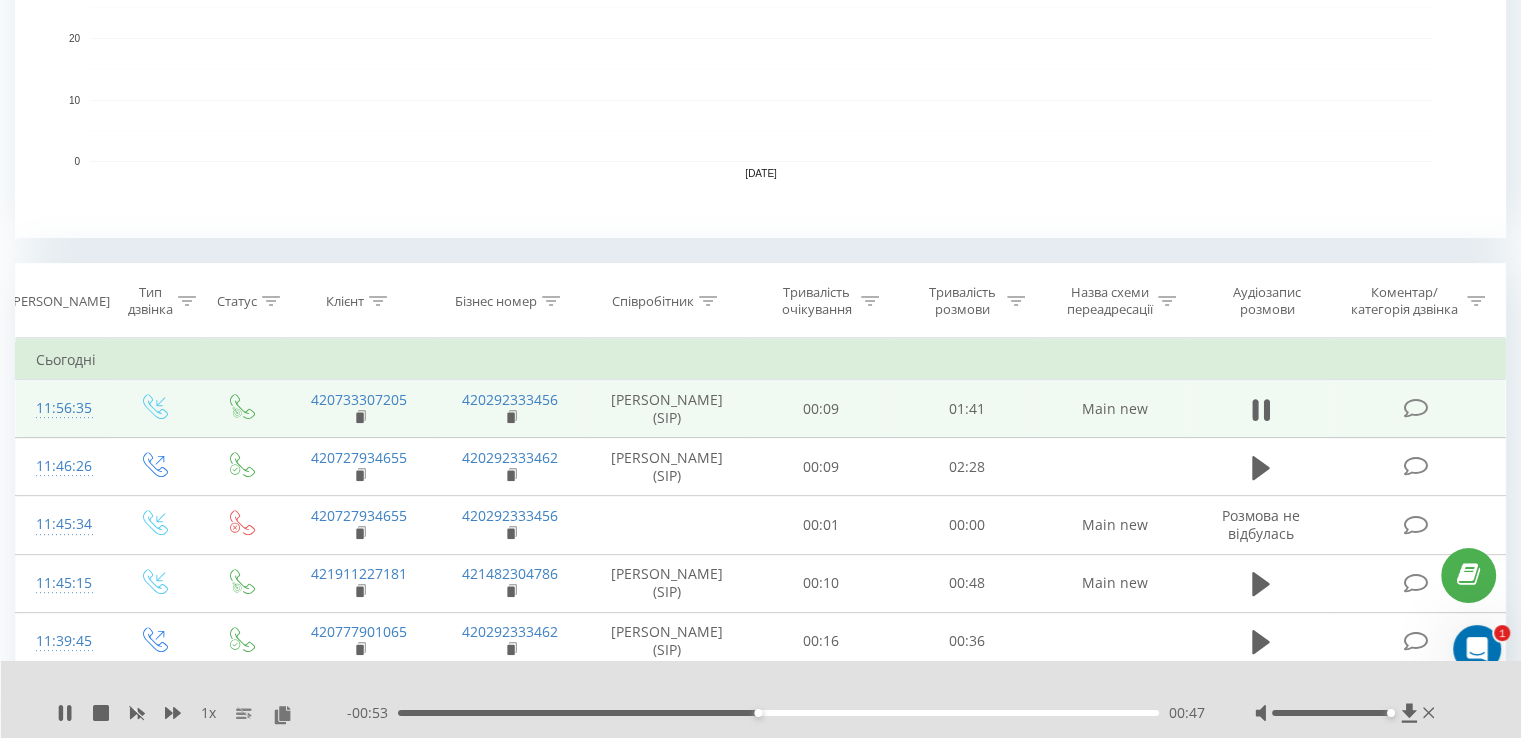 click on "- 00:53 00:47   00:47" at bounding box center (776, 713) 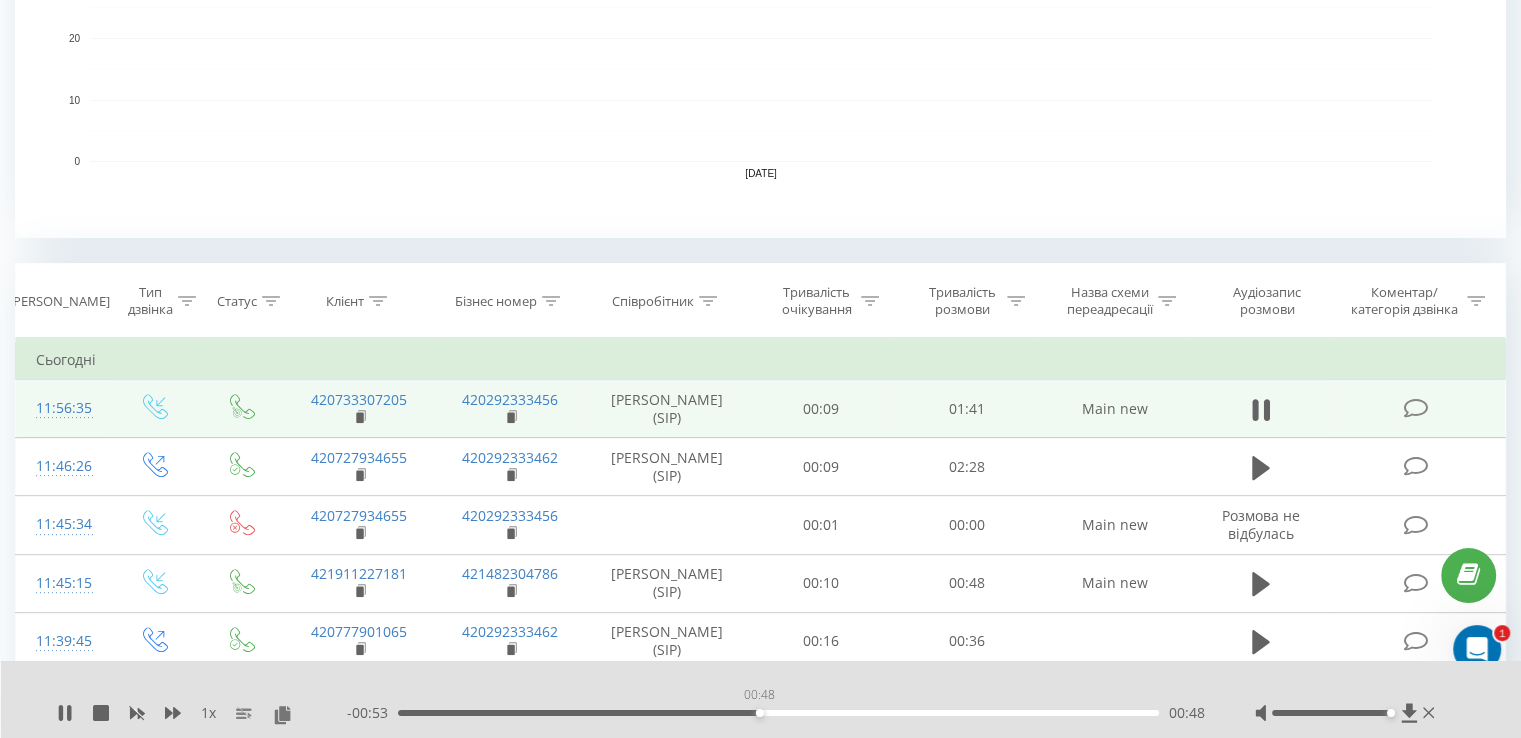 click on "00:48" at bounding box center (778, 713) 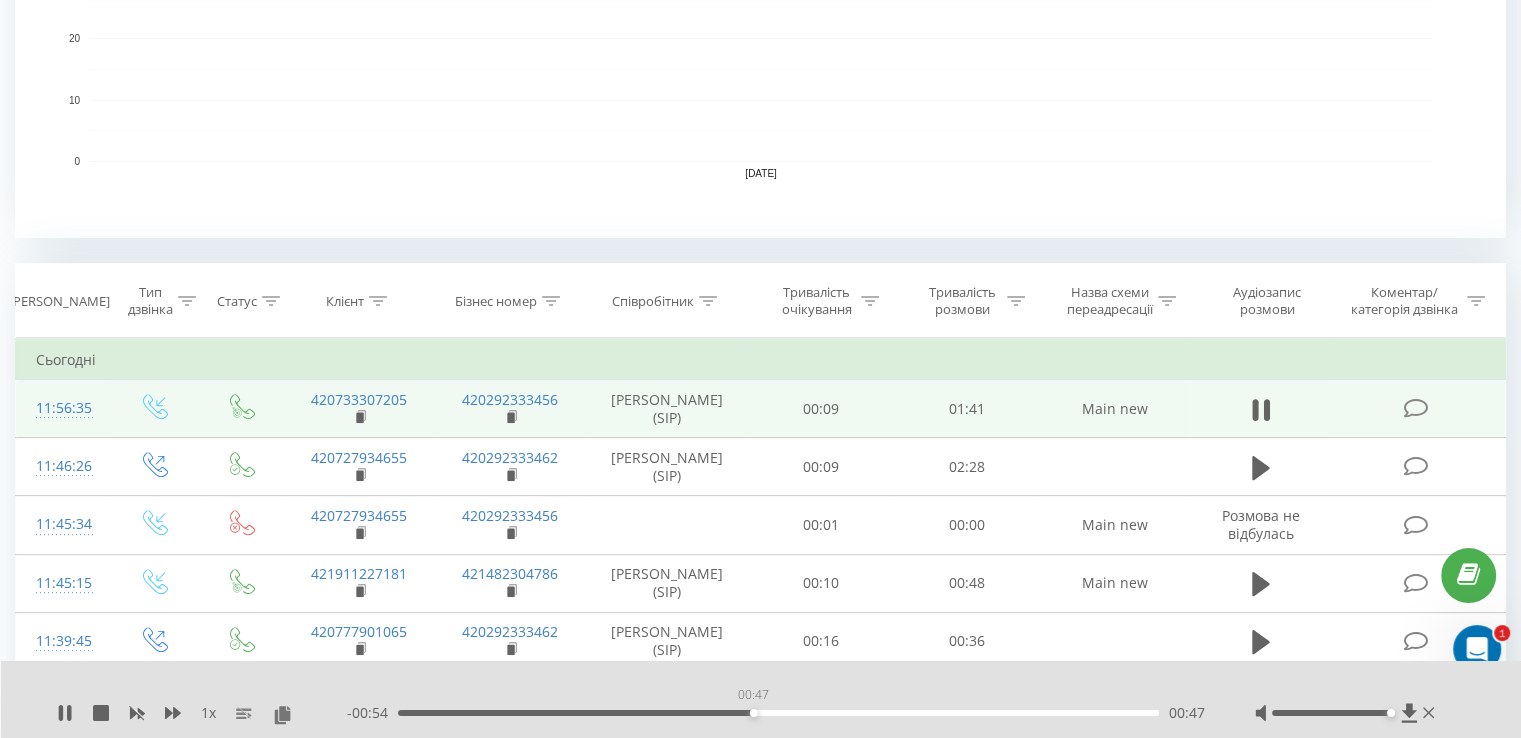 click on "00:47" at bounding box center (778, 713) 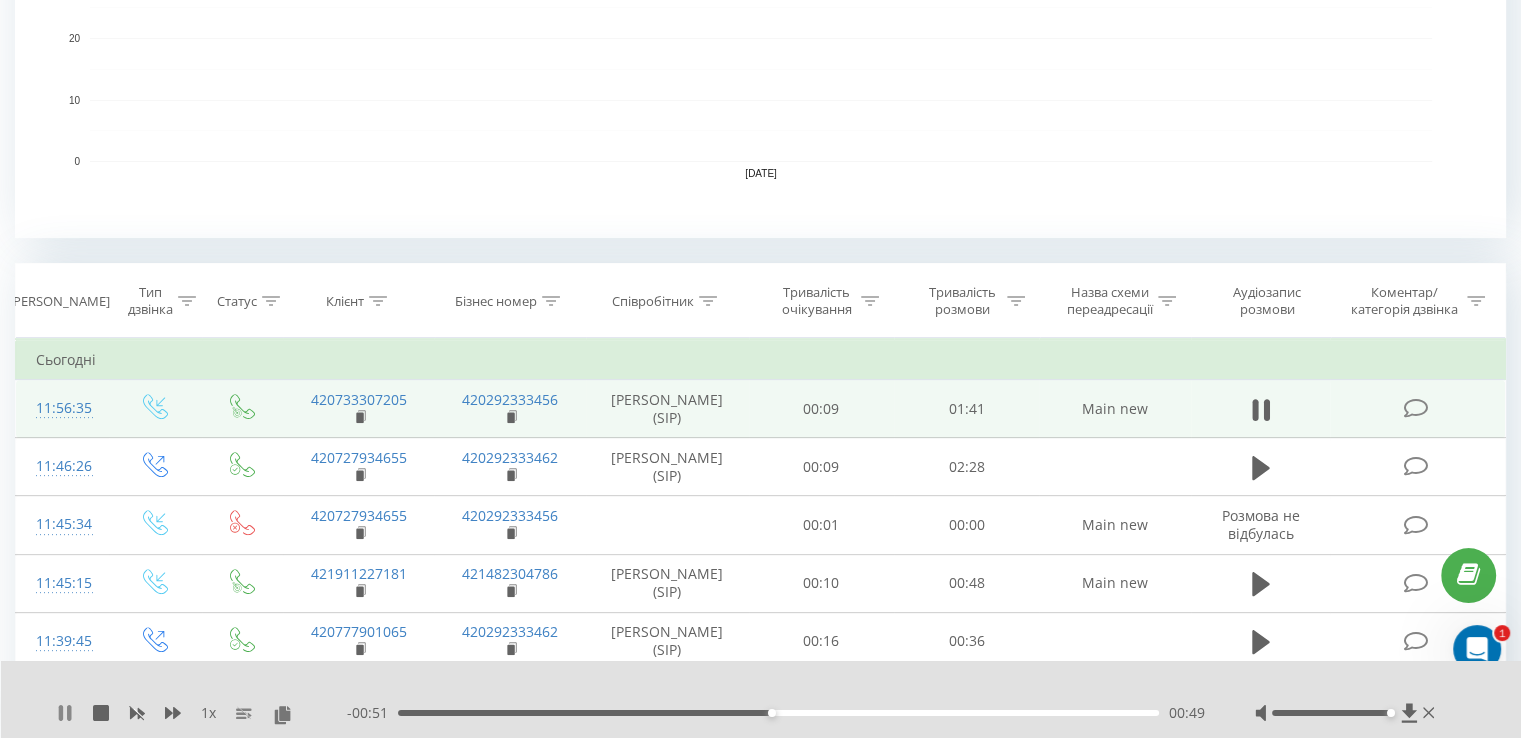 click 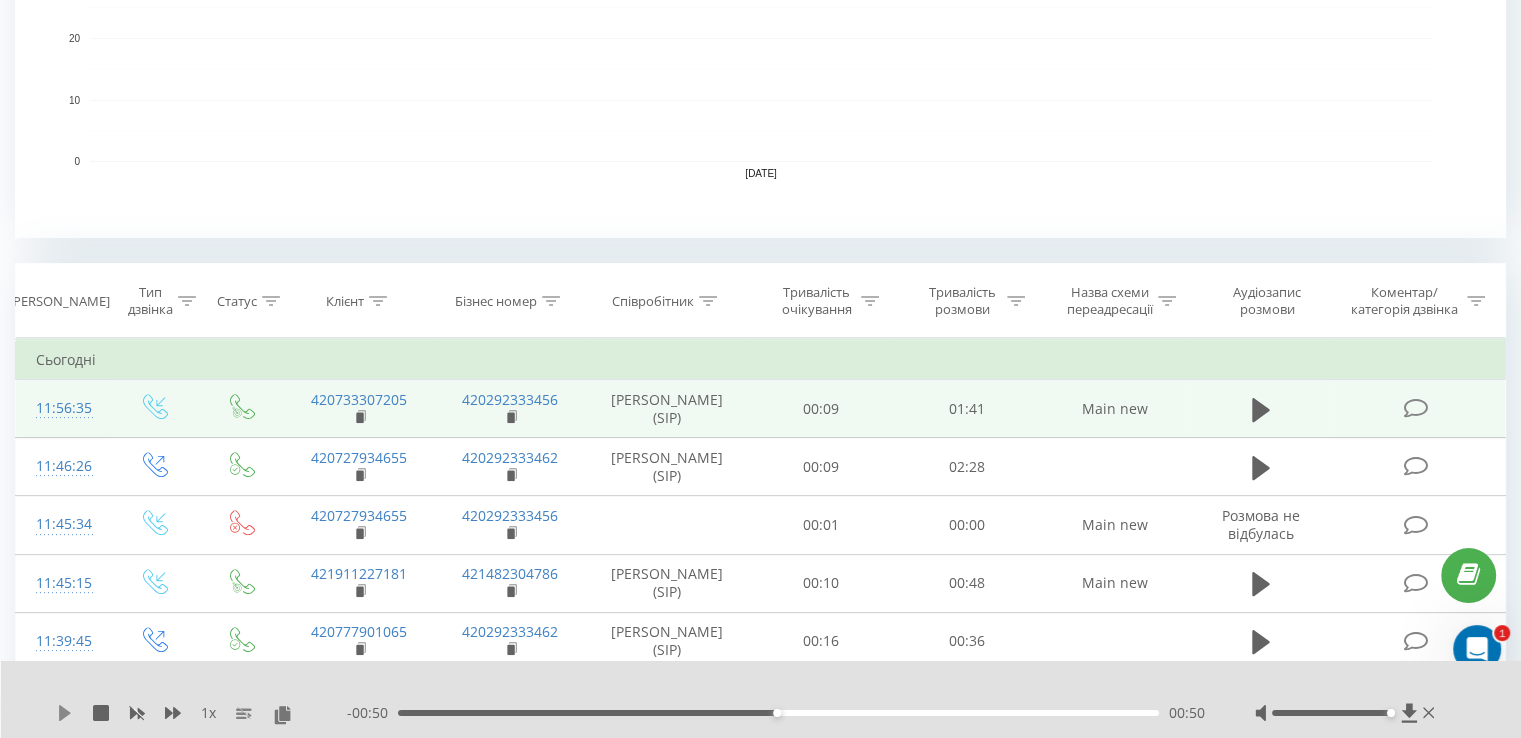 click 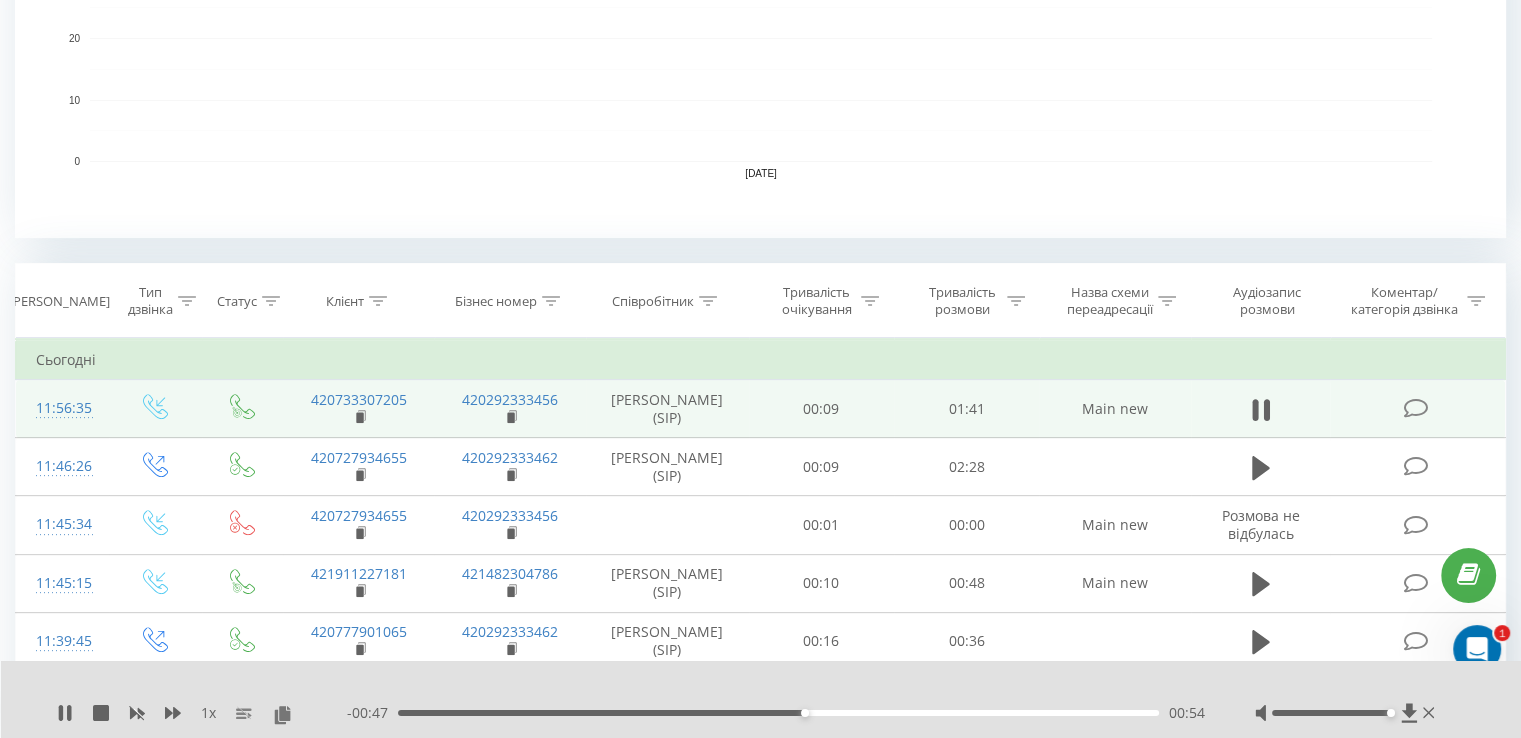 click on "00:54" at bounding box center (778, 713) 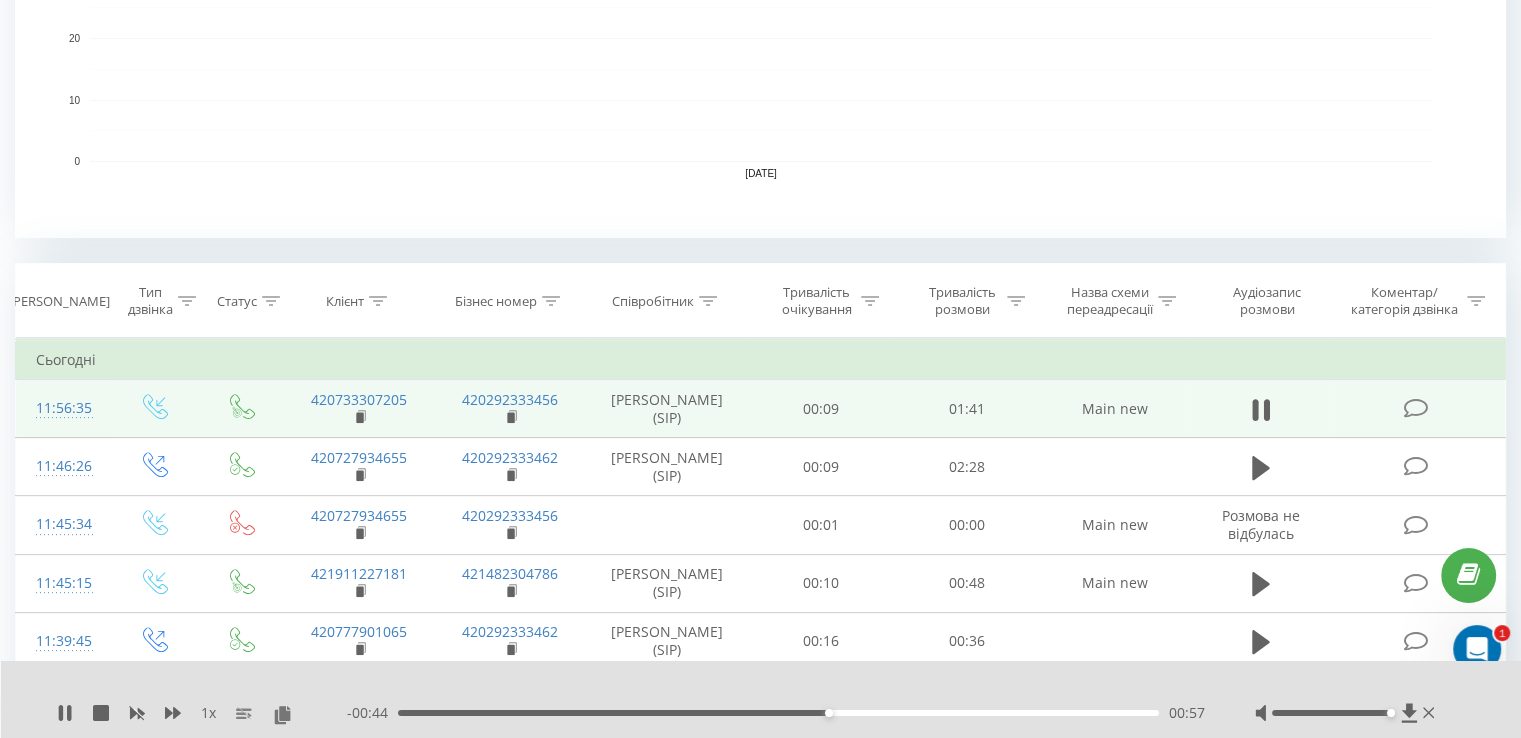click on "00:57" at bounding box center (778, 713) 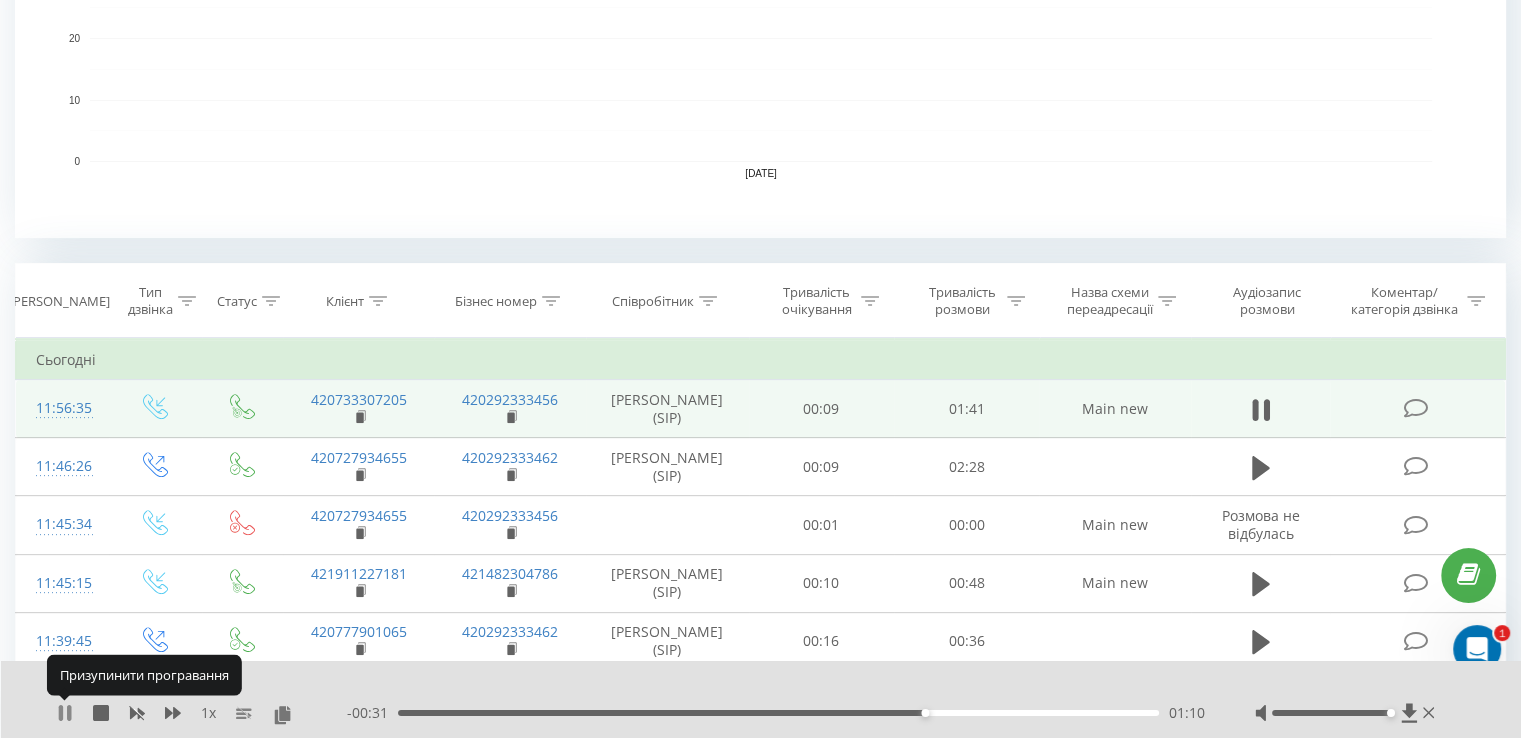 click 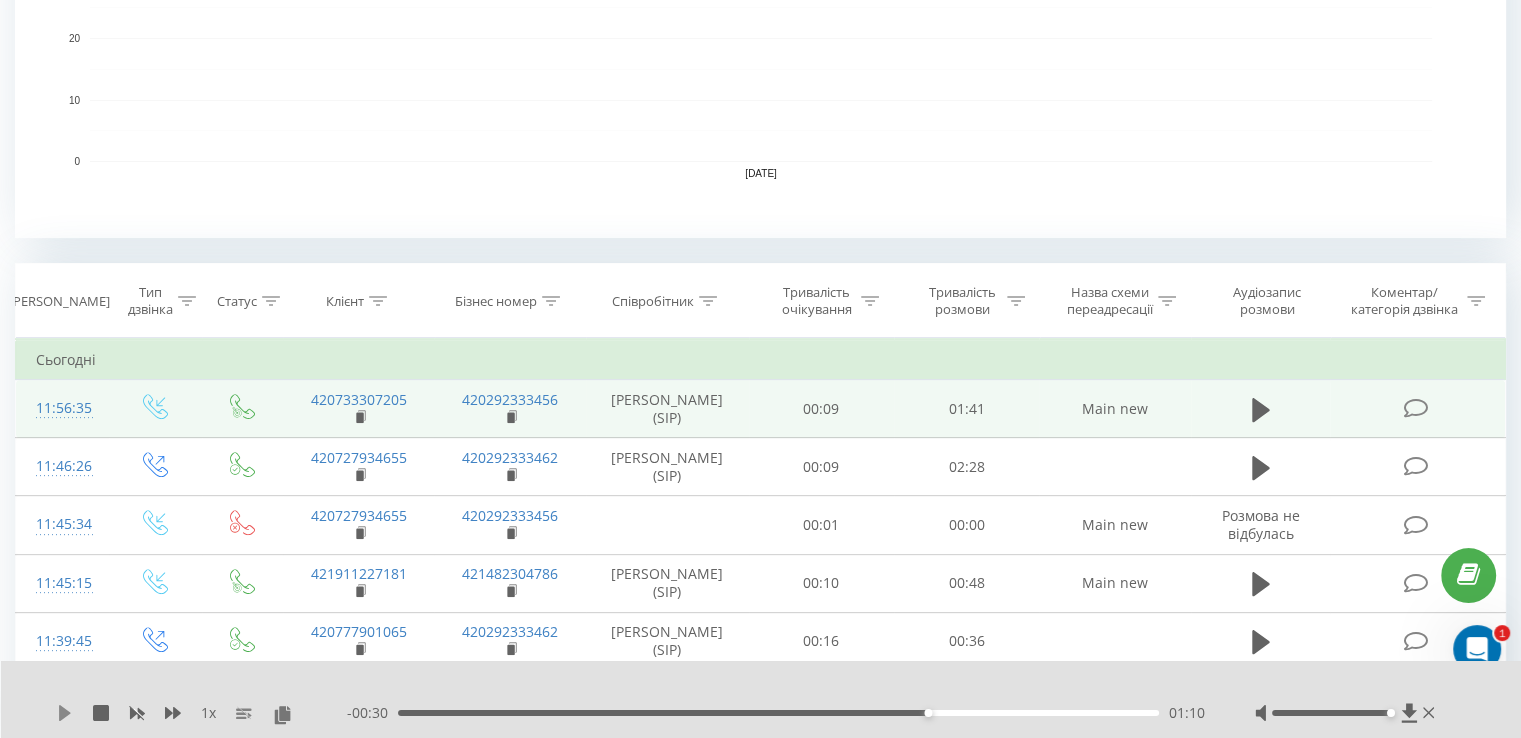 click 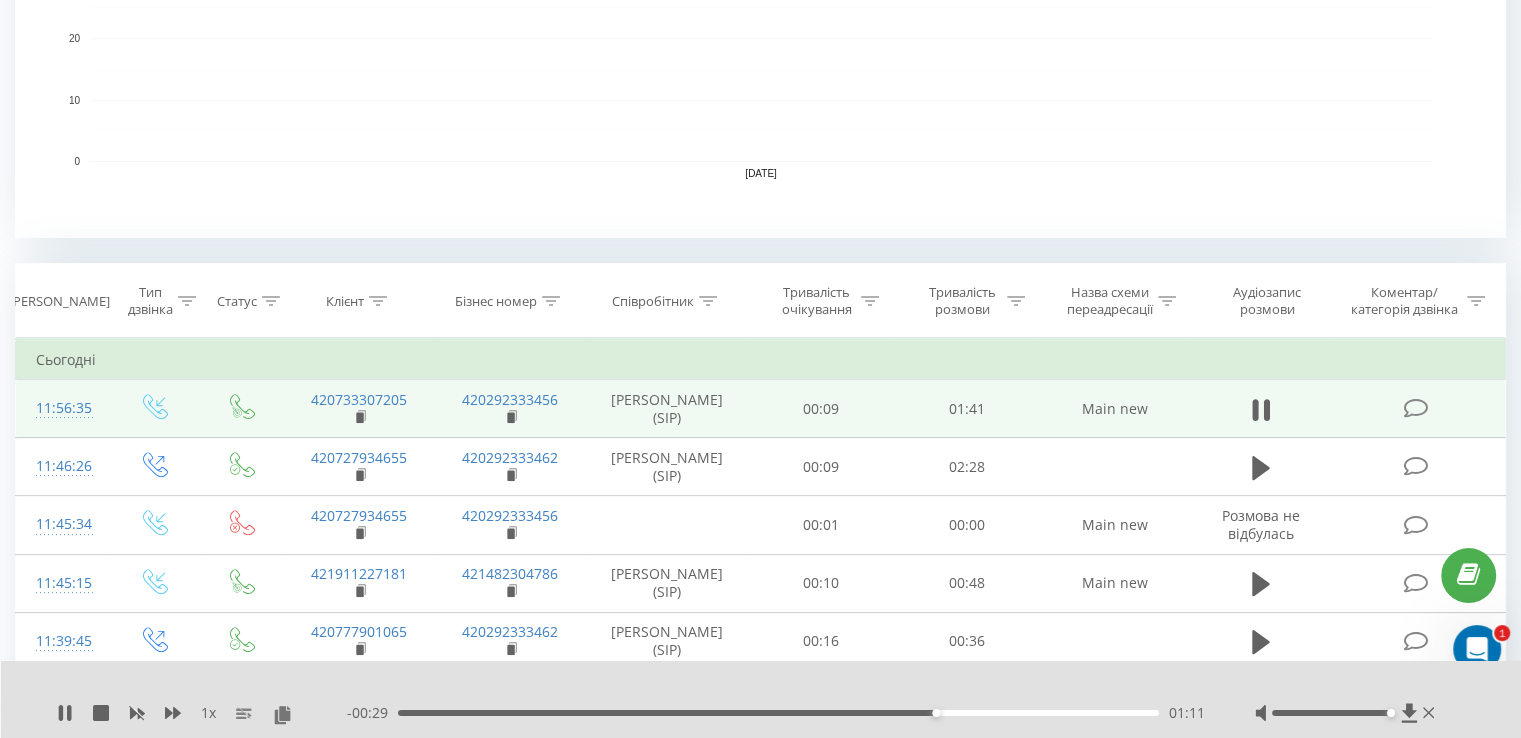 click on "01:11" at bounding box center (778, 713) 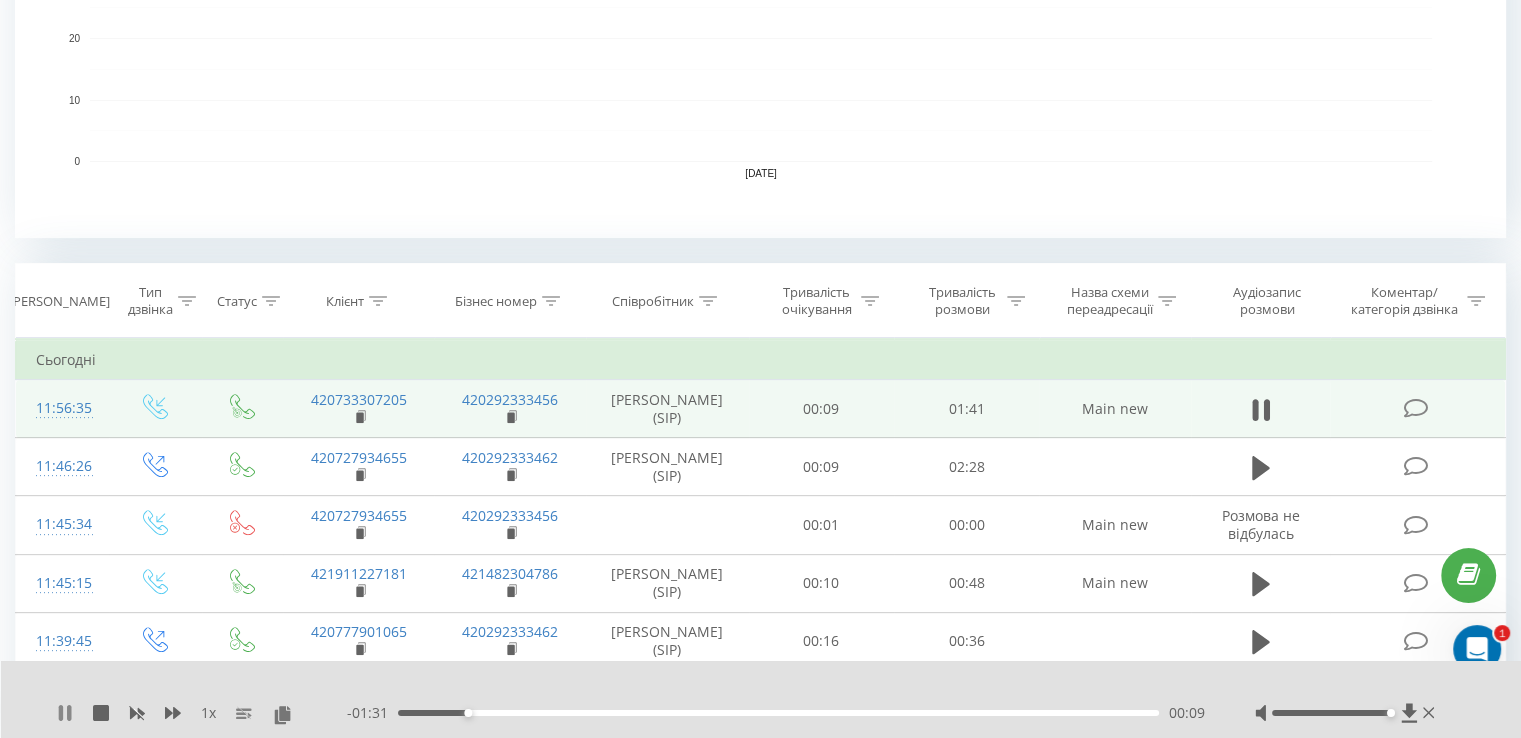 click 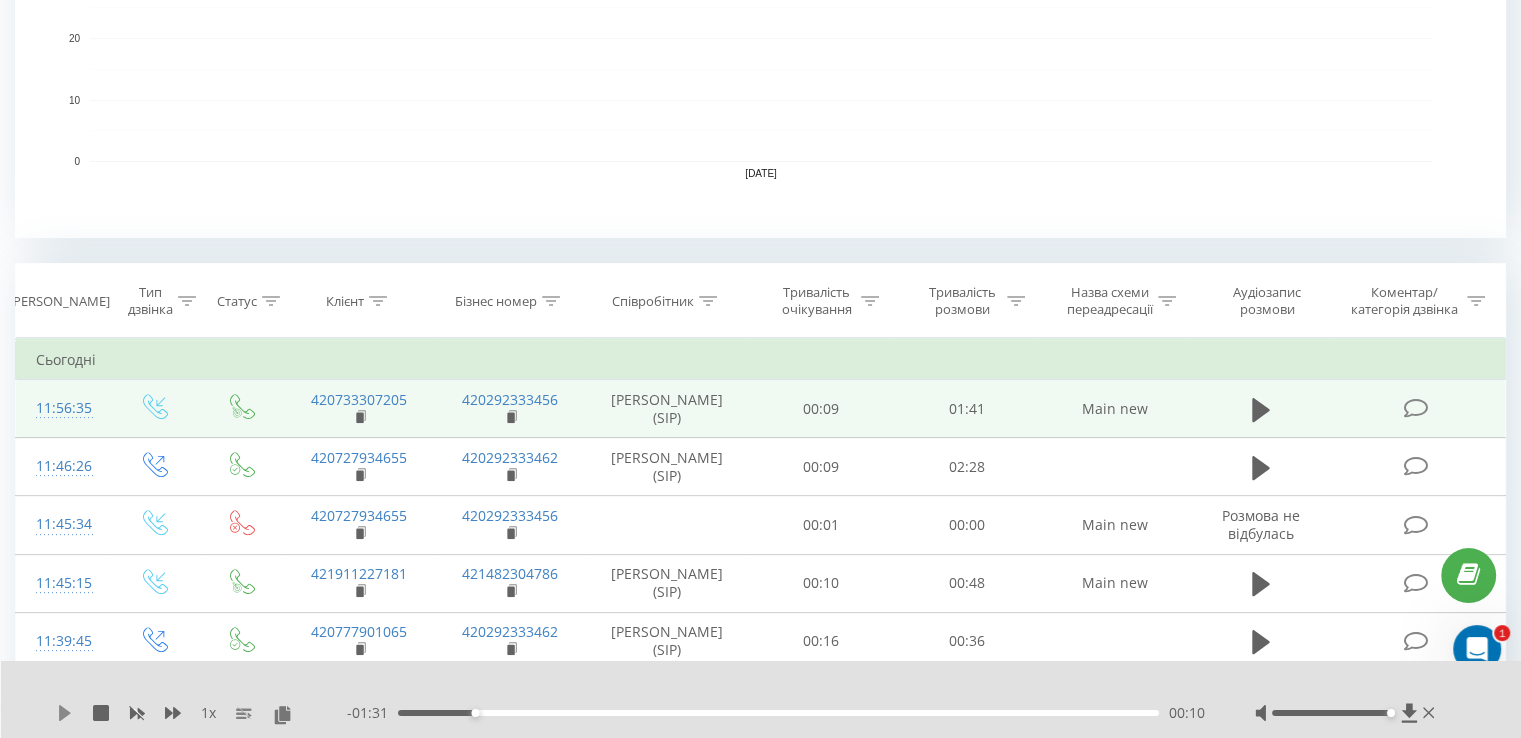 click 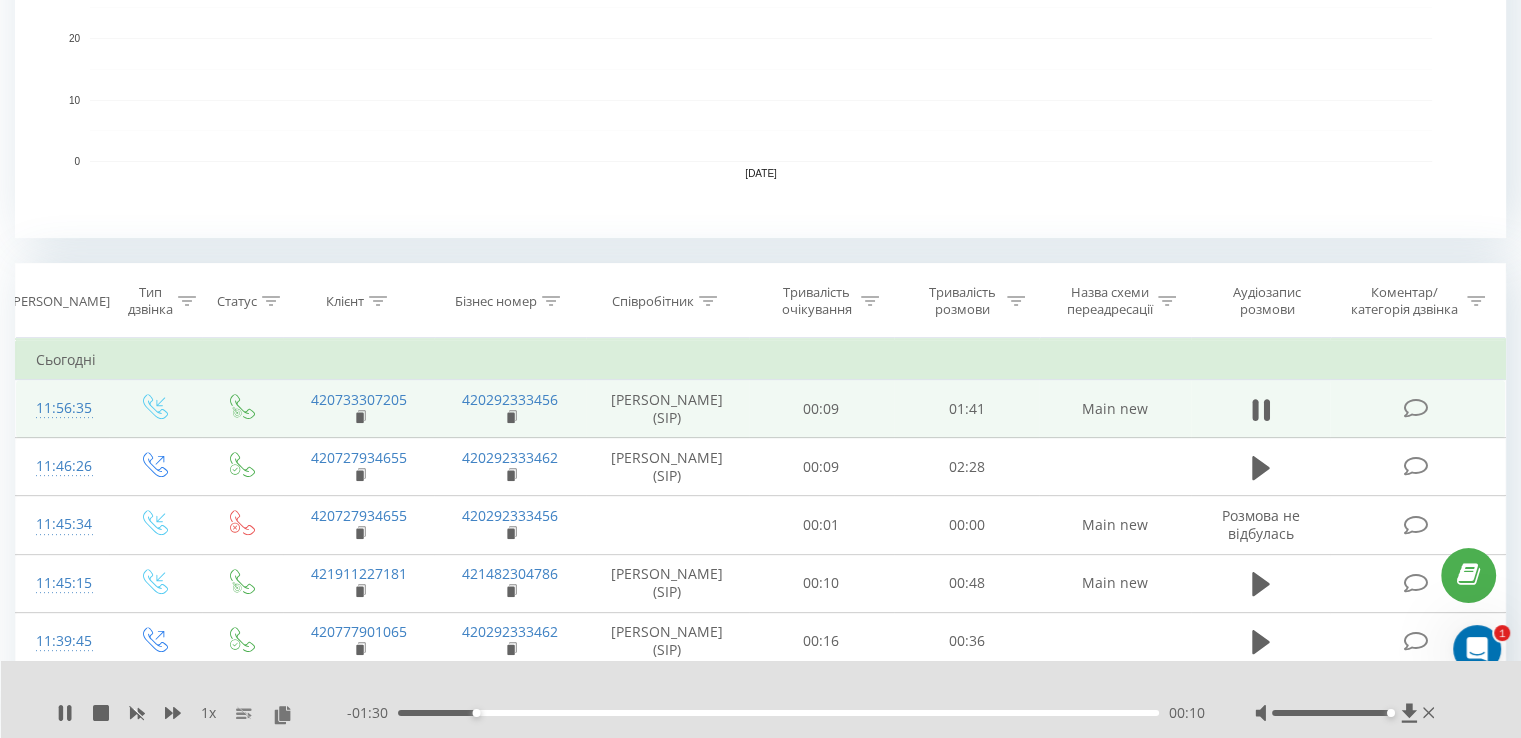 click on "00:10" at bounding box center (778, 713) 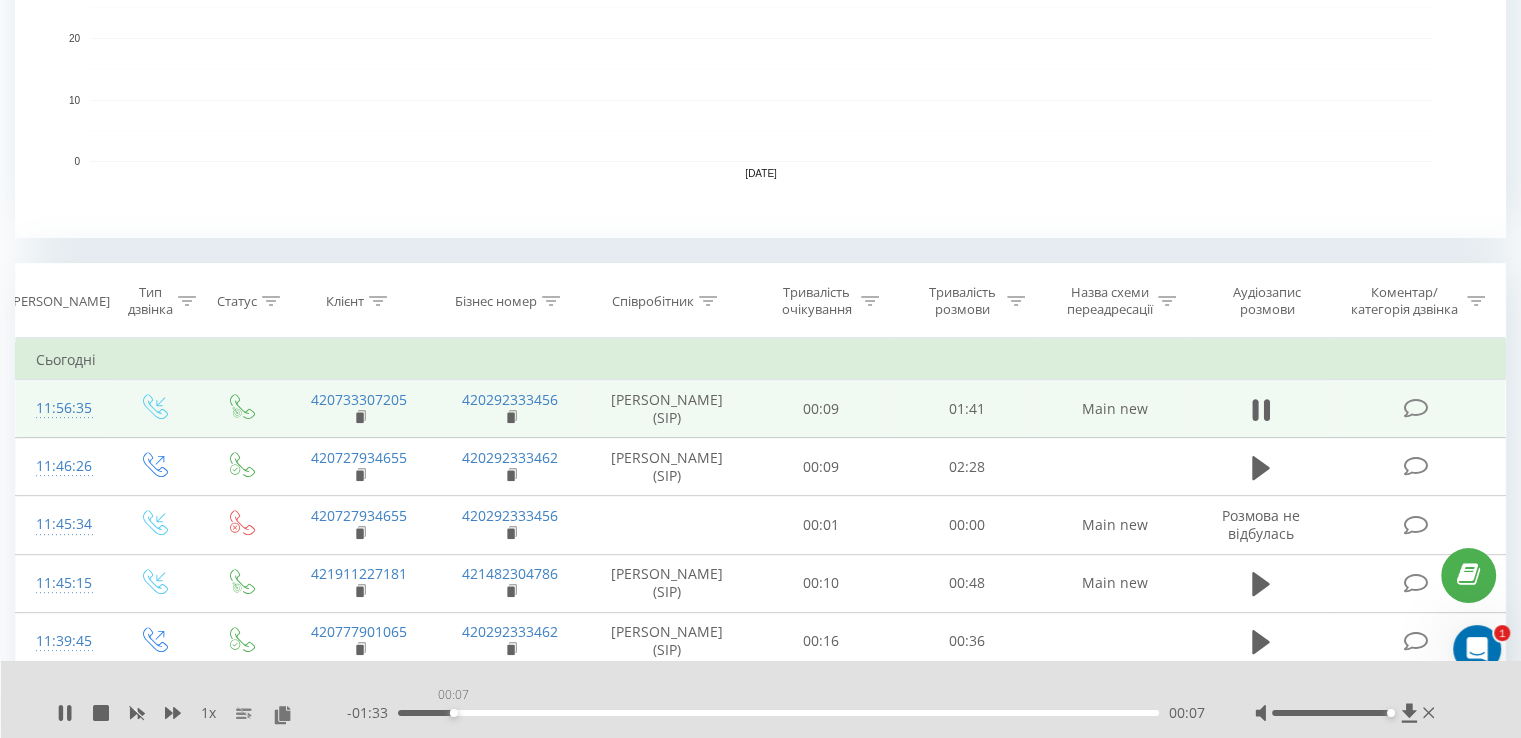 click on "00:07" at bounding box center [778, 713] 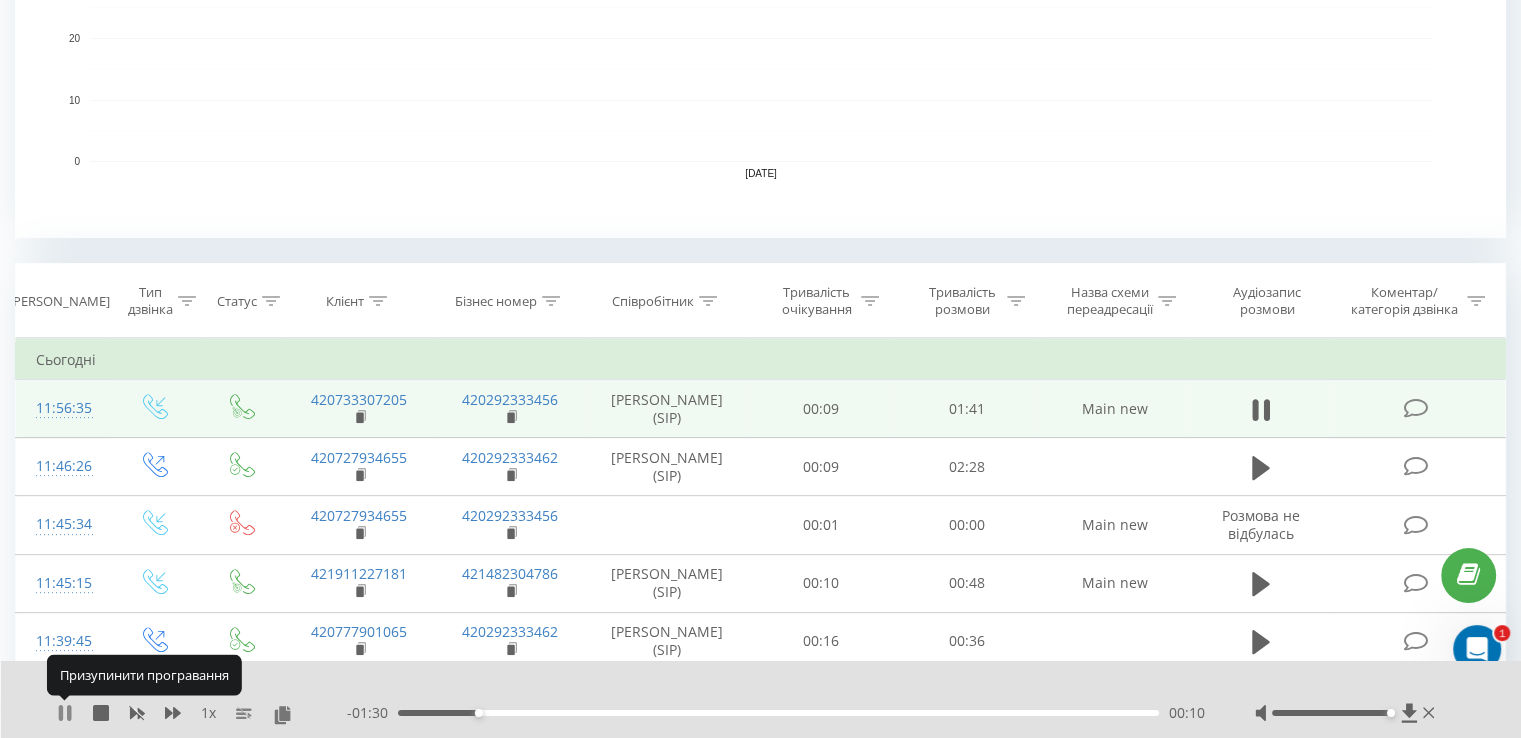 click 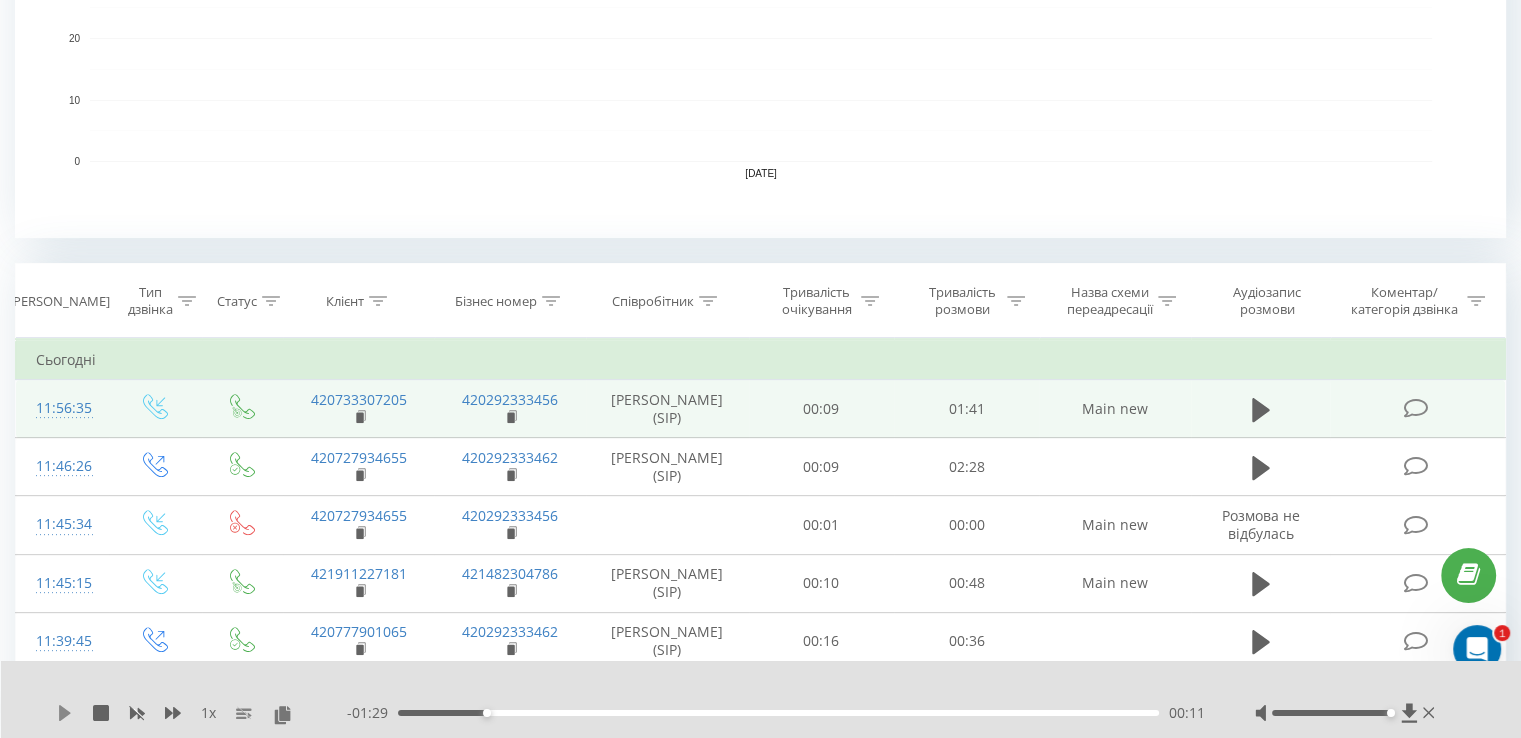 click 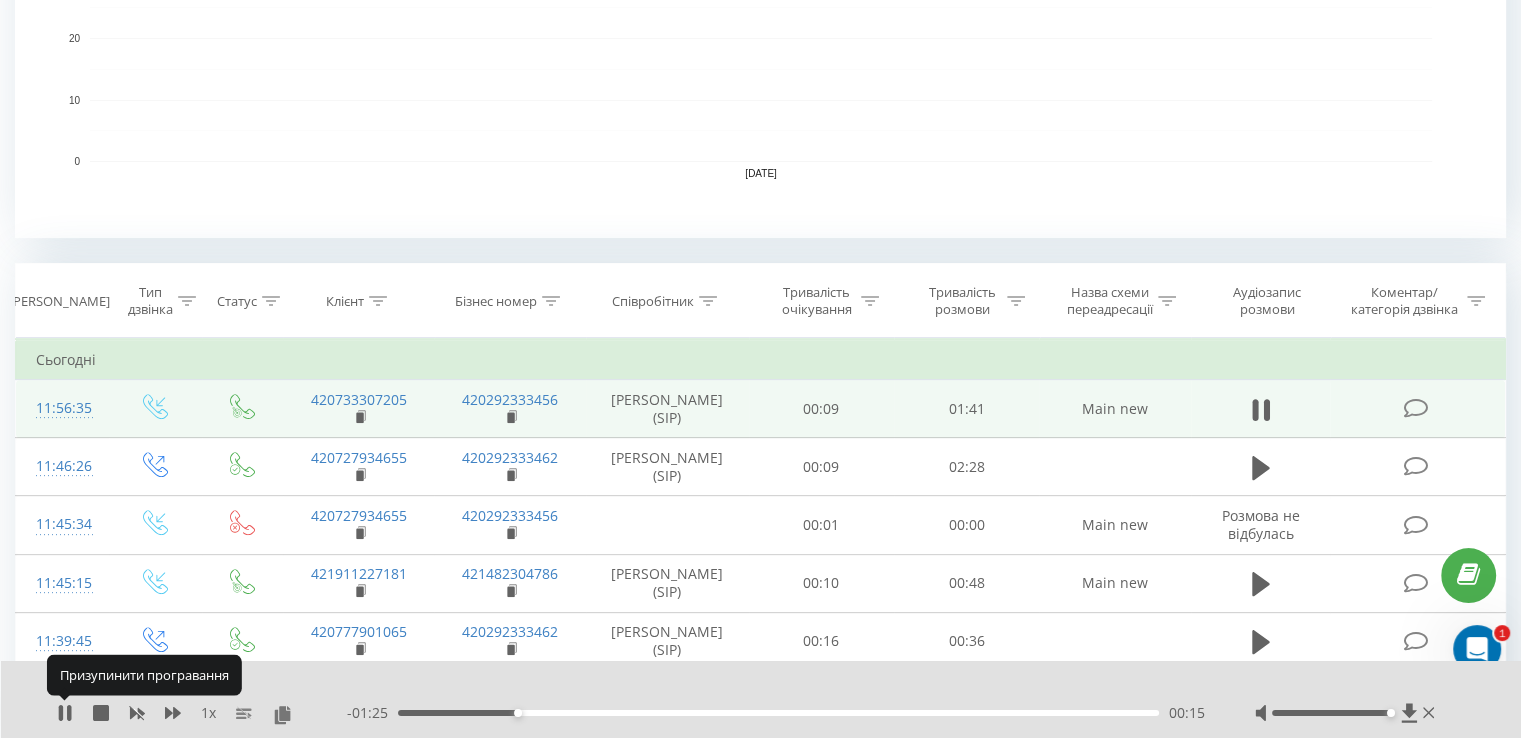 click 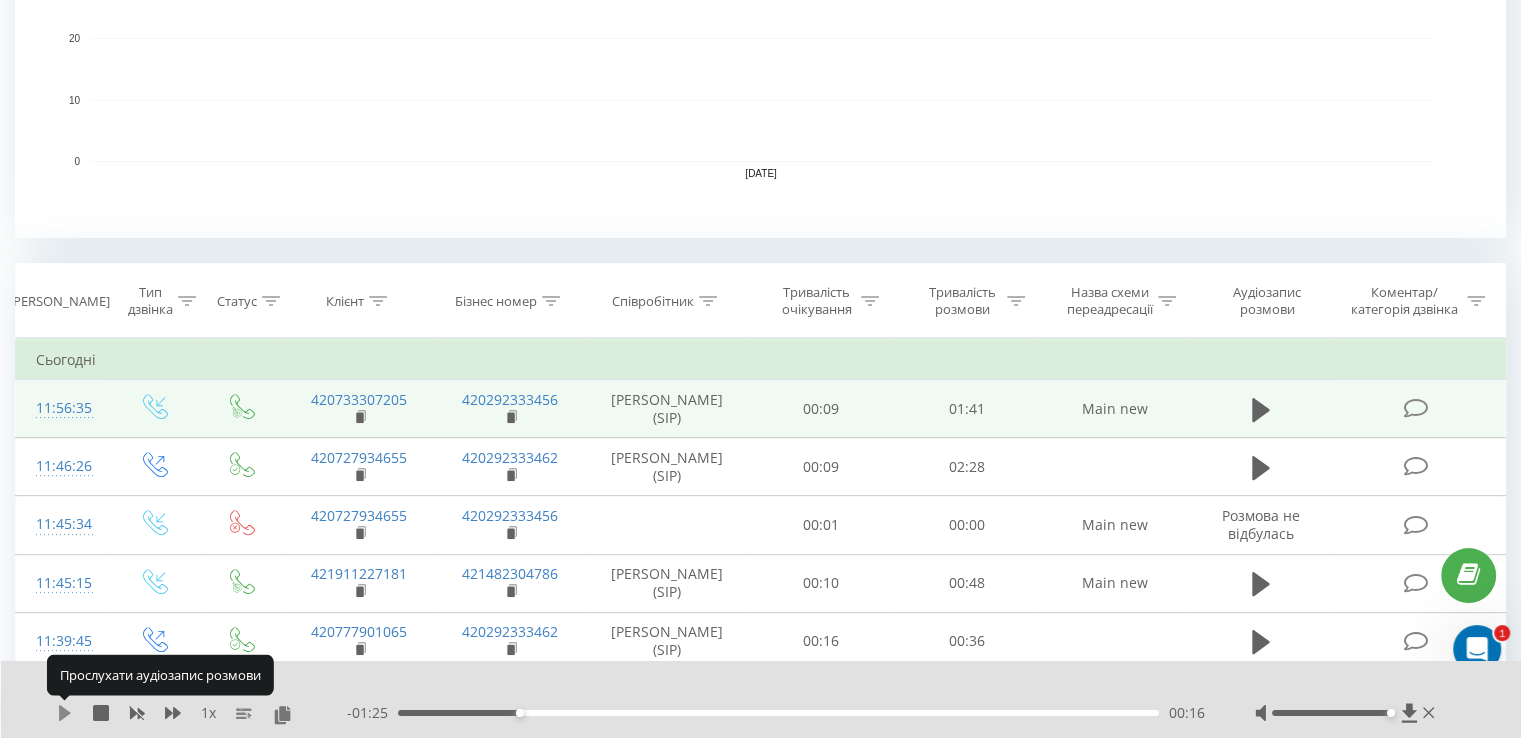click 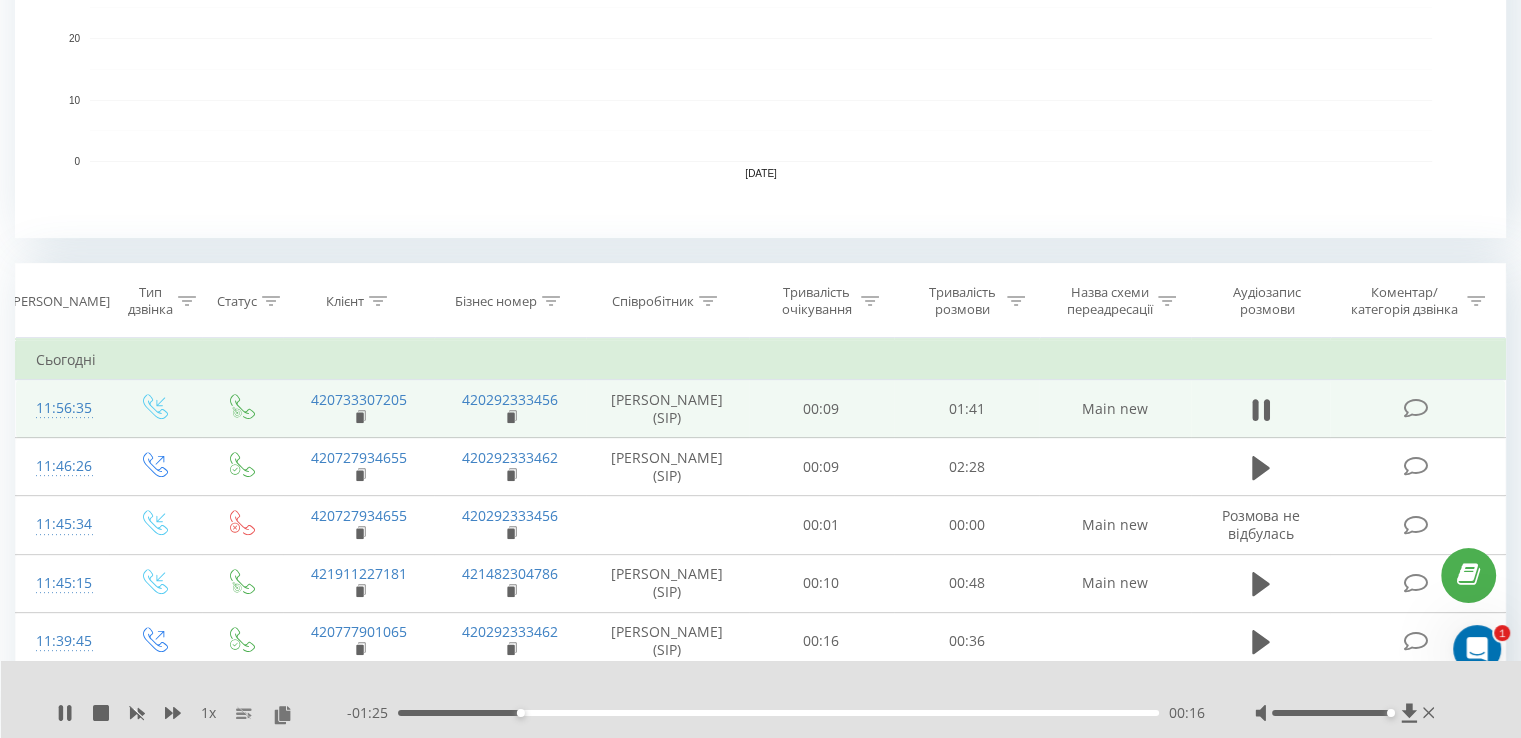 click on "00:16" at bounding box center [778, 713] 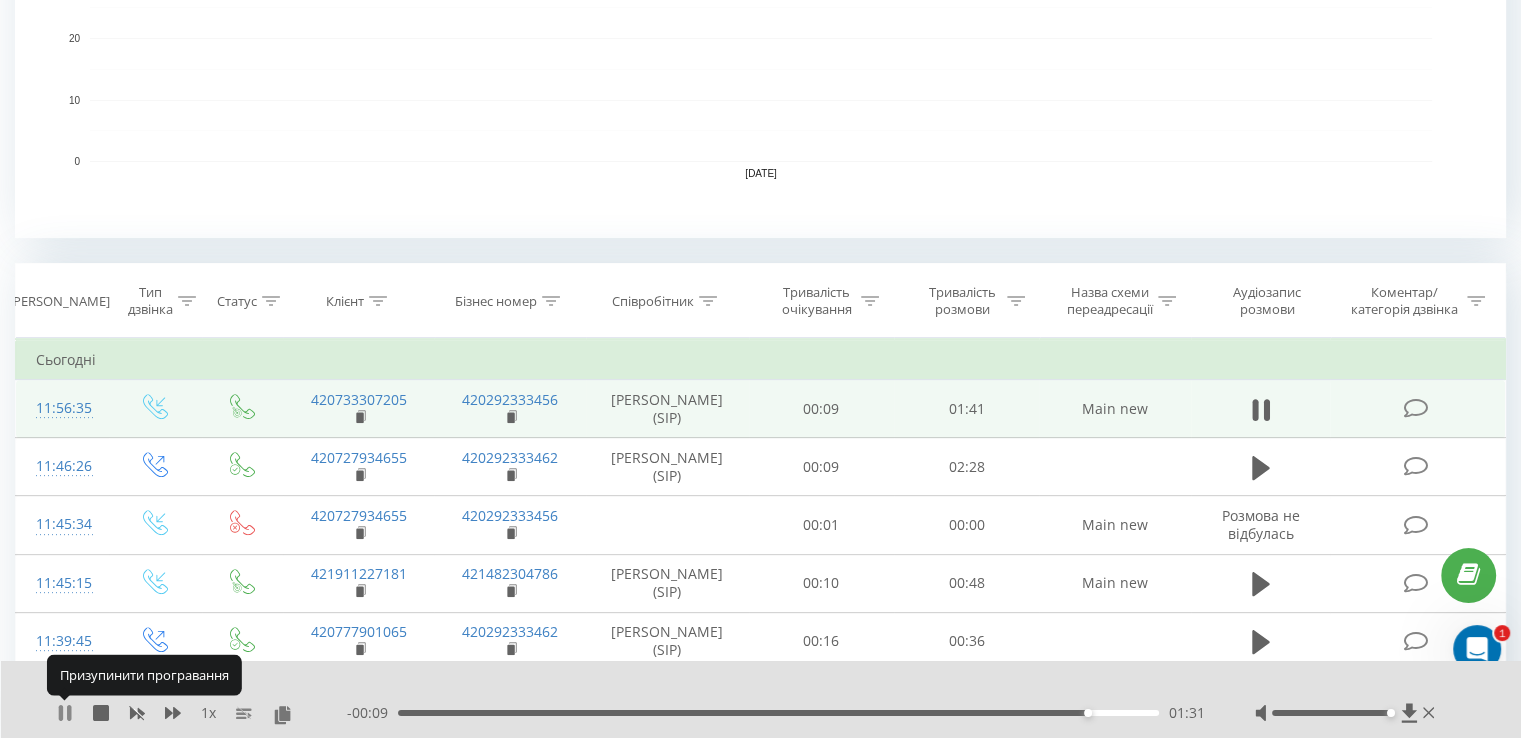 click 